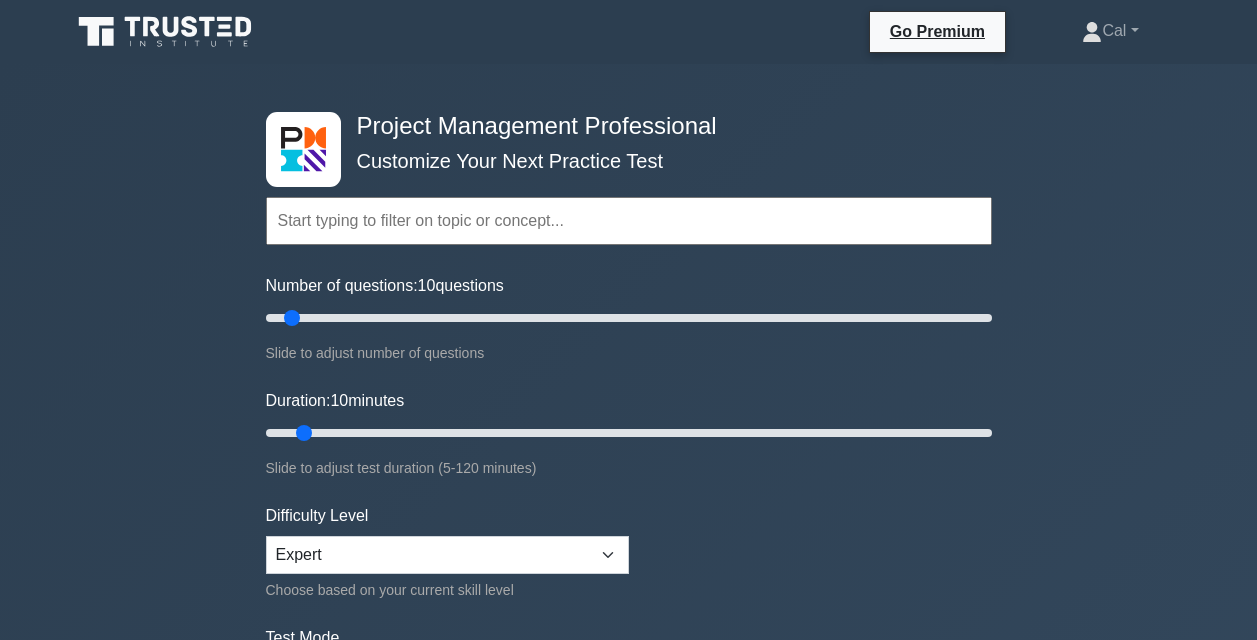 scroll, scrollTop: 4408, scrollLeft: 0, axis: vertical 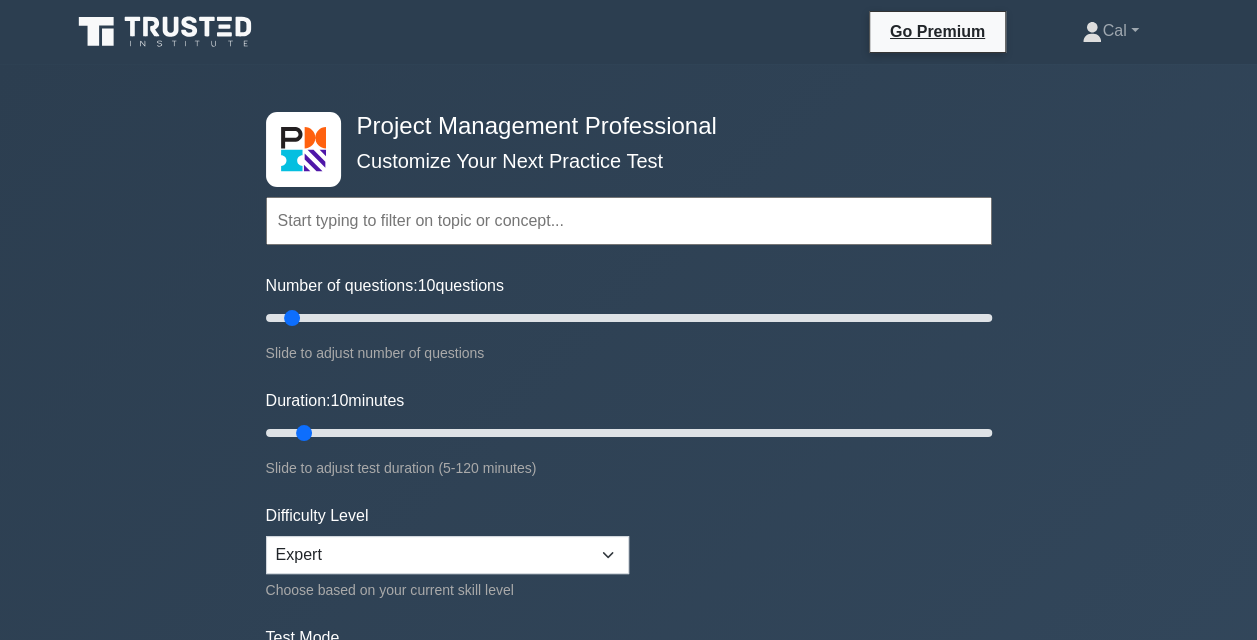 click at bounding box center (629, 221) 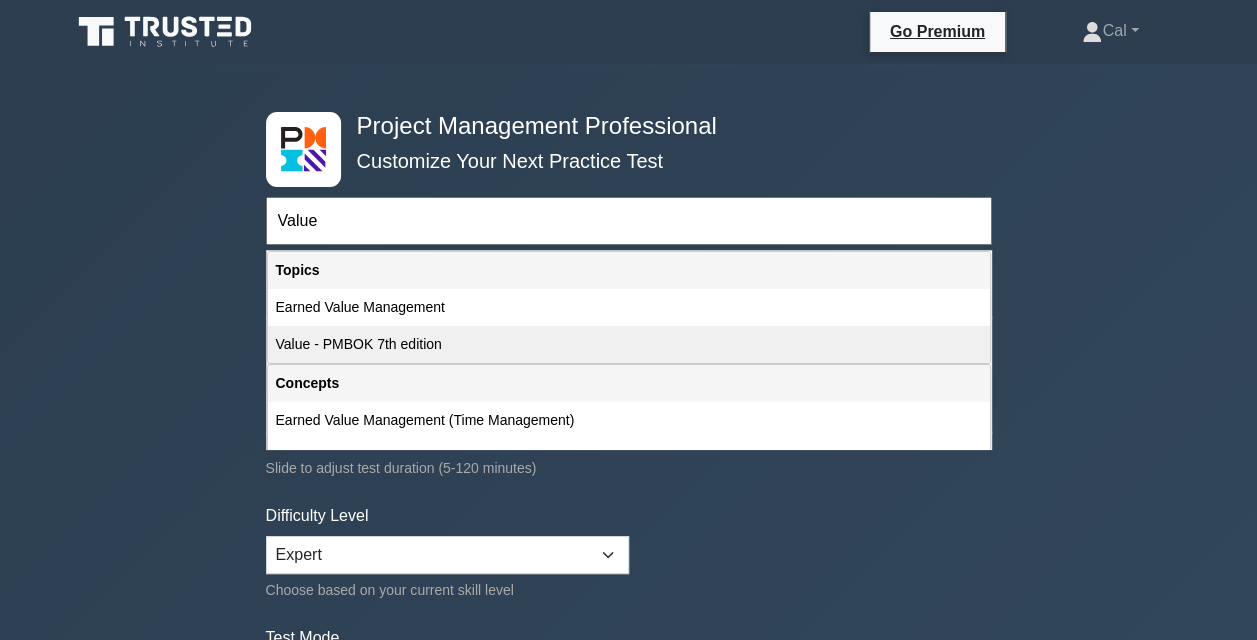 click on "Value - PMBOK 7th edition" at bounding box center (629, 344) 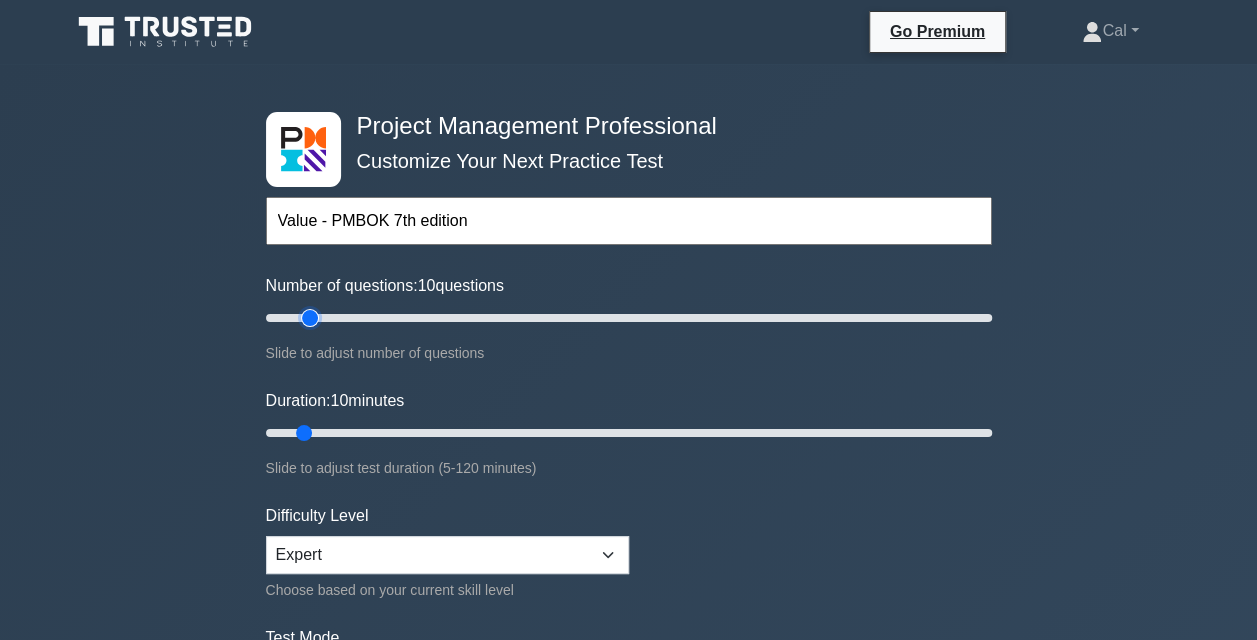 type on "15" 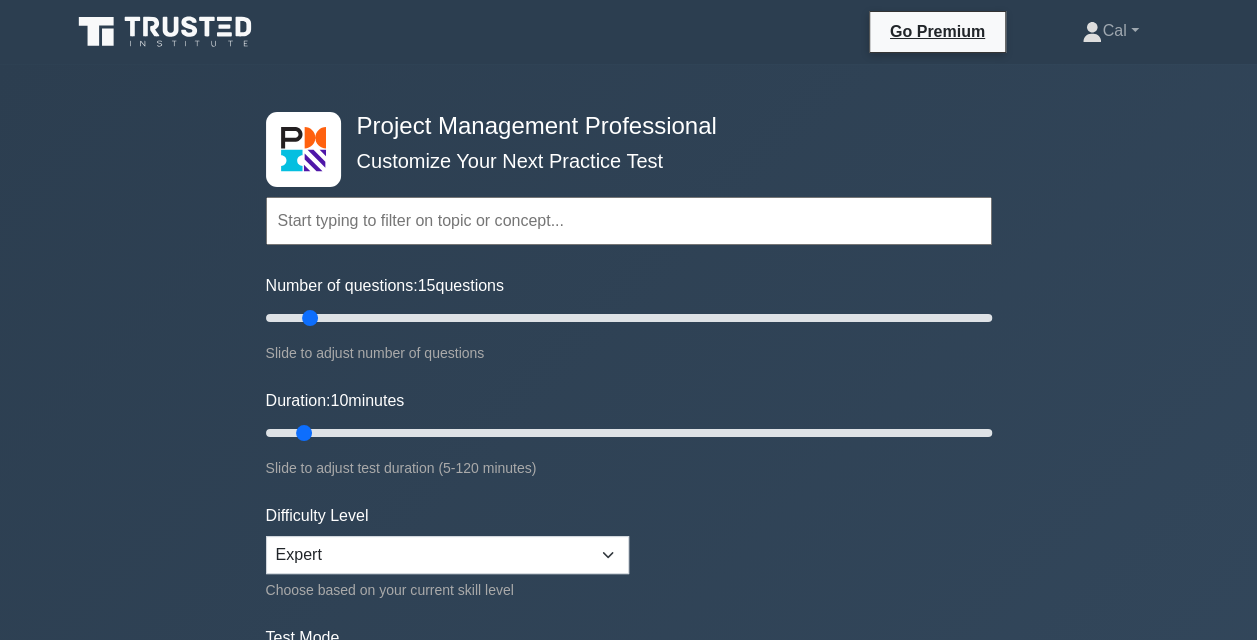 click at bounding box center [629, 221] 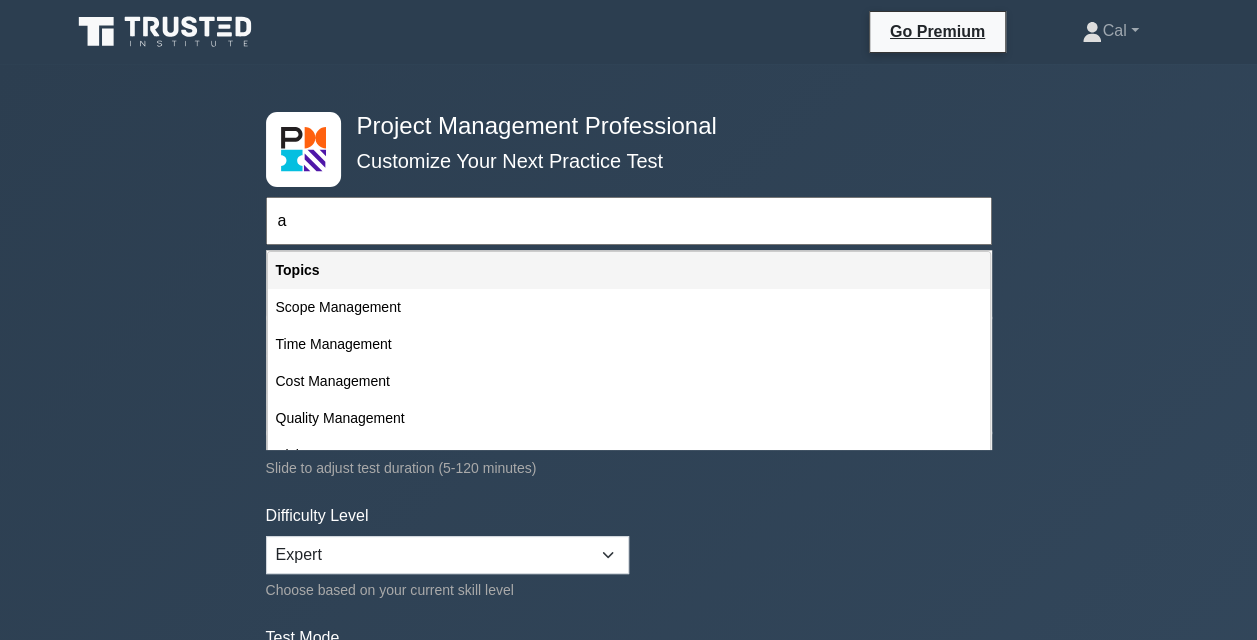 type 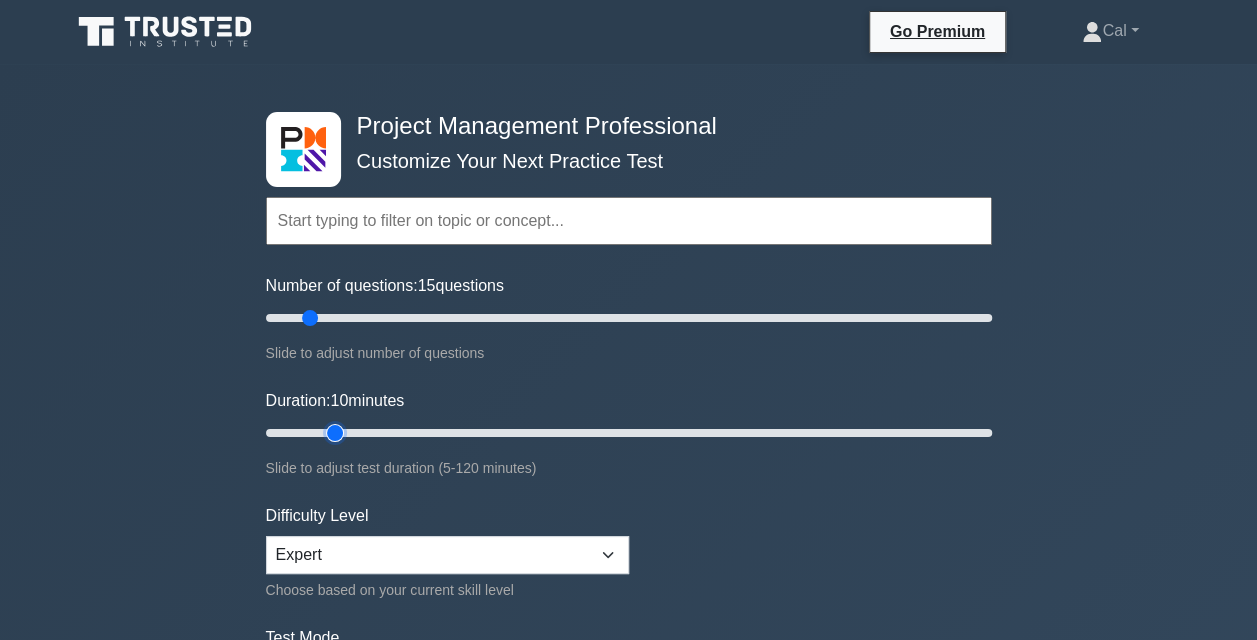 type on "15" 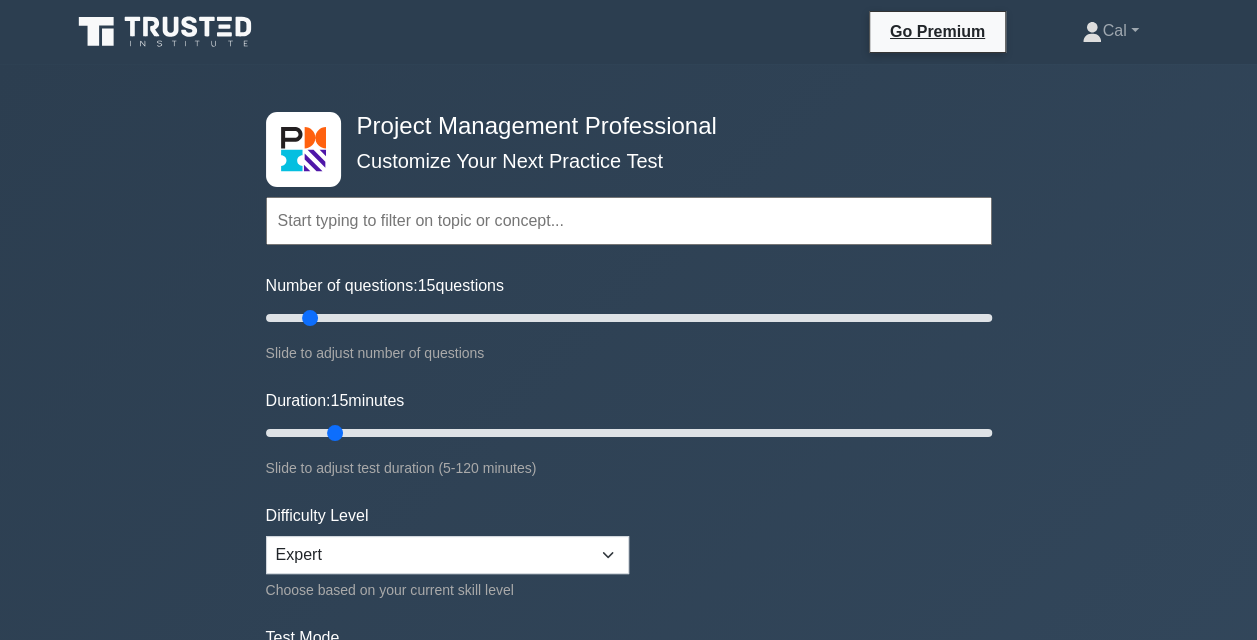 click at bounding box center [629, 221] 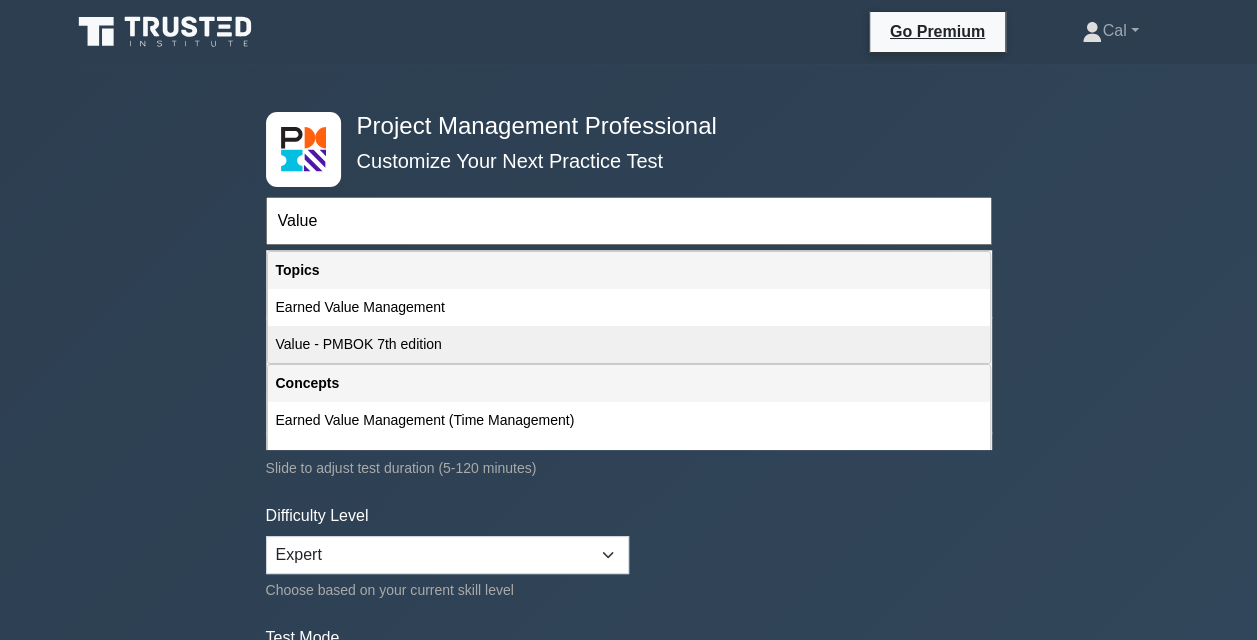 click on "Value - PMBOK 7th edition" at bounding box center (629, 344) 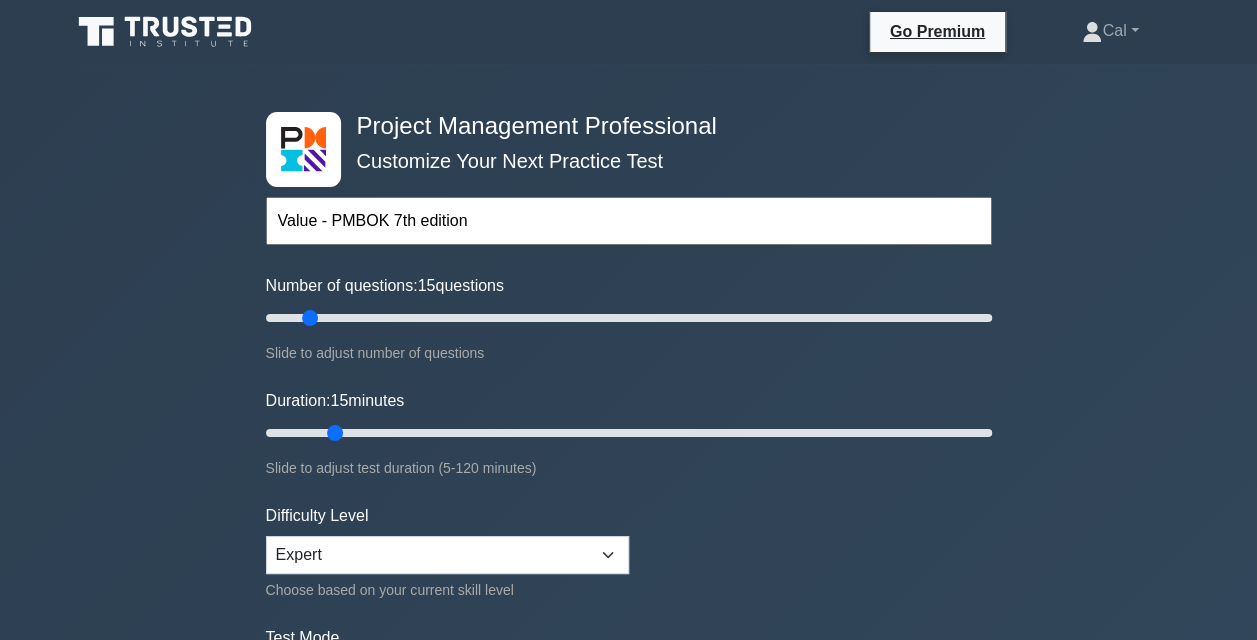 scroll, scrollTop: 227, scrollLeft: 0, axis: vertical 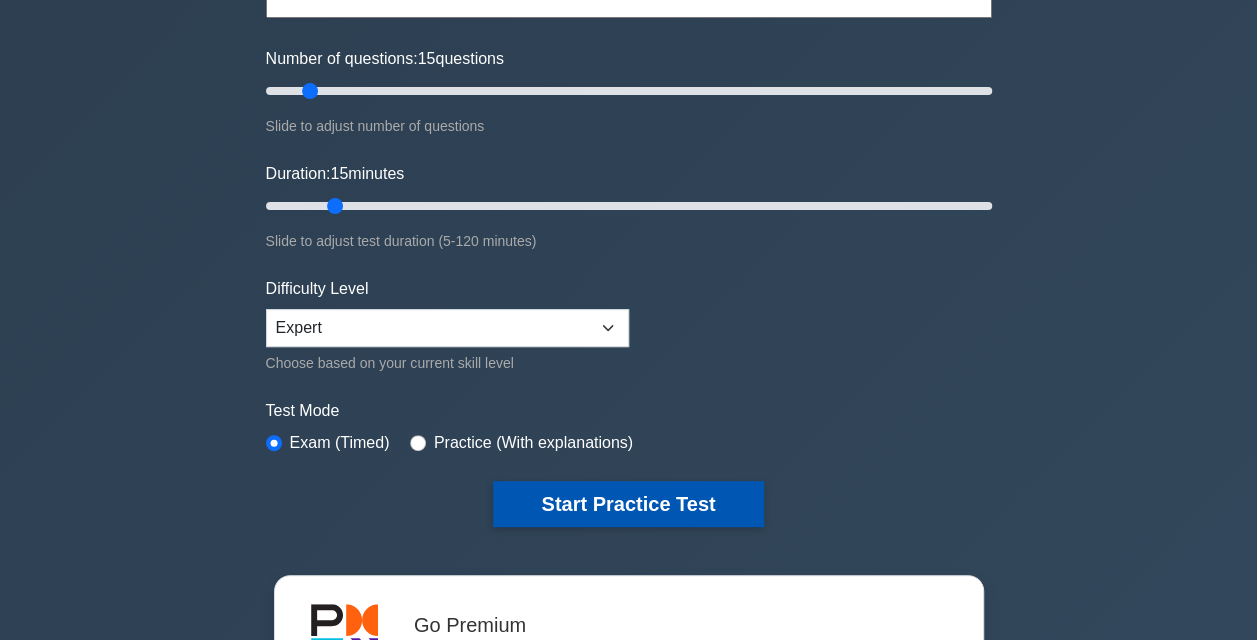 click on "Start Practice Test" at bounding box center [628, 504] 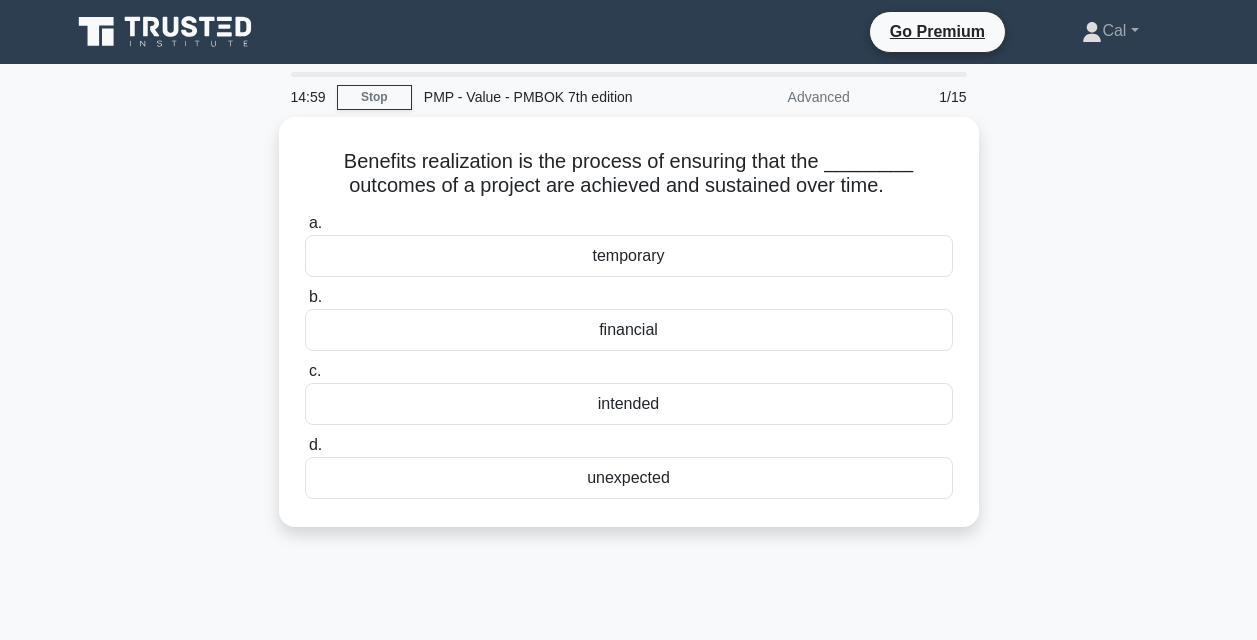 scroll, scrollTop: 0, scrollLeft: 0, axis: both 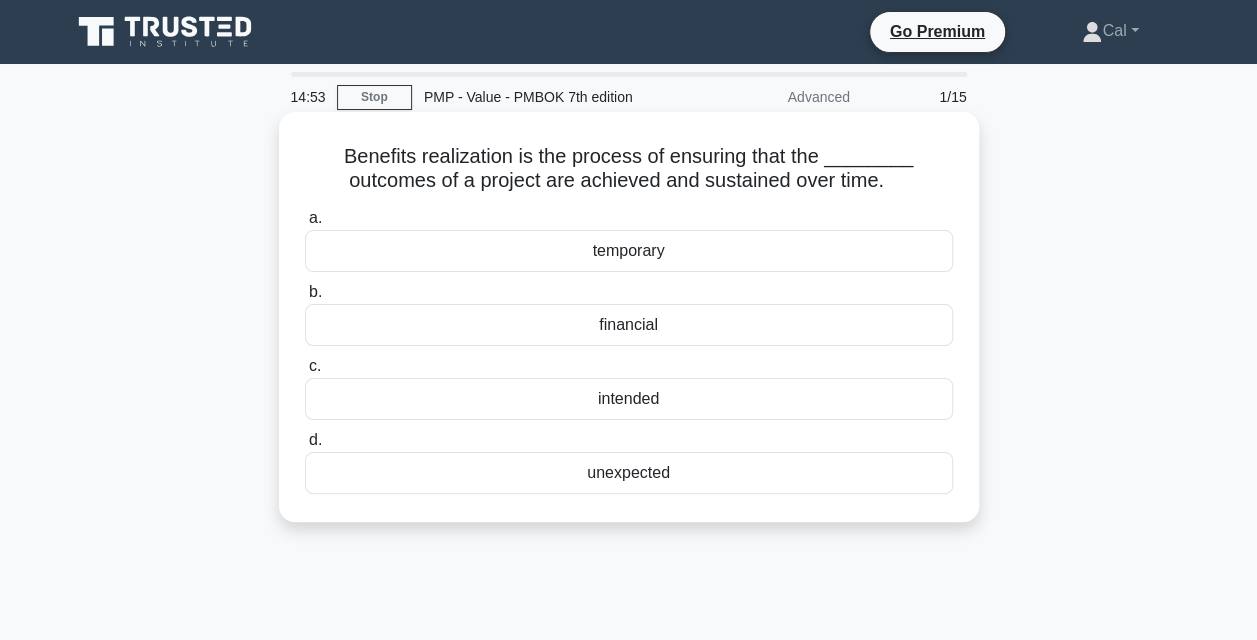 click on "intended" at bounding box center [629, 399] 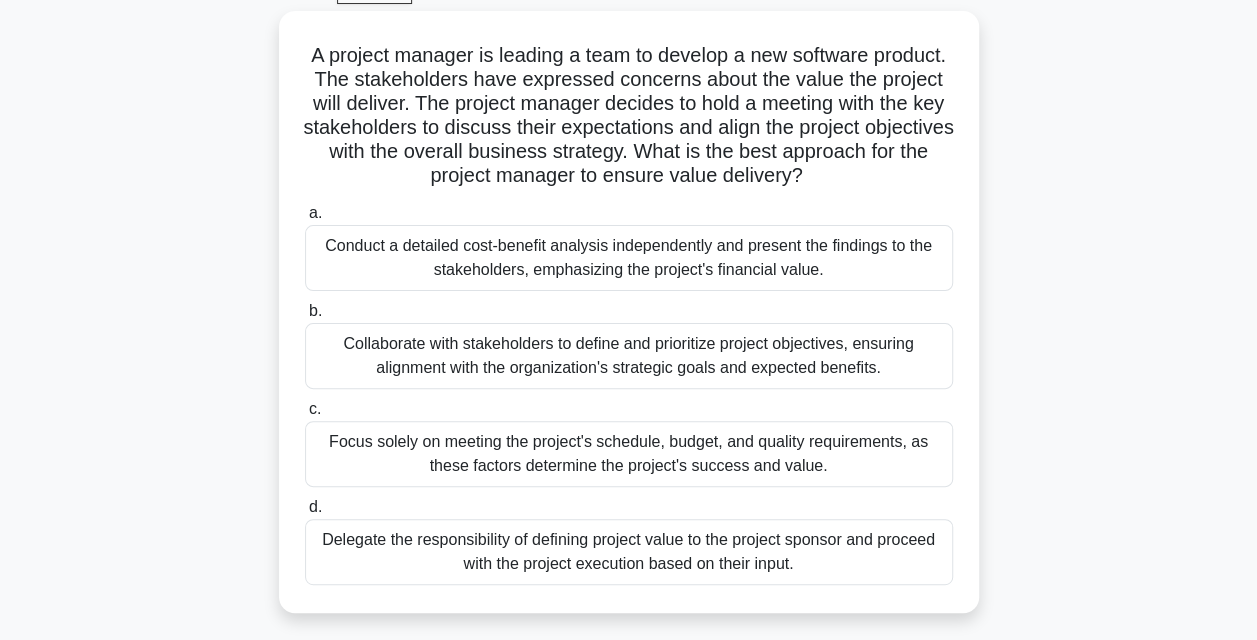 scroll, scrollTop: 107, scrollLeft: 0, axis: vertical 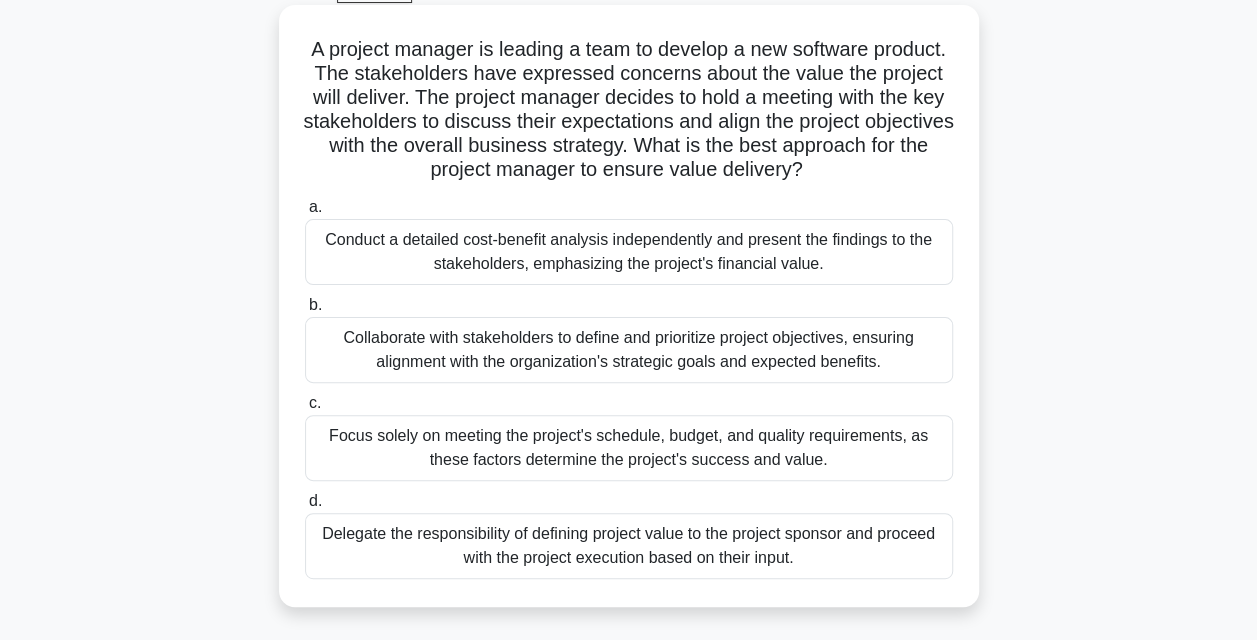 click on "Collaborate with stakeholders to define and prioritize project objectives, ensuring alignment with the organization's strategic goals and expected benefits." at bounding box center [629, 350] 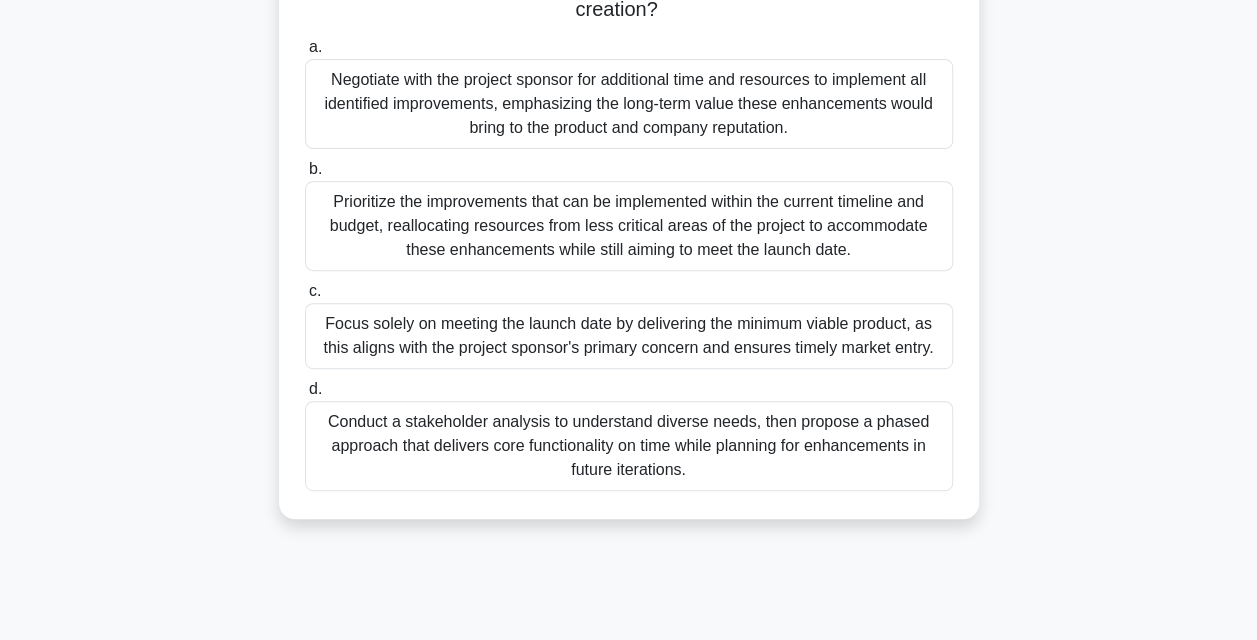 scroll, scrollTop: 322, scrollLeft: 0, axis: vertical 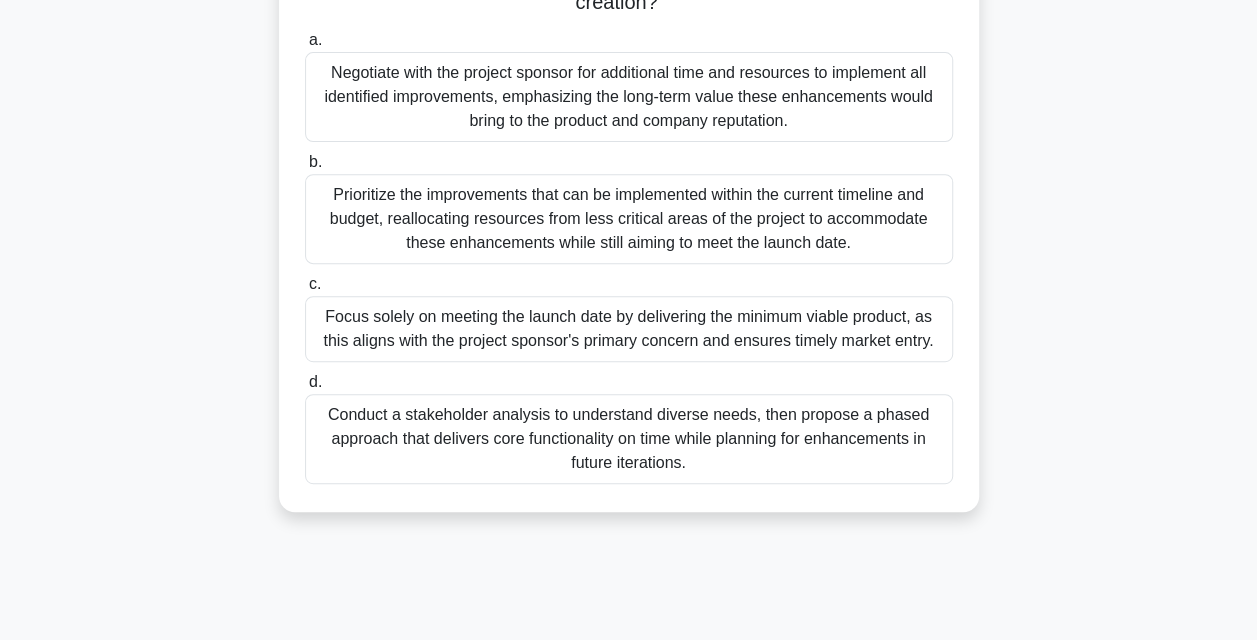 click on "Prioritize the improvements that can be implemented within the current timeline and budget, reallocating resources from less critical areas of the project to accommodate these enhancements while still aiming to meet the launch date." at bounding box center (629, 219) 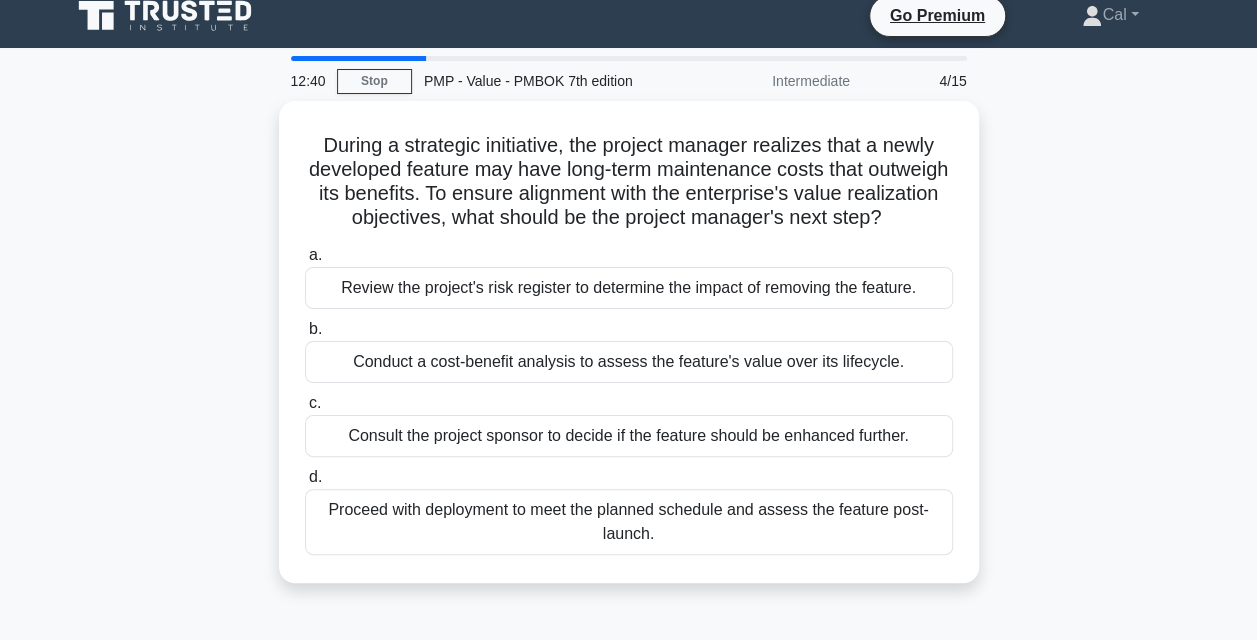 scroll, scrollTop: 0, scrollLeft: 0, axis: both 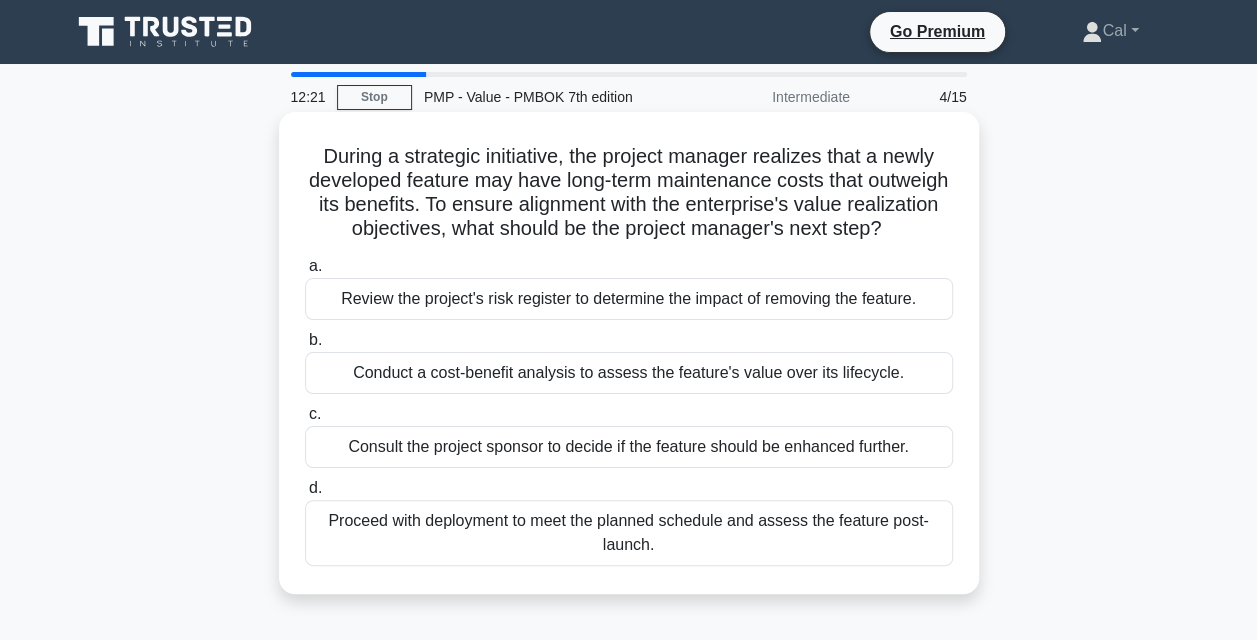 click on "Conduct a cost-benefit analysis to assess the feature's value over its lifecycle." at bounding box center (629, 373) 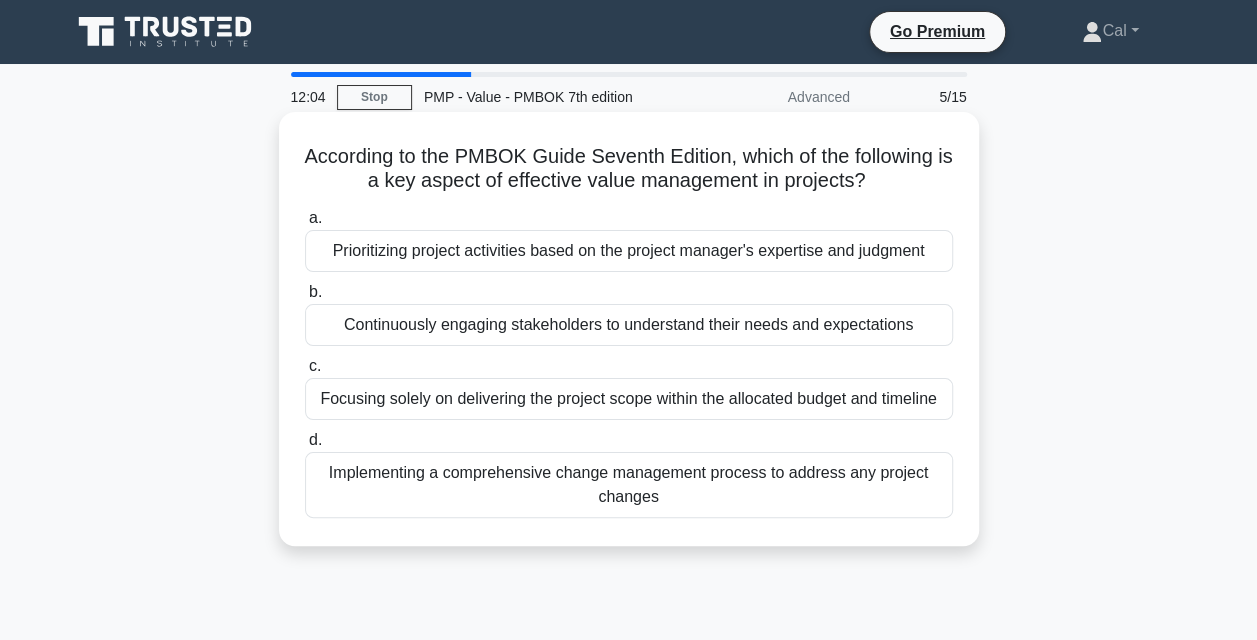 click on "Continuously engaging stakeholders to understand their needs and expectations" at bounding box center (629, 325) 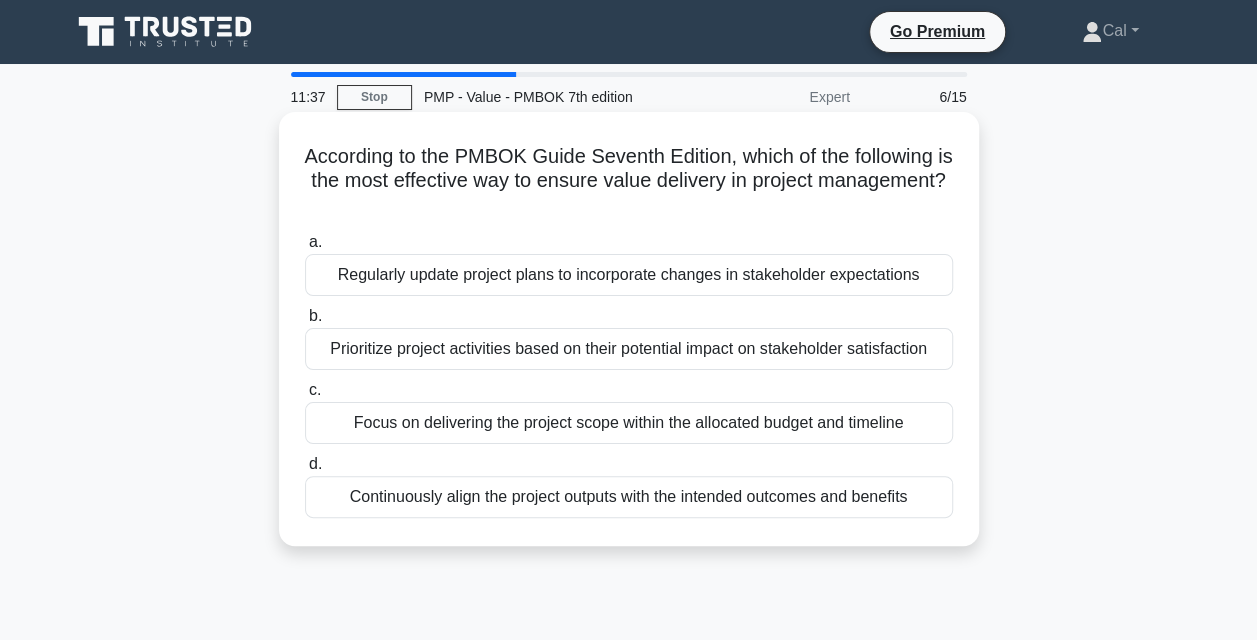 click on "Continuously align the project outputs with the intended outcomes and benefits" at bounding box center [629, 497] 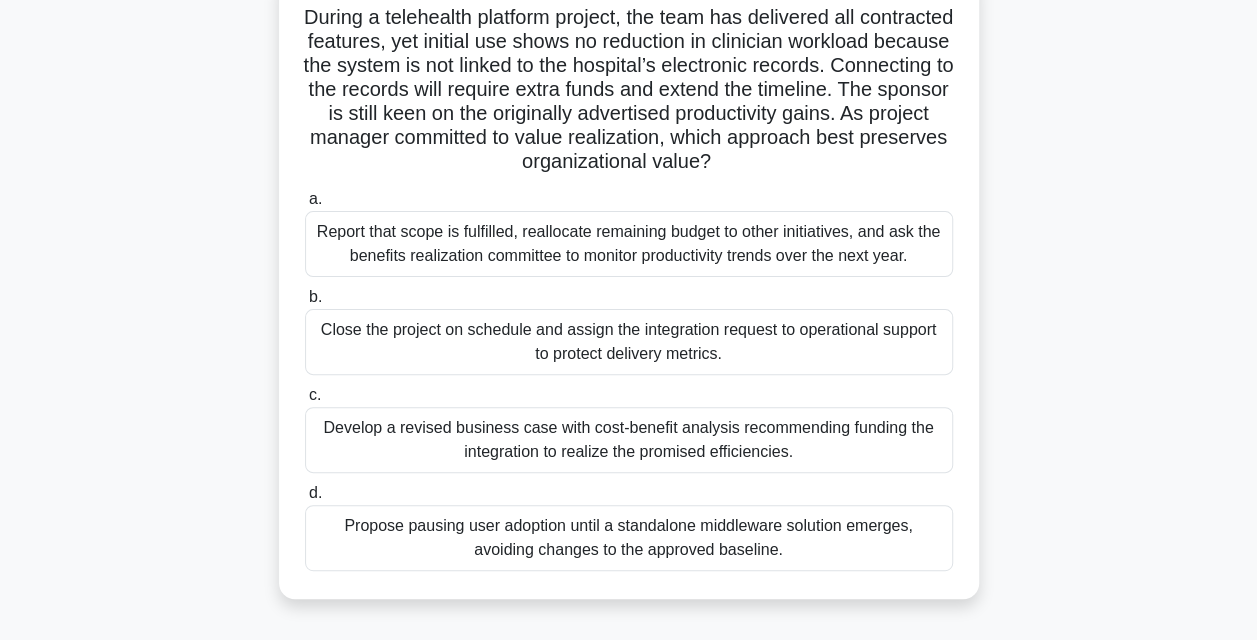 scroll, scrollTop: 140, scrollLeft: 0, axis: vertical 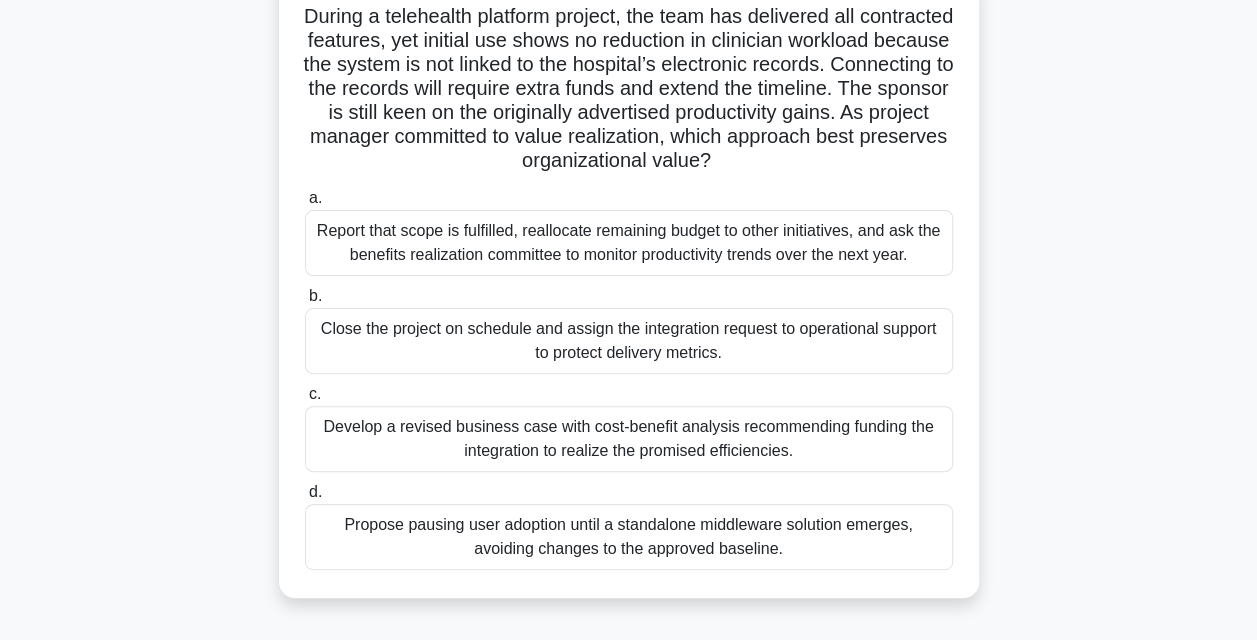 click on "Develop a revised business case with cost-benefit analysis recommending funding the integration to realize the promised efficiencies." at bounding box center (629, 439) 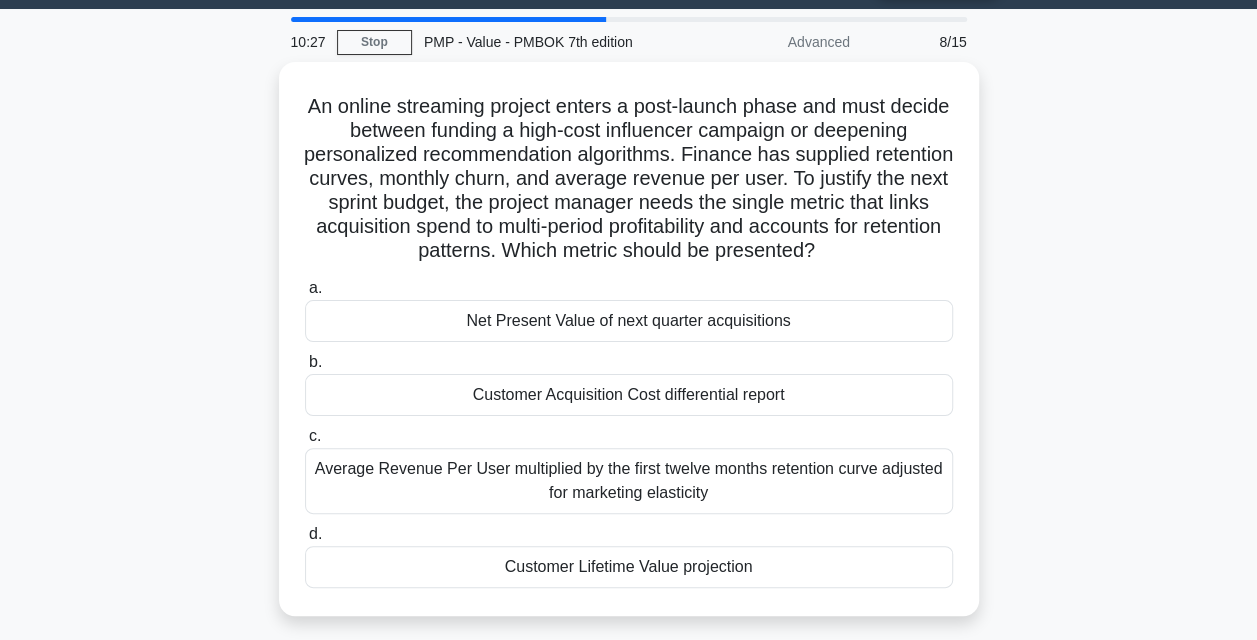 scroll, scrollTop: 64, scrollLeft: 0, axis: vertical 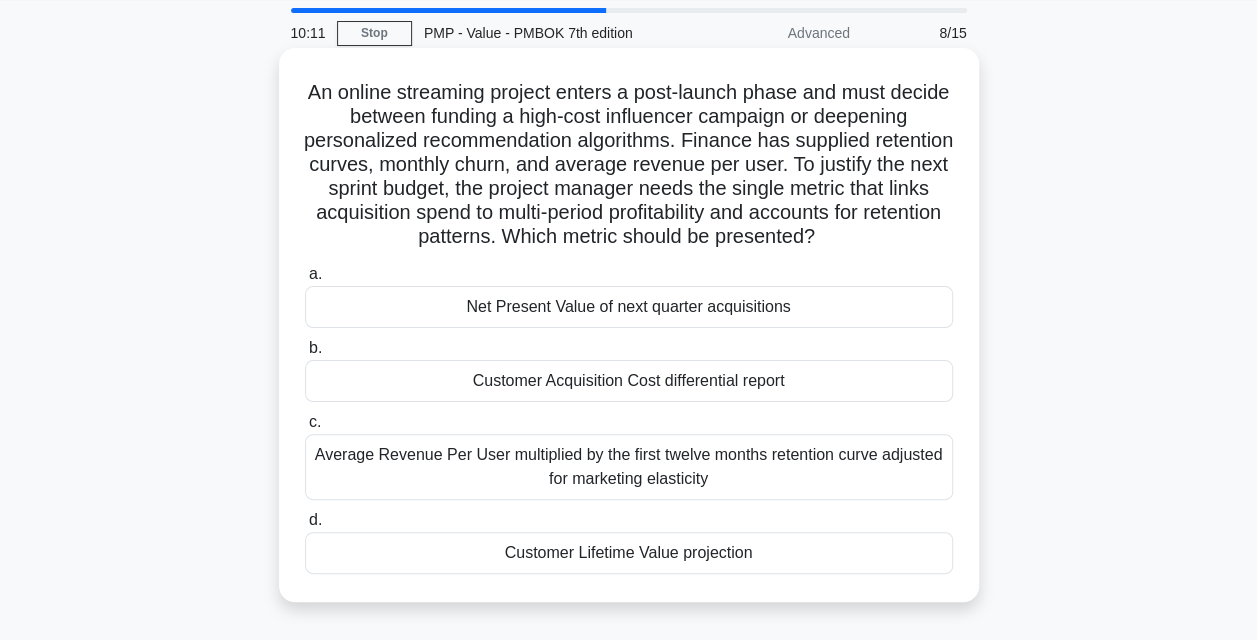 click on "Customer Acquisition Cost differential report" at bounding box center (629, 381) 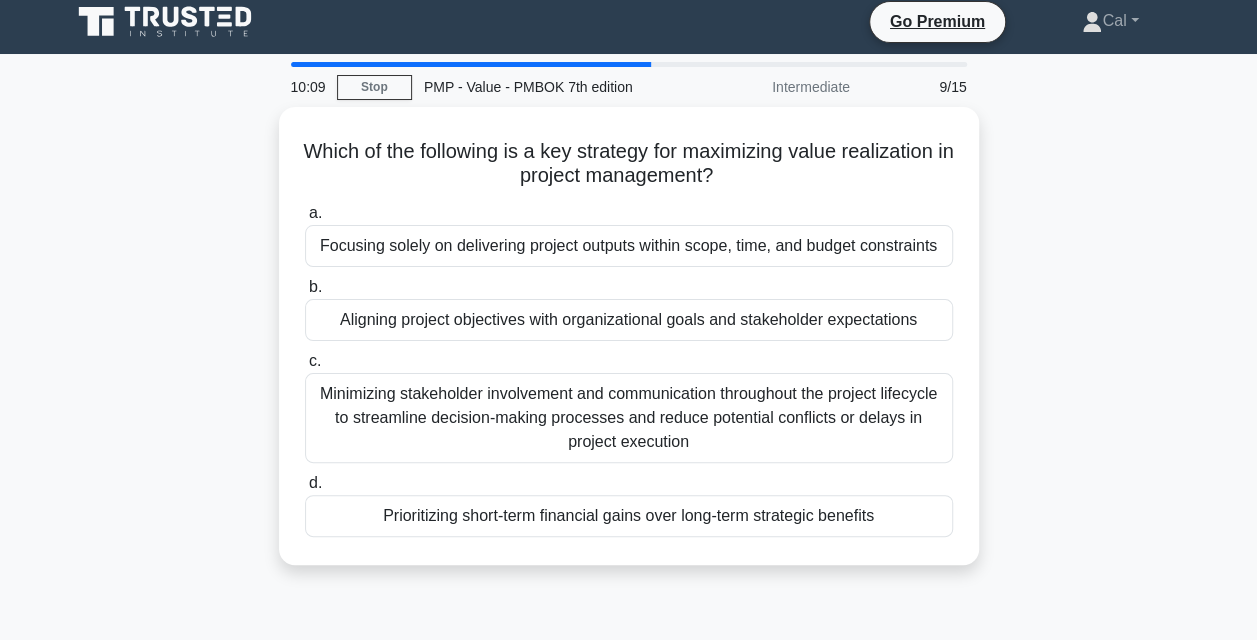 scroll, scrollTop: 0, scrollLeft: 0, axis: both 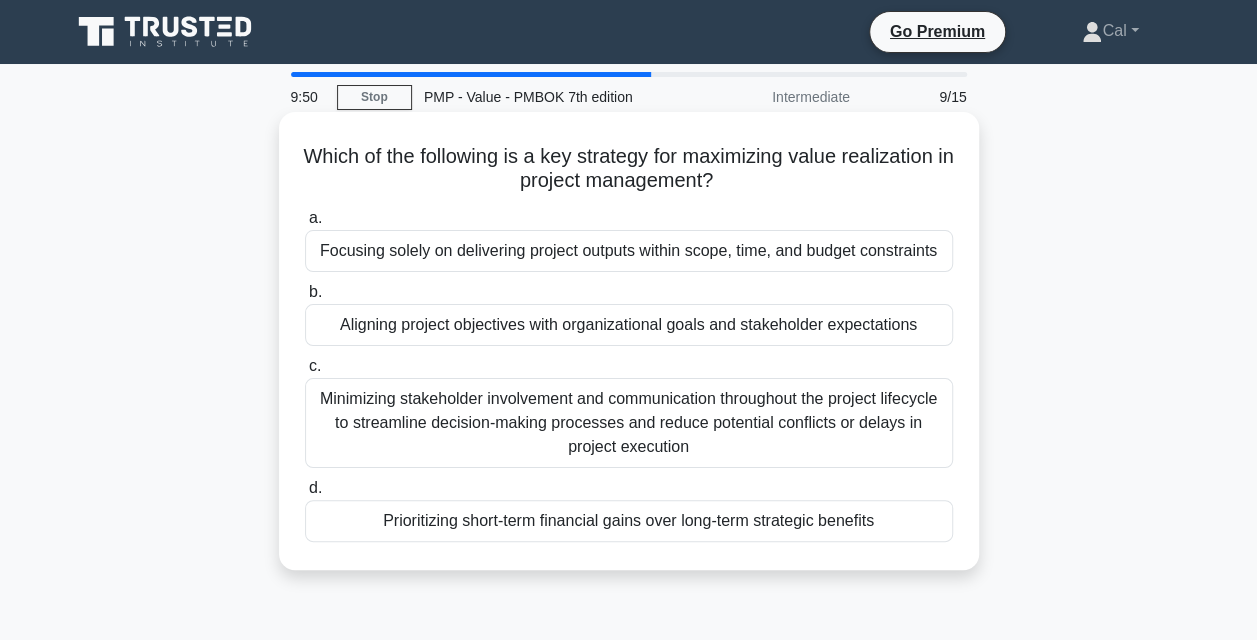 click on "Aligning project objectives with organizational goals and stakeholder expectations" at bounding box center (629, 325) 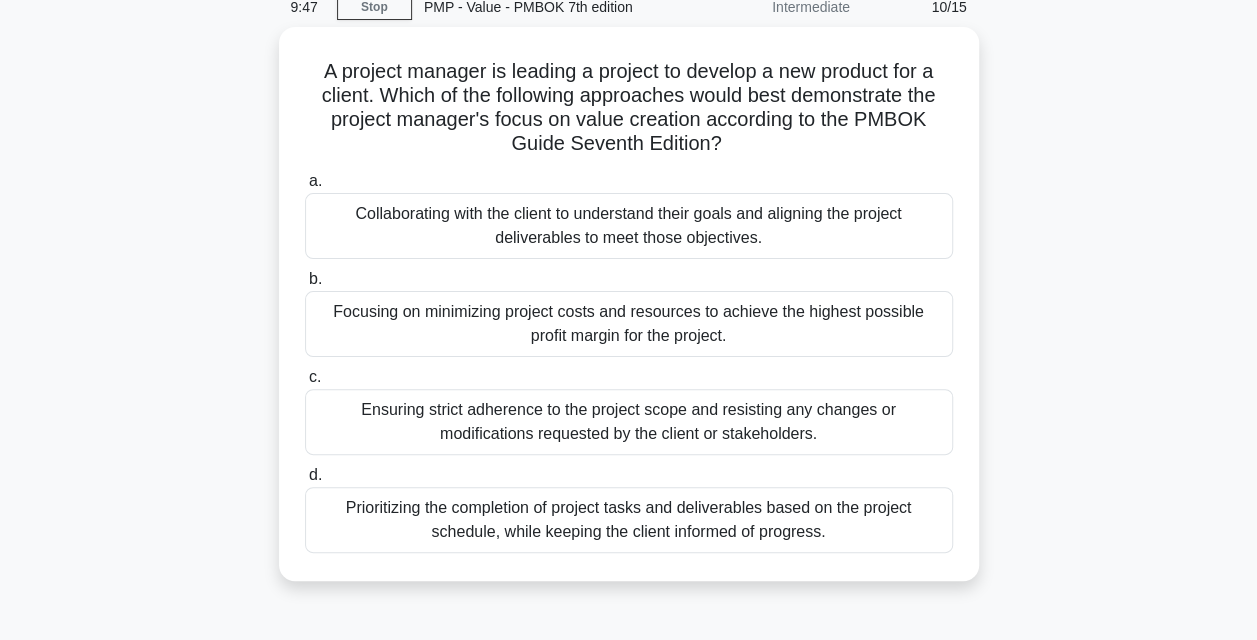 scroll, scrollTop: 92, scrollLeft: 0, axis: vertical 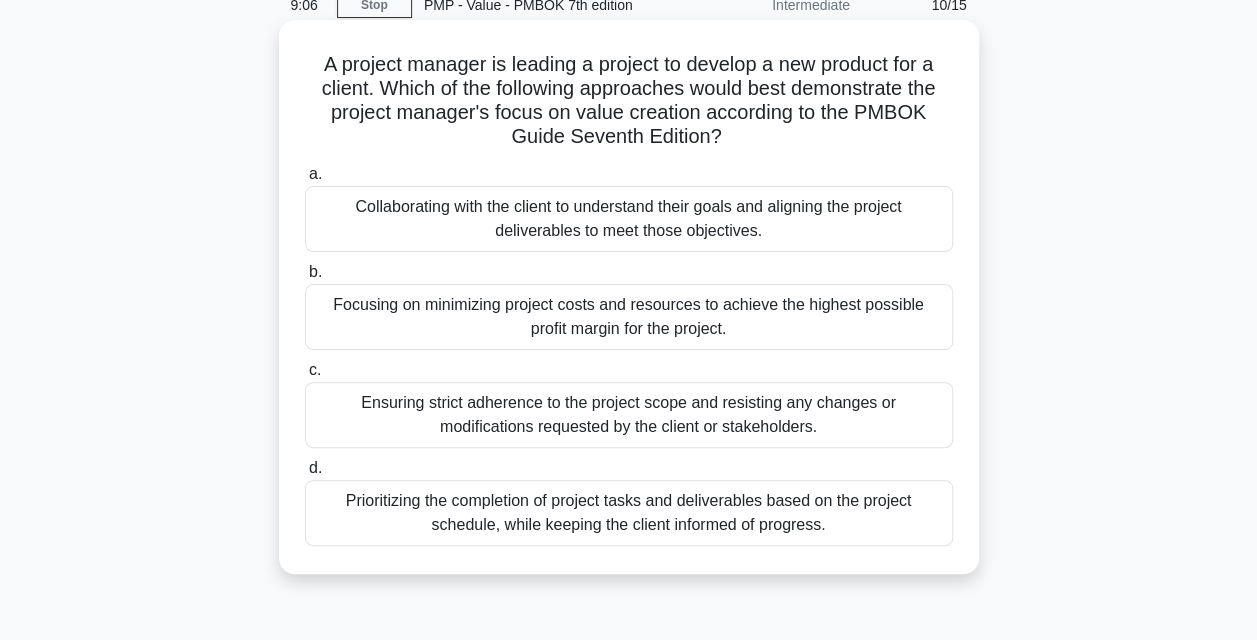 click on "Collaborating with the client to understand their goals and aligning the project deliverables to meet those objectives." at bounding box center [629, 219] 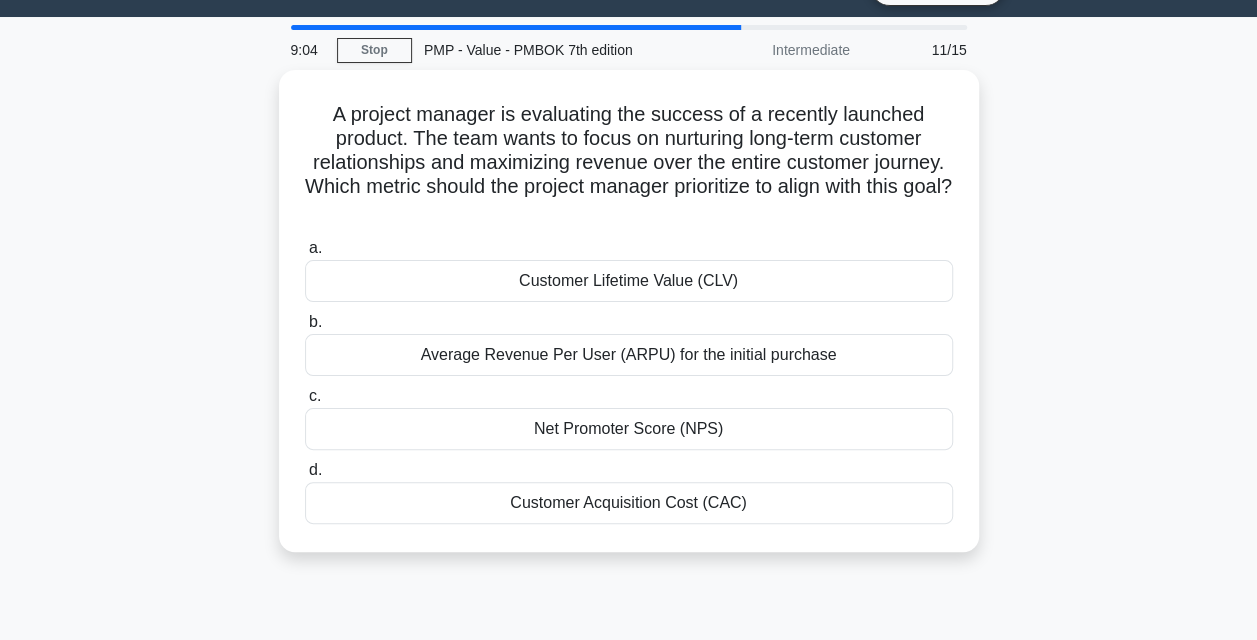 scroll, scrollTop: 50, scrollLeft: 0, axis: vertical 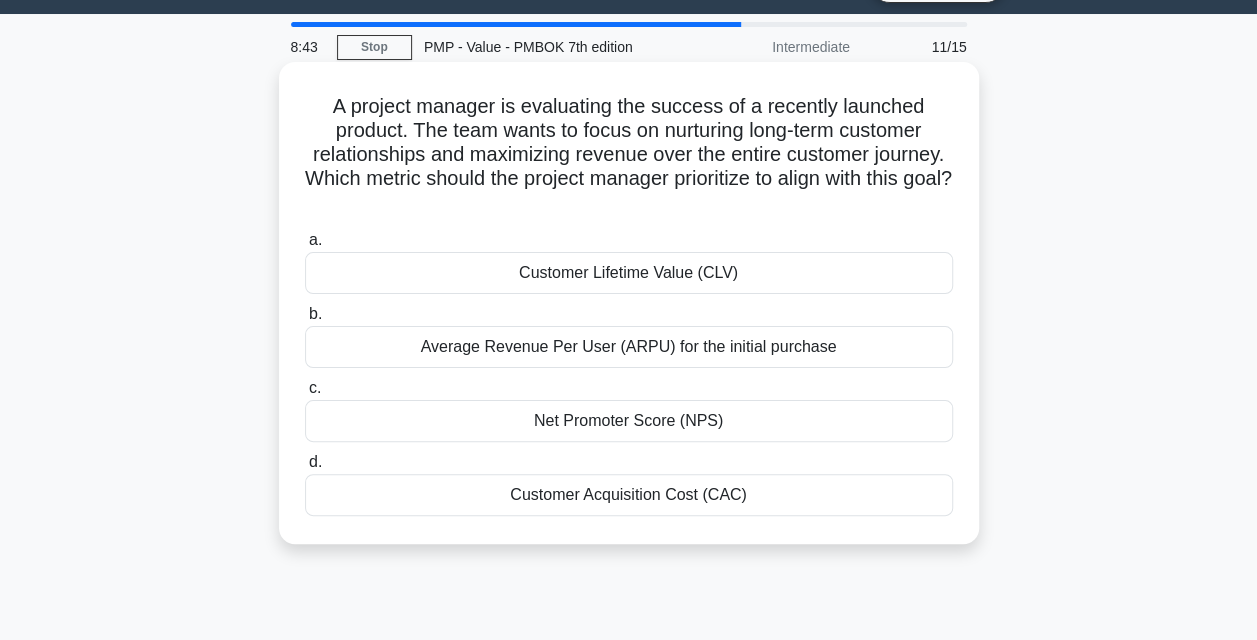 click on "Customer Lifetime Value (CLV)" at bounding box center [629, 273] 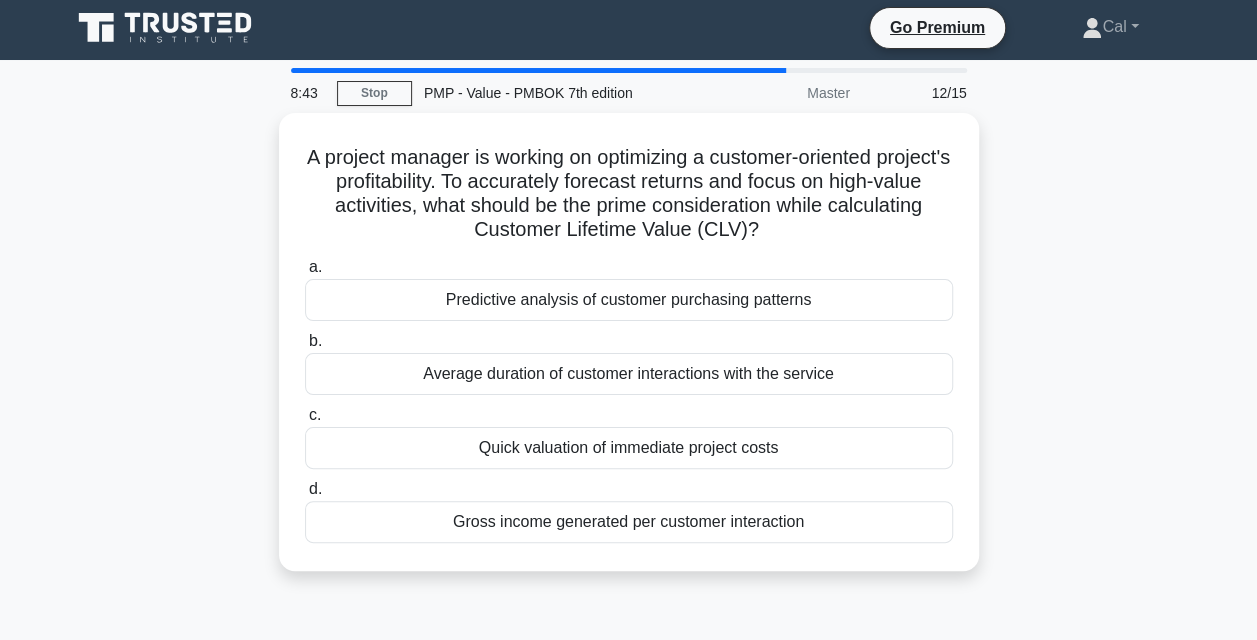 scroll, scrollTop: 0, scrollLeft: 0, axis: both 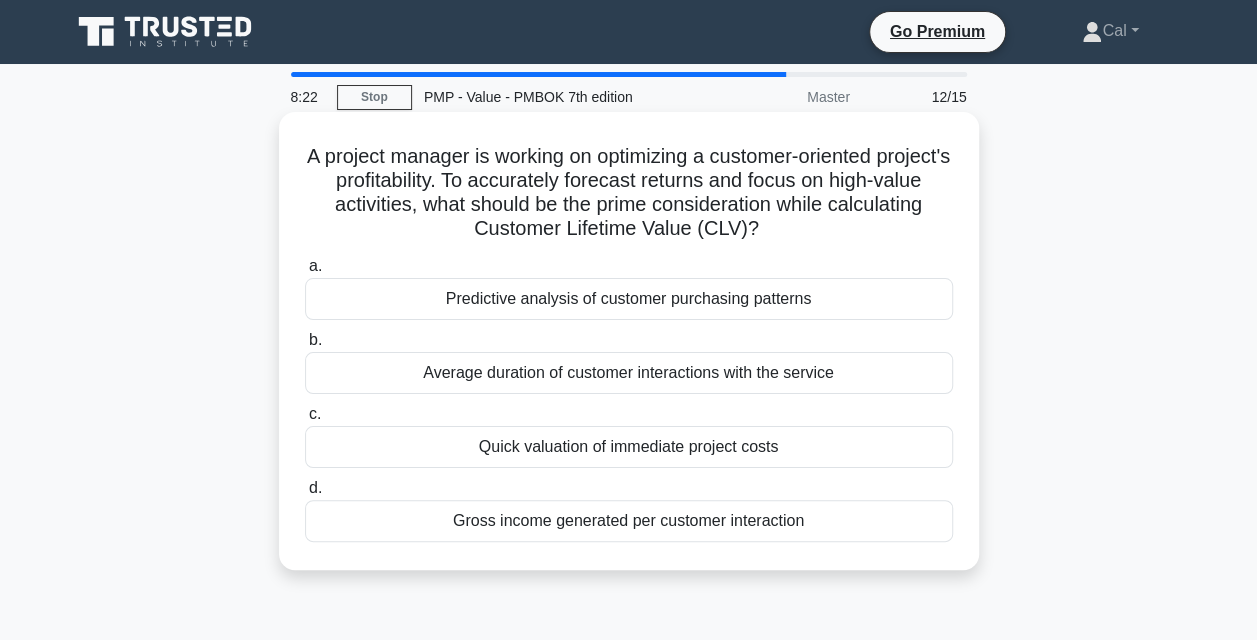 click on "Average duration of customer interactions with the service" at bounding box center [629, 373] 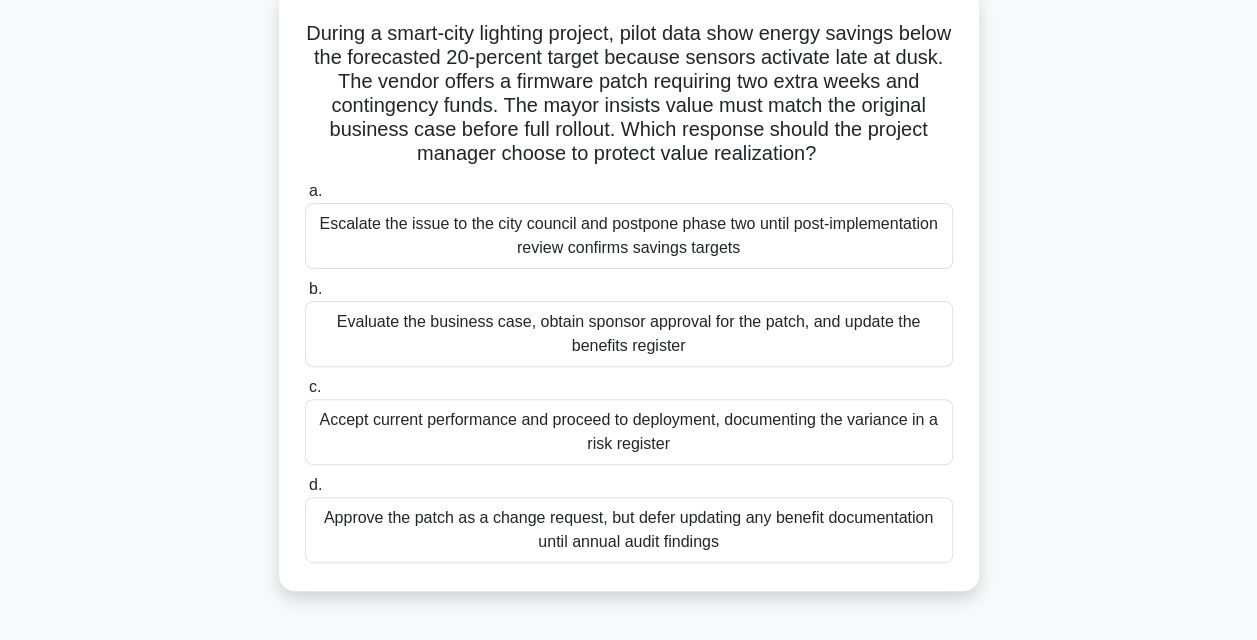 scroll, scrollTop: 128, scrollLeft: 0, axis: vertical 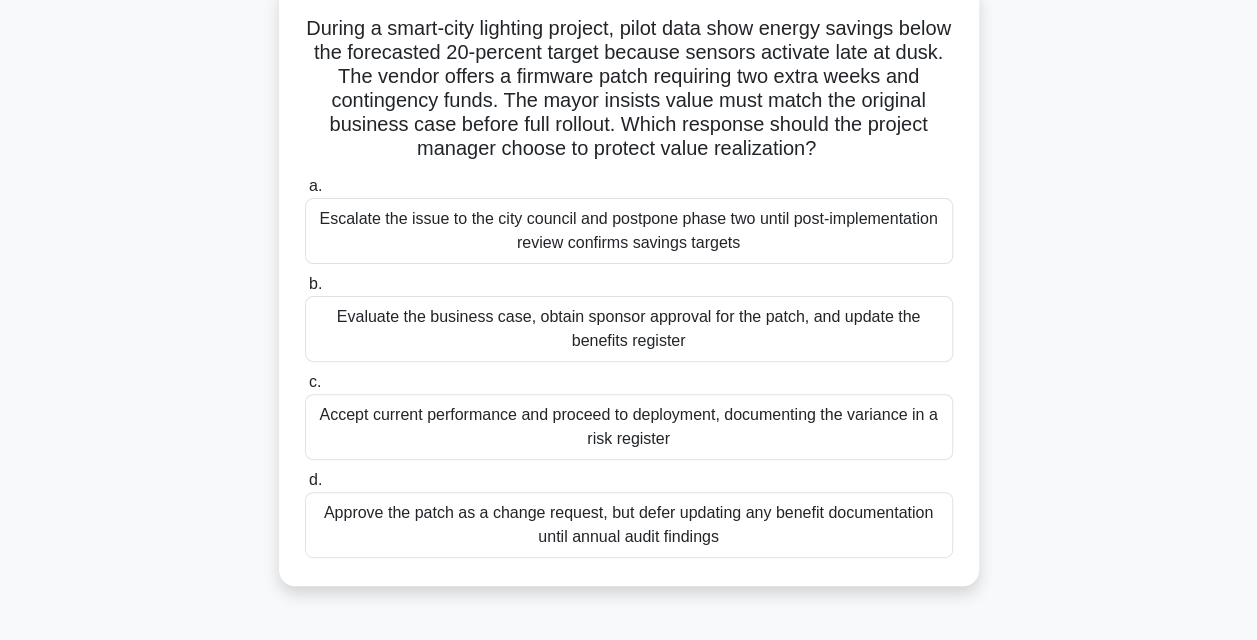 click on "Evaluate the business case, obtain sponsor approval for the patch, and update the benefits register" at bounding box center [629, 329] 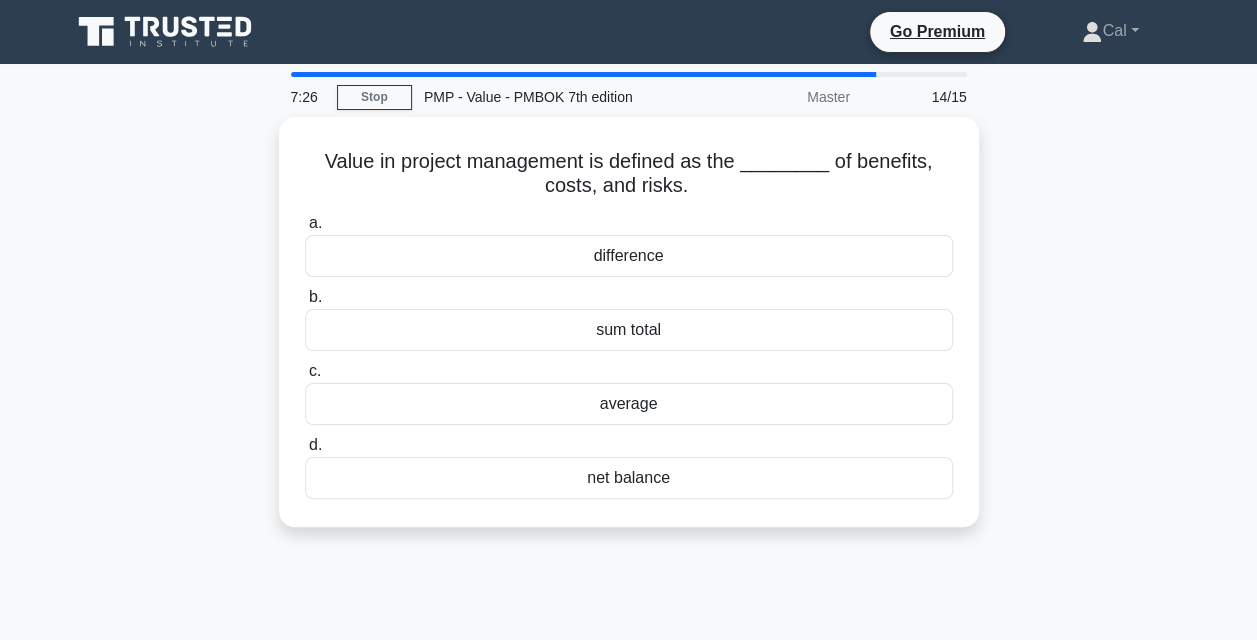 scroll, scrollTop: 0, scrollLeft: 0, axis: both 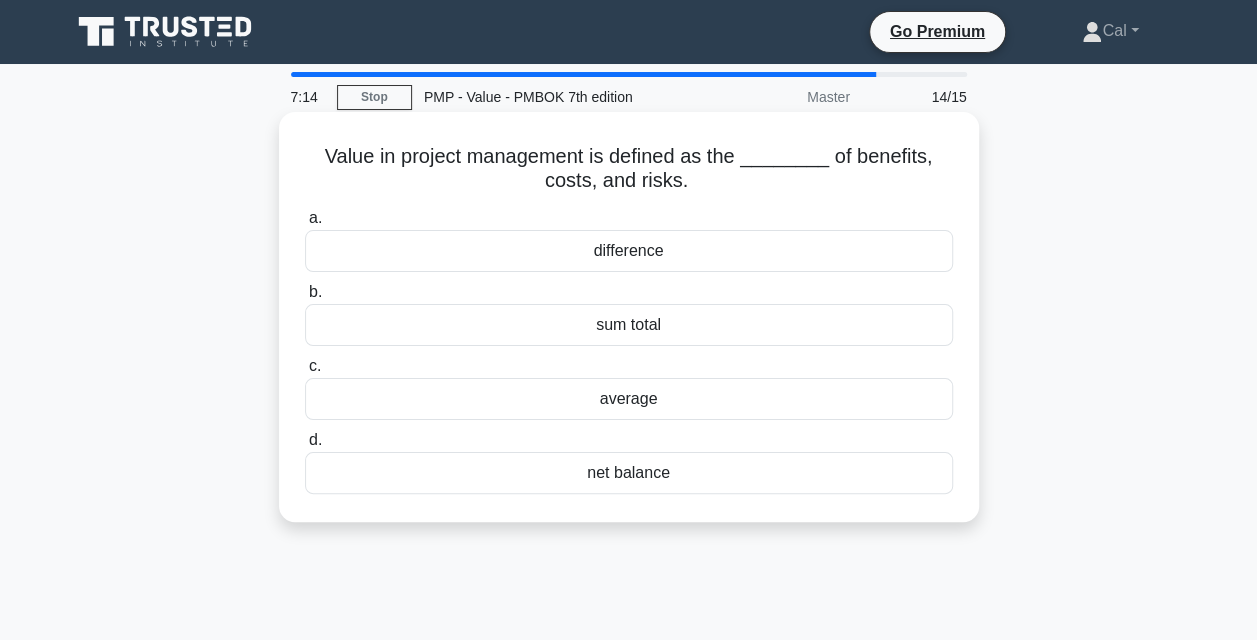click on "net balance" at bounding box center (629, 473) 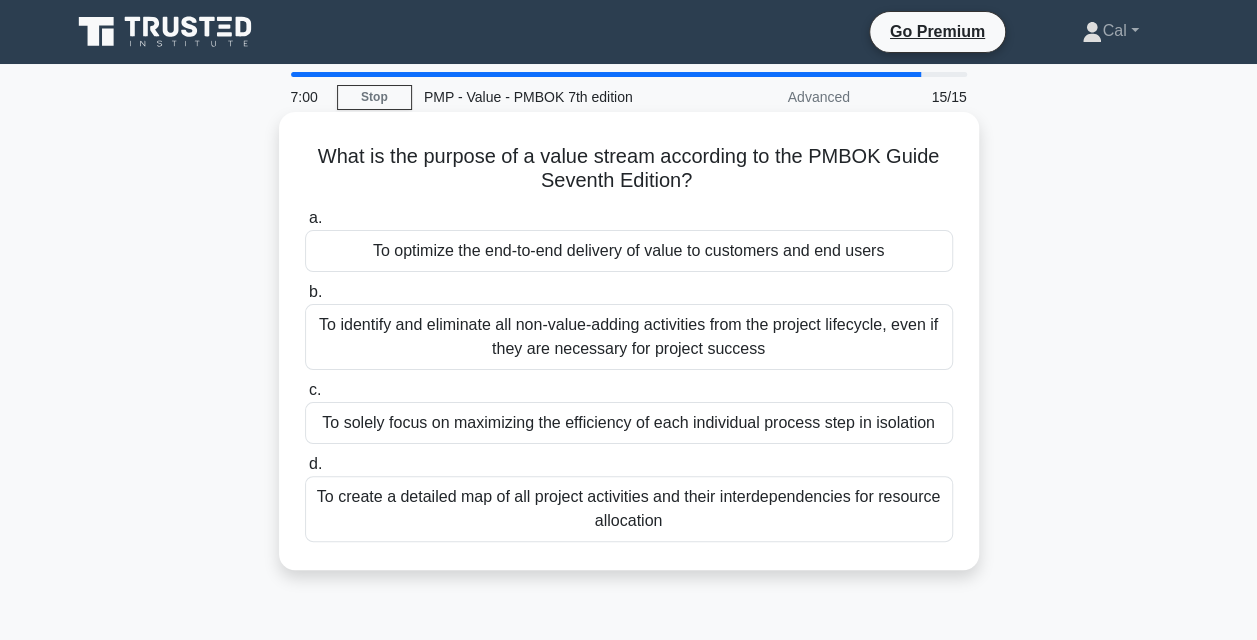 click on "To optimize the end-to-end delivery of value to customers and end users" at bounding box center (629, 251) 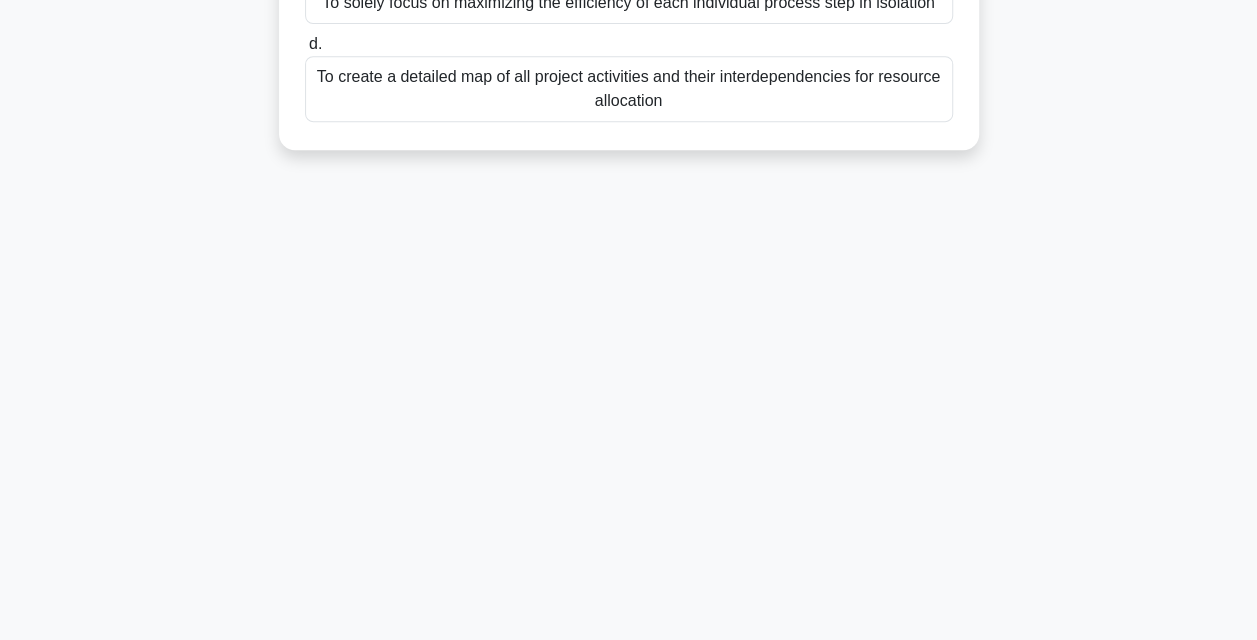 scroll, scrollTop: 0, scrollLeft: 0, axis: both 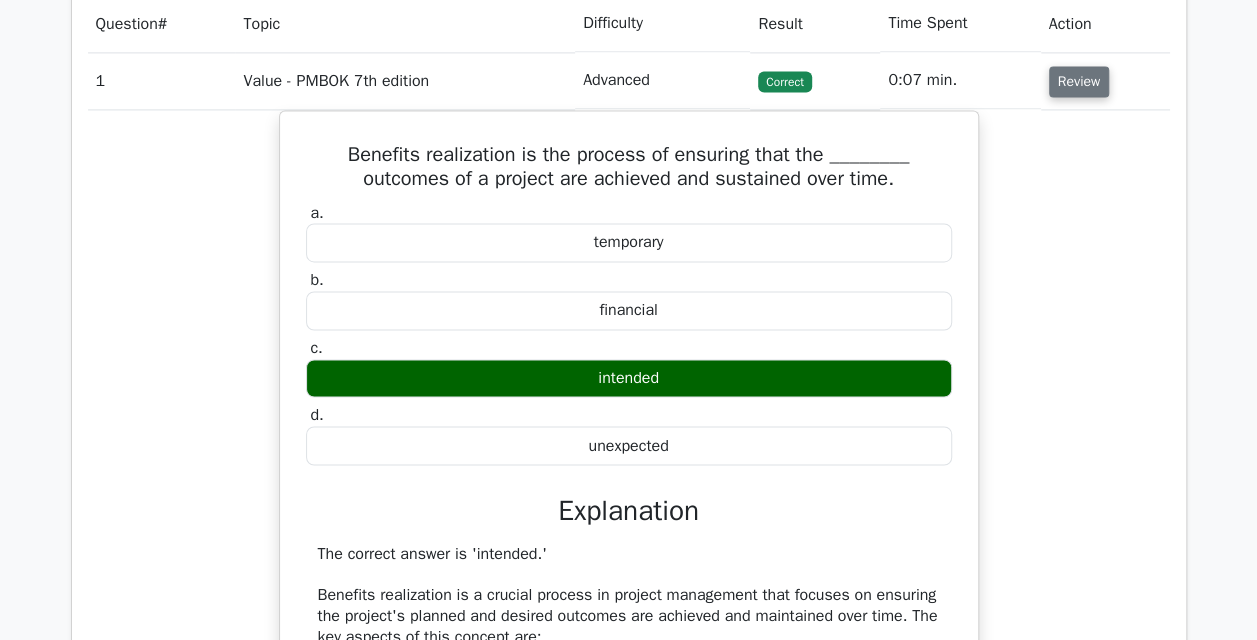 click on "Review" at bounding box center [1079, 81] 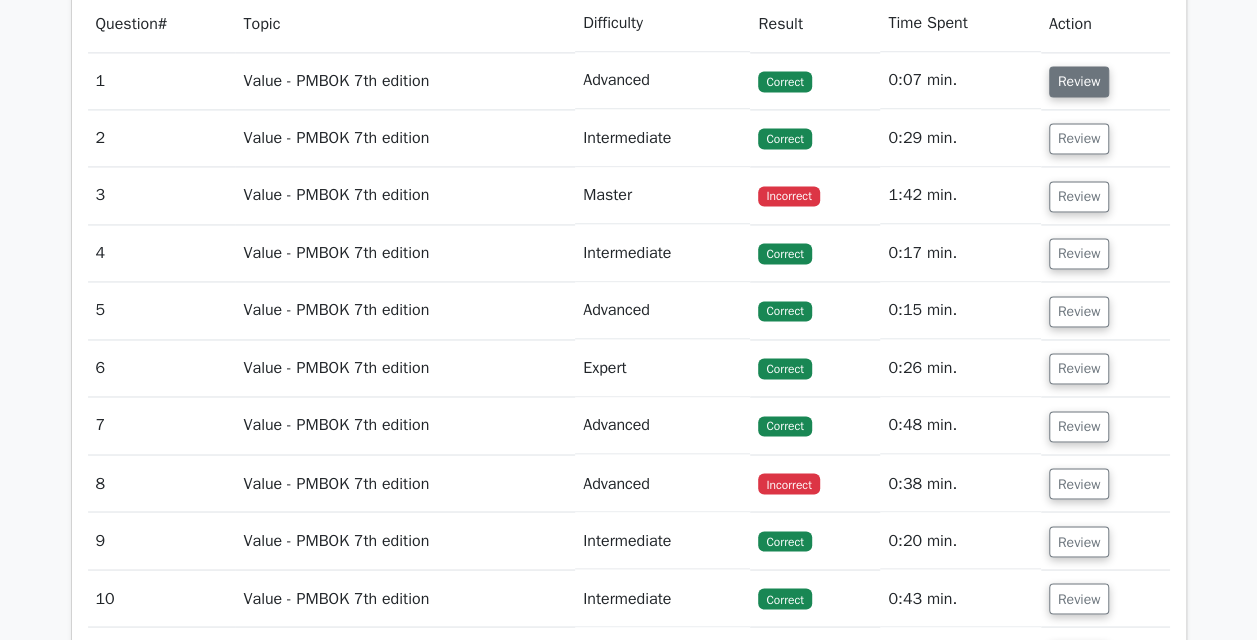 click on "Review" at bounding box center [1079, 81] 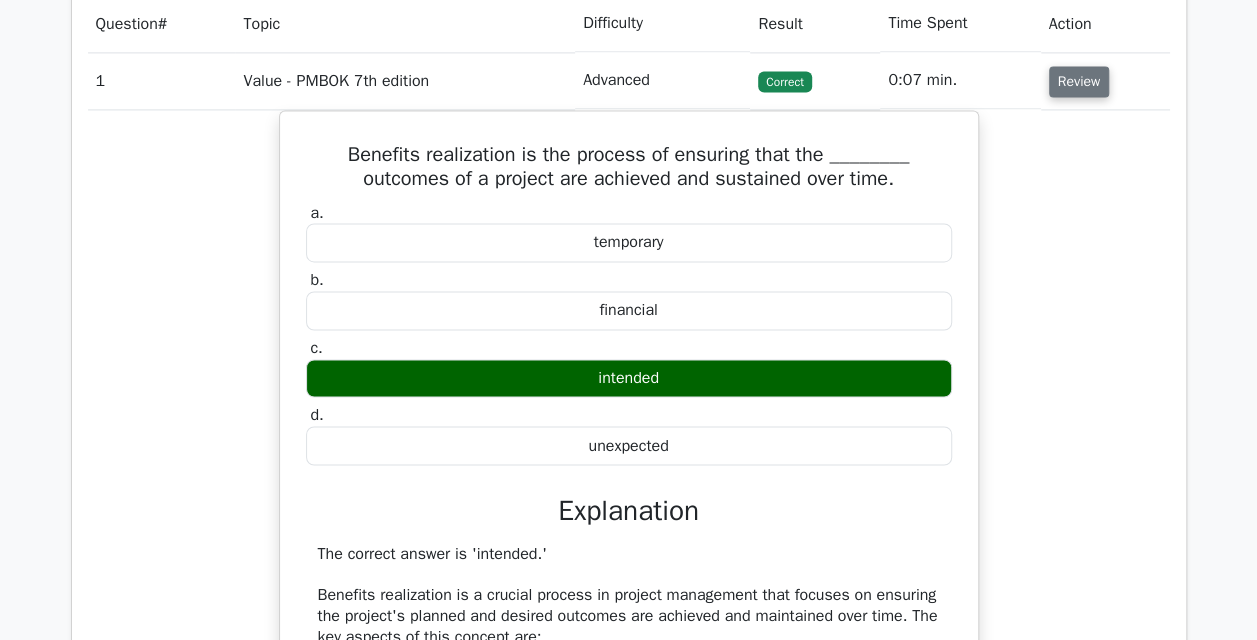 click on "Review" at bounding box center [1079, 81] 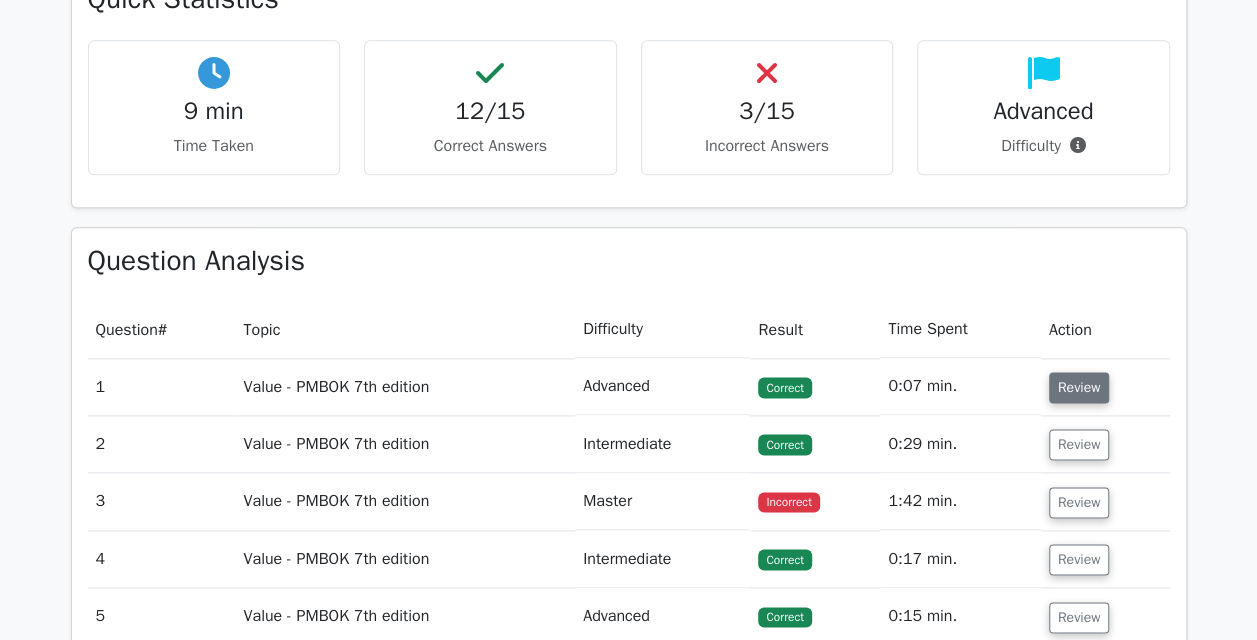 scroll, scrollTop: 1138, scrollLeft: 0, axis: vertical 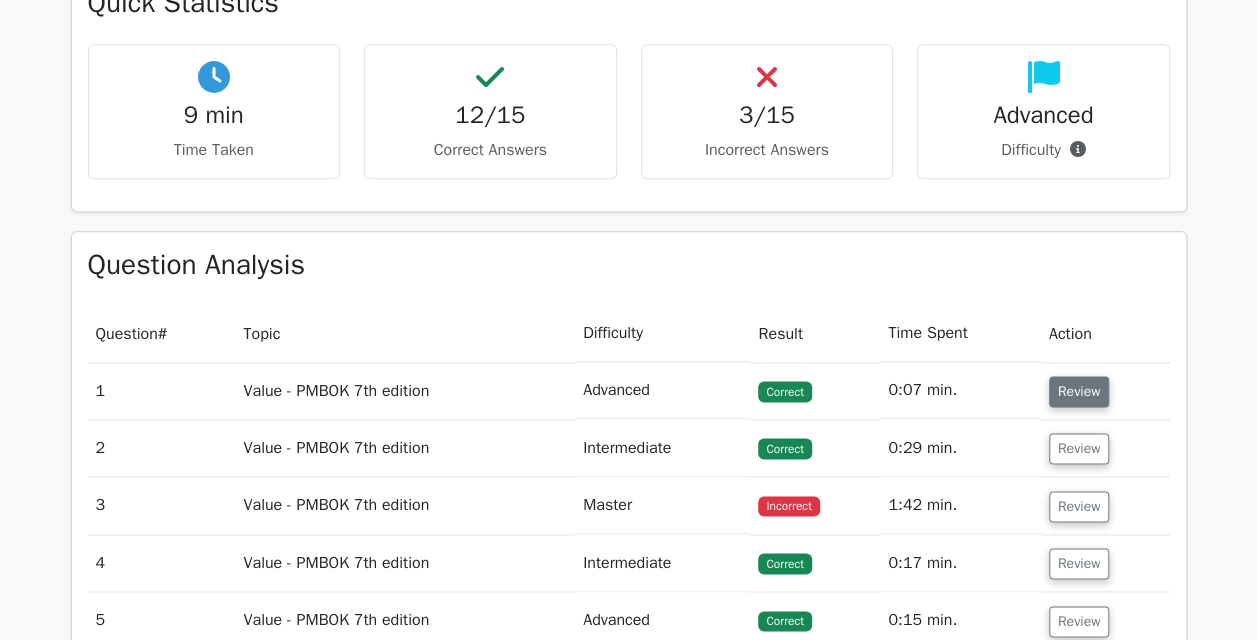 click on "Review" at bounding box center (1079, 391) 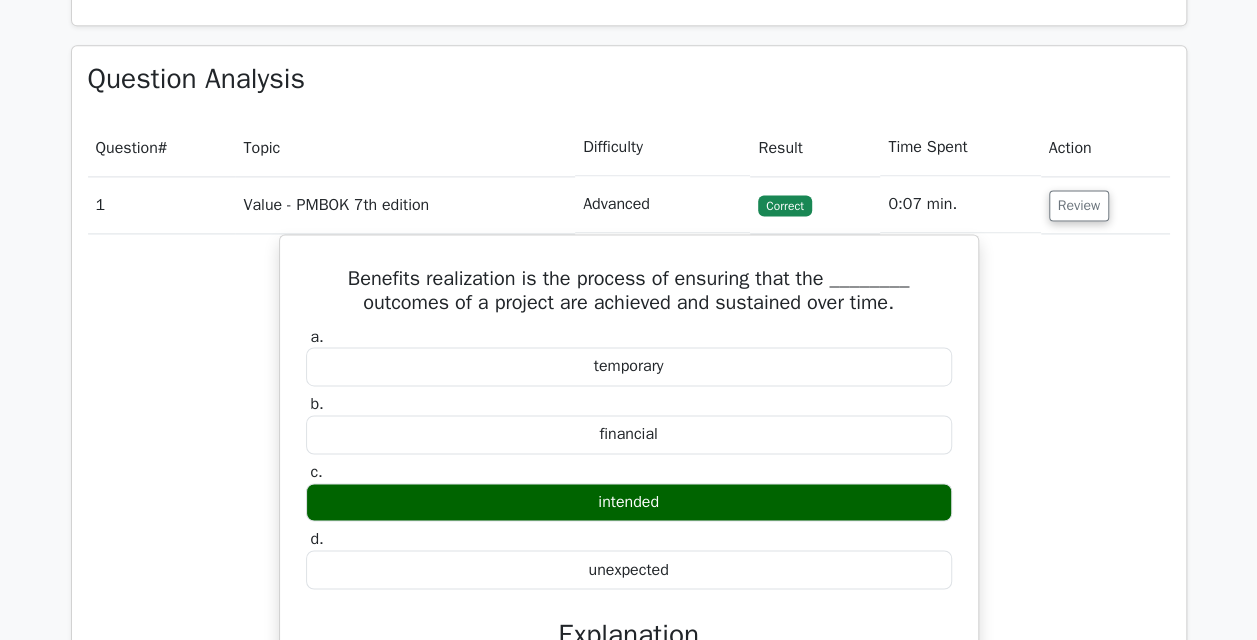 scroll, scrollTop: 1326, scrollLeft: 0, axis: vertical 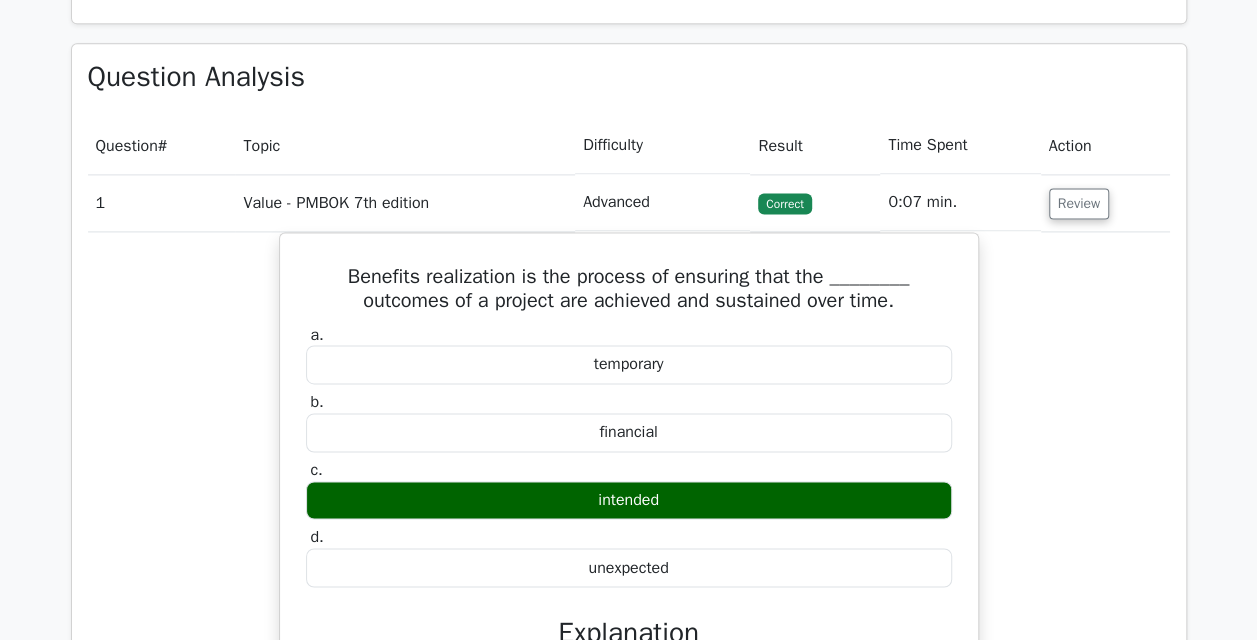 click on "Action" at bounding box center [1105, 145] 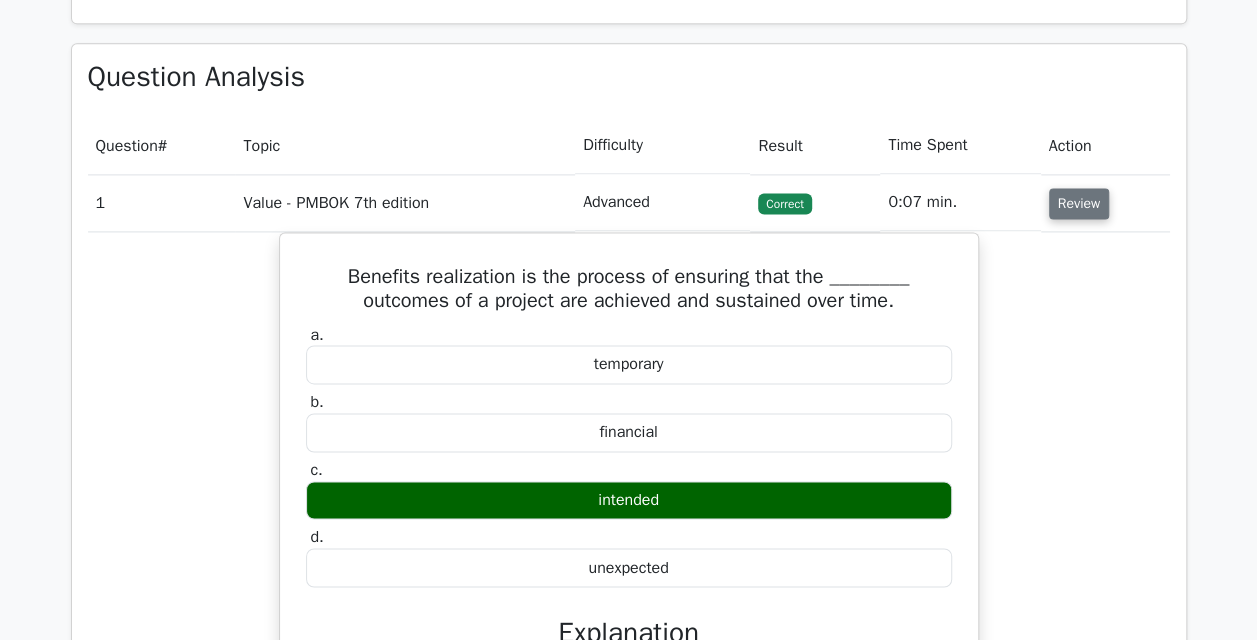 click on "Review" at bounding box center [1079, 203] 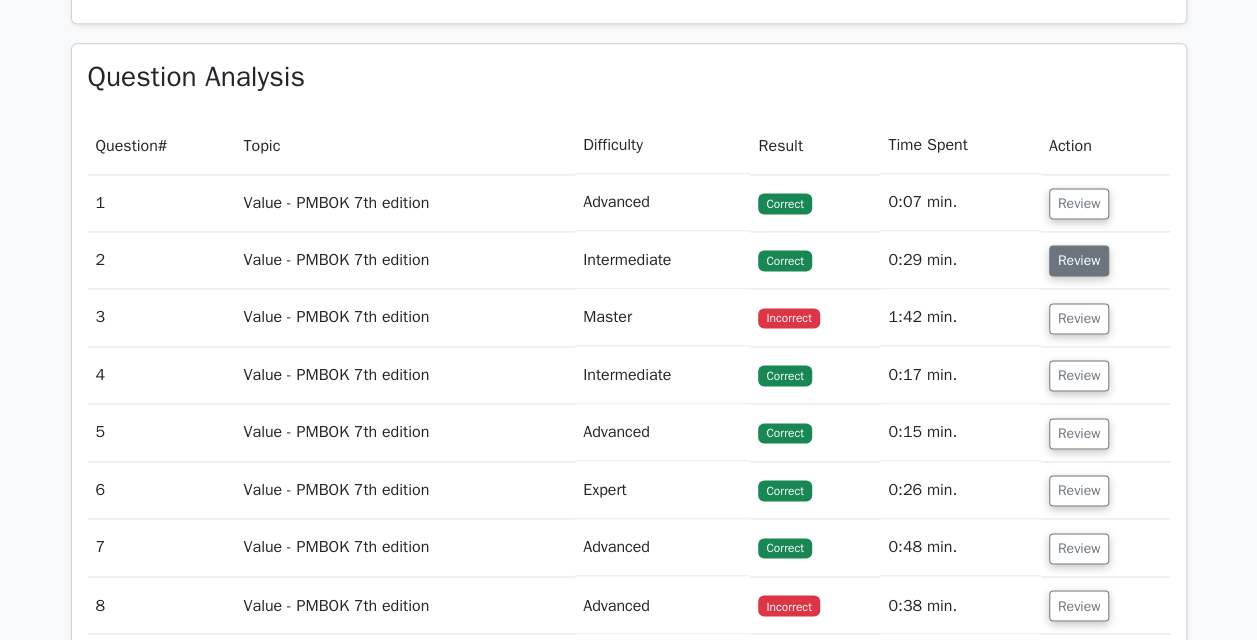 click on "Review" at bounding box center (1079, 260) 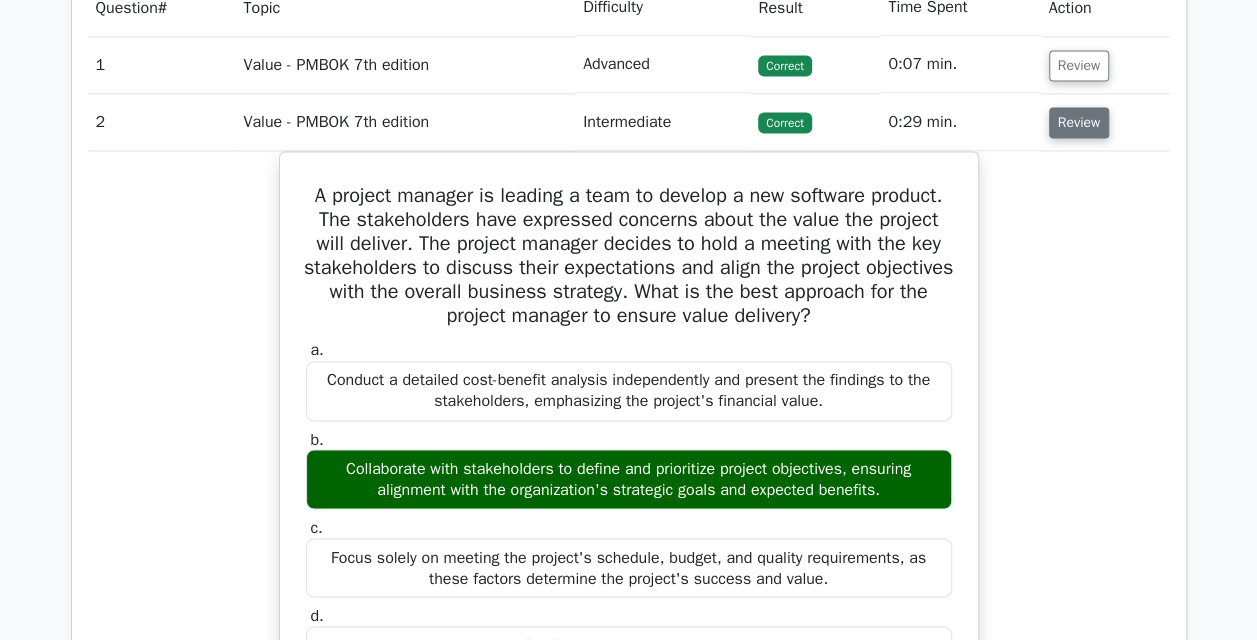 scroll, scrollTop: 1470, scrollLeft: 0, axis: vertical 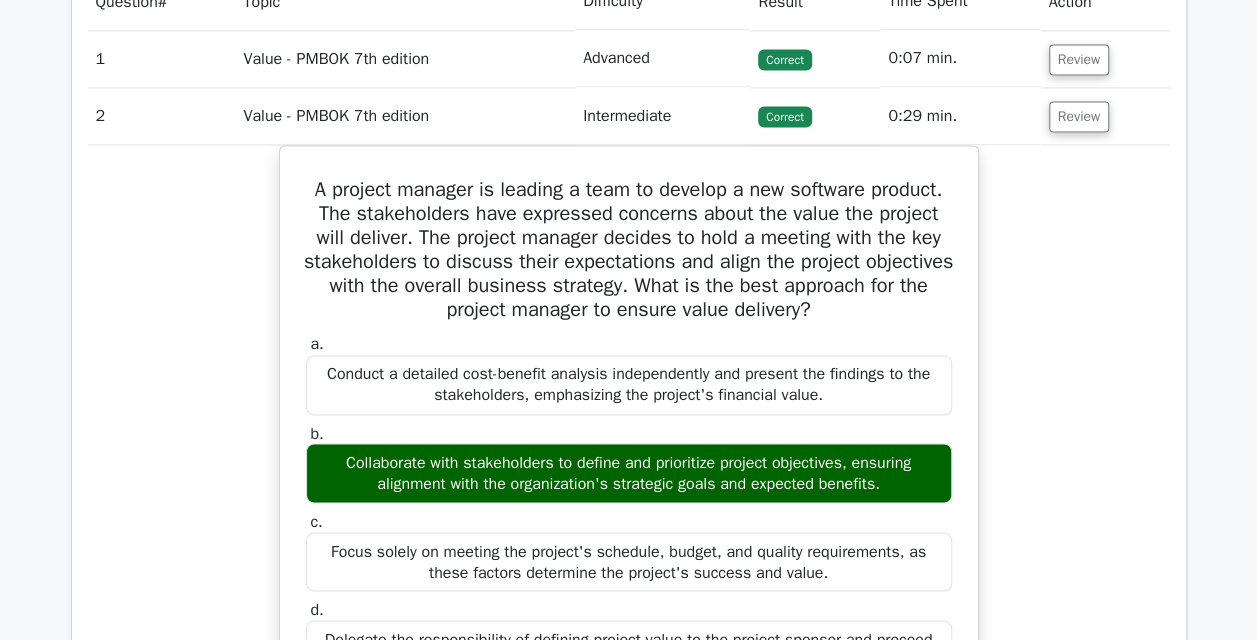 click on "Review" at bounding box center [1105, 116] 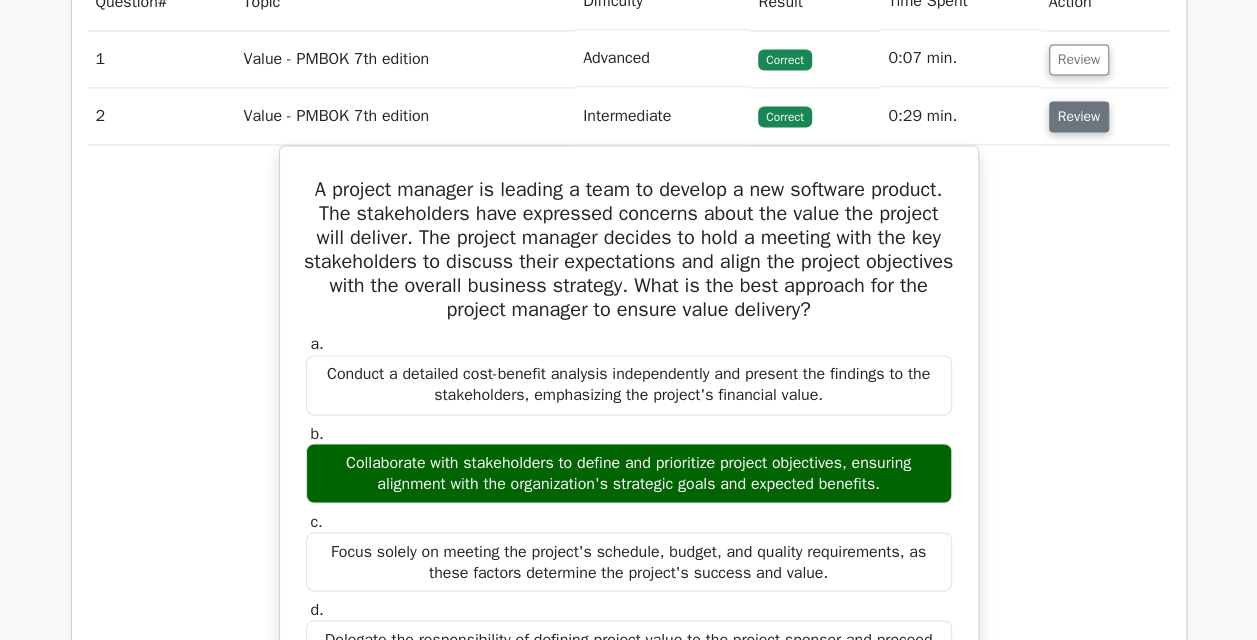 click on "Review" at bounding box center (1079, 116) 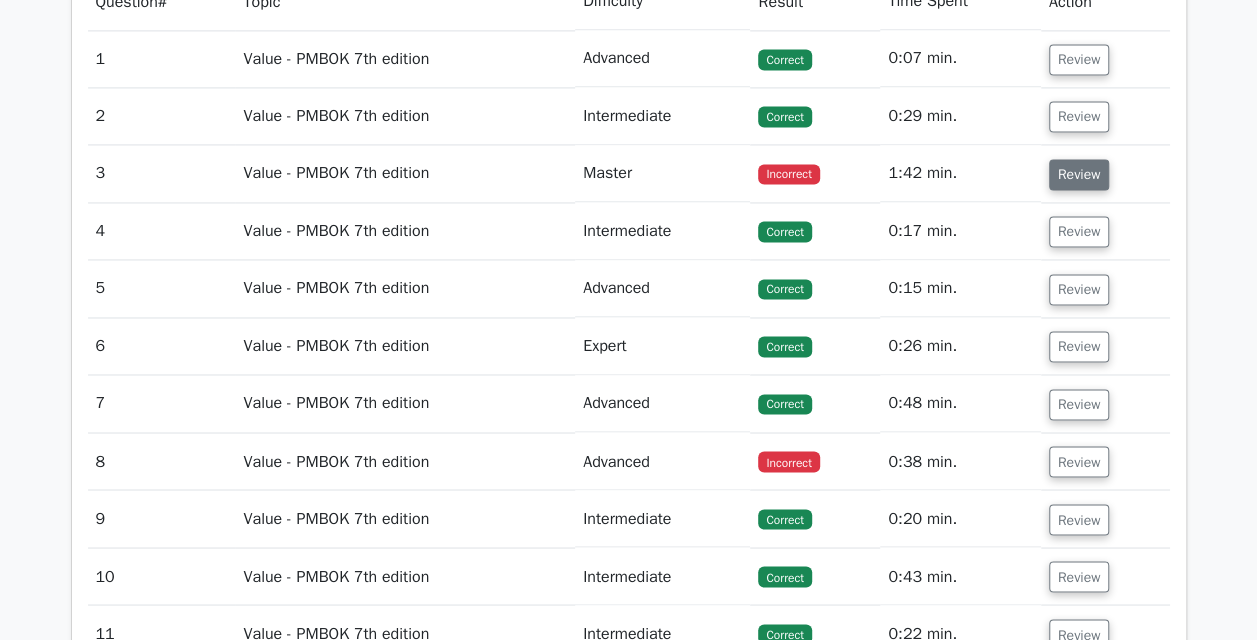 click on "Review" at bounding box center (1079, 174) 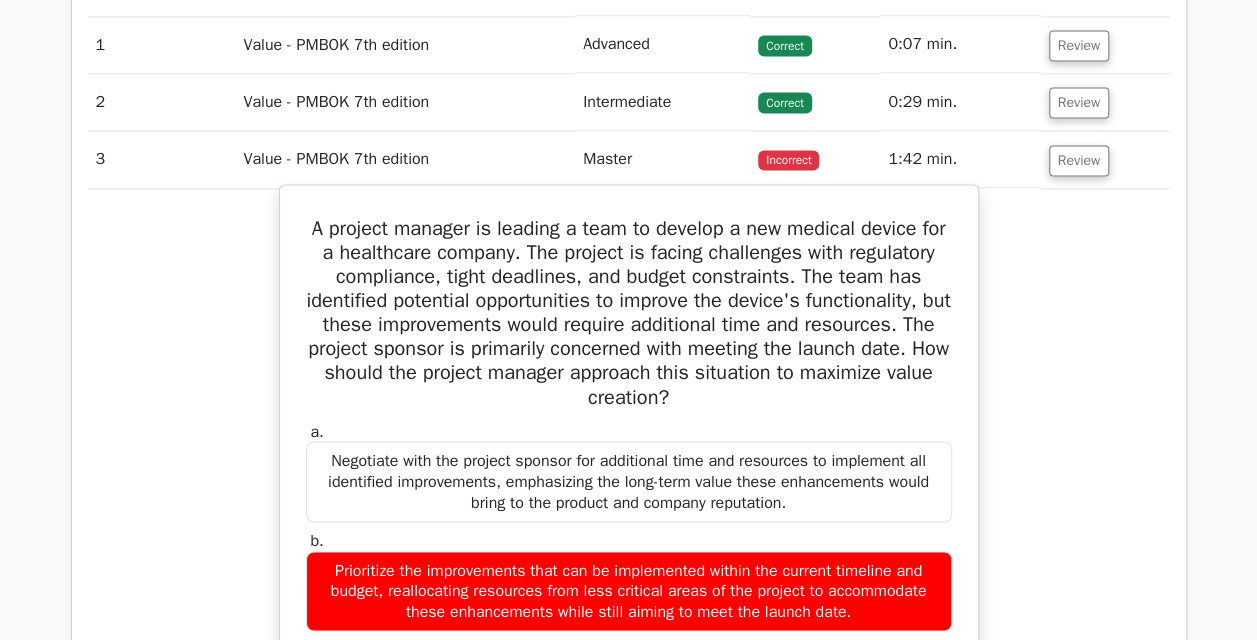 scroll, scrollTop: 1483, scrollLeft: 0, axis: vertical 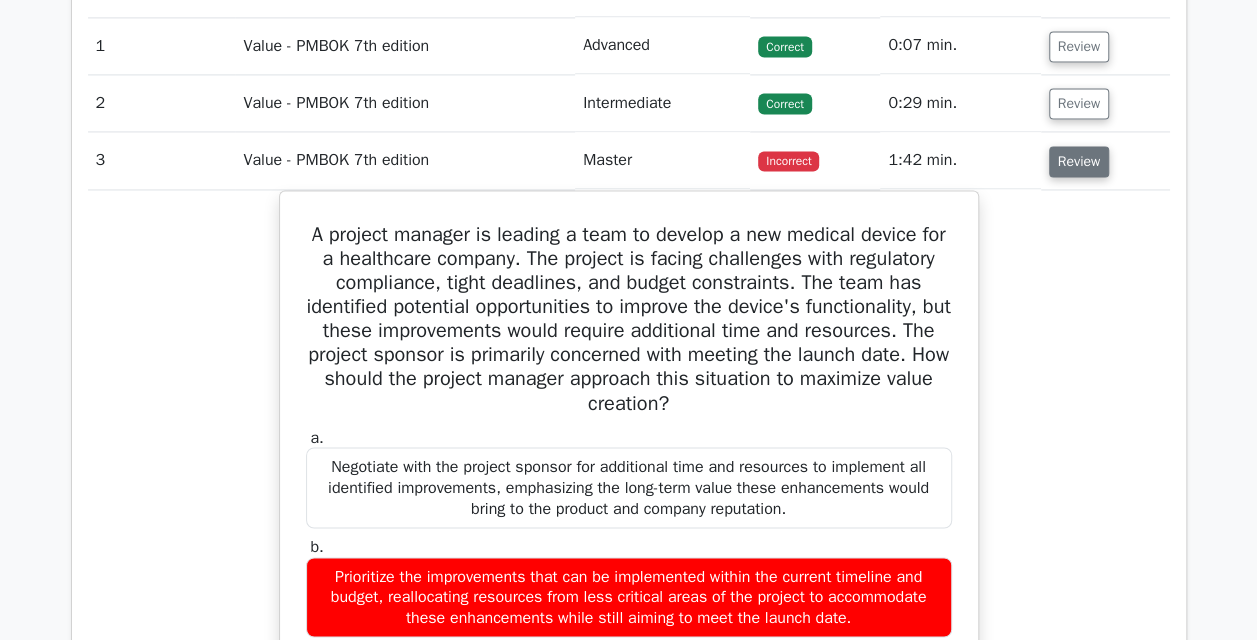 click on "Review" at bounding box center [1079, 161] 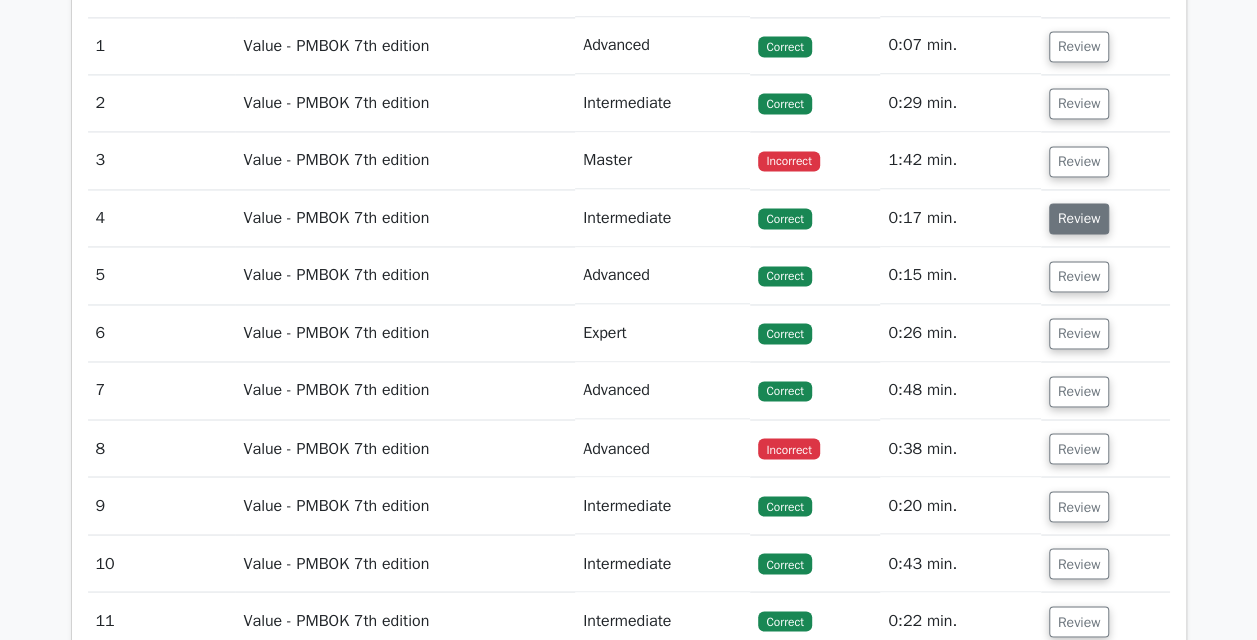 click on "Review" at bounding box center [1079, 218] 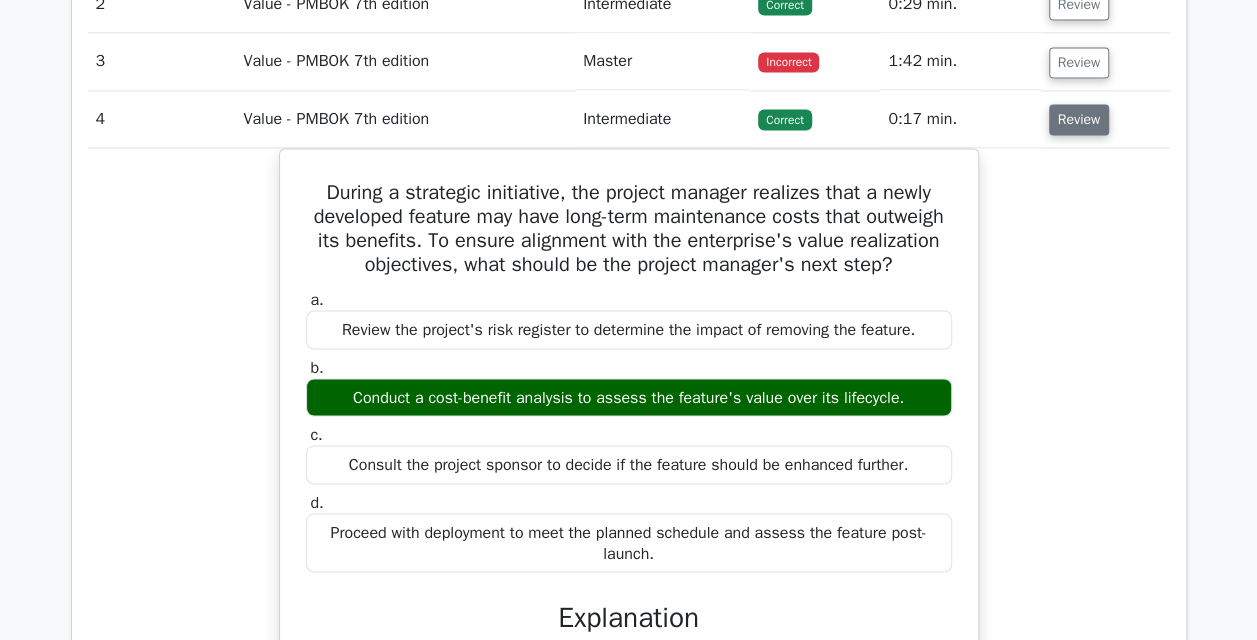 scroll, scrollTop: 1581, scrollLeft: 0, axis: vertical 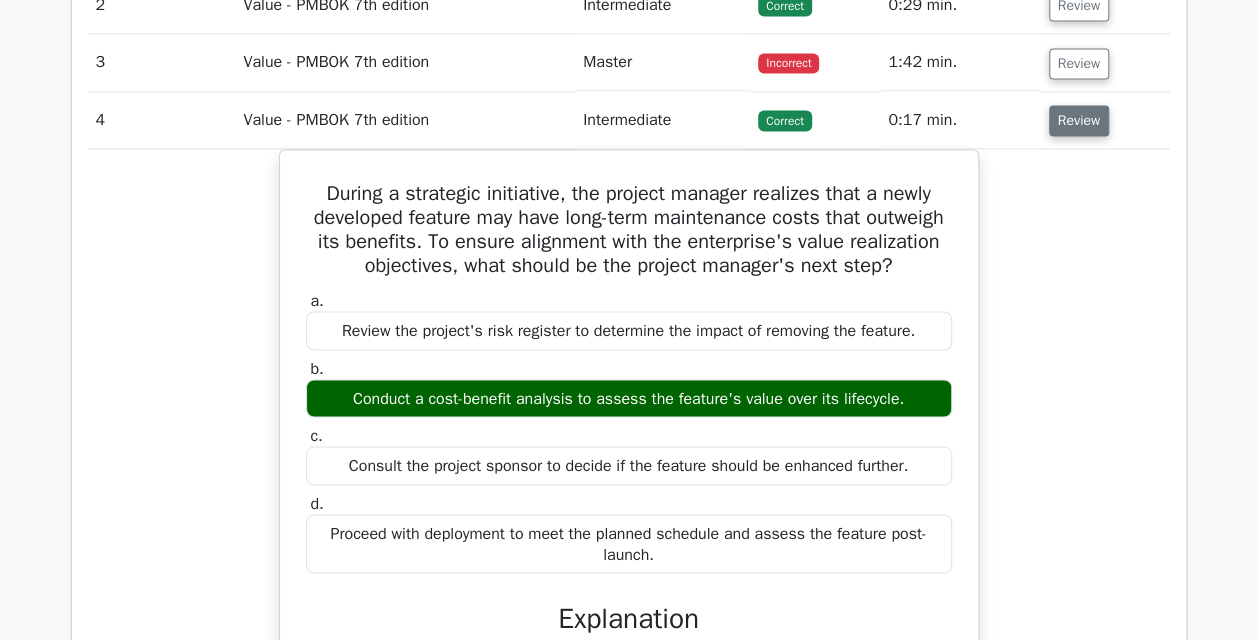 click on "Review" at bounding box center (1079, 120) 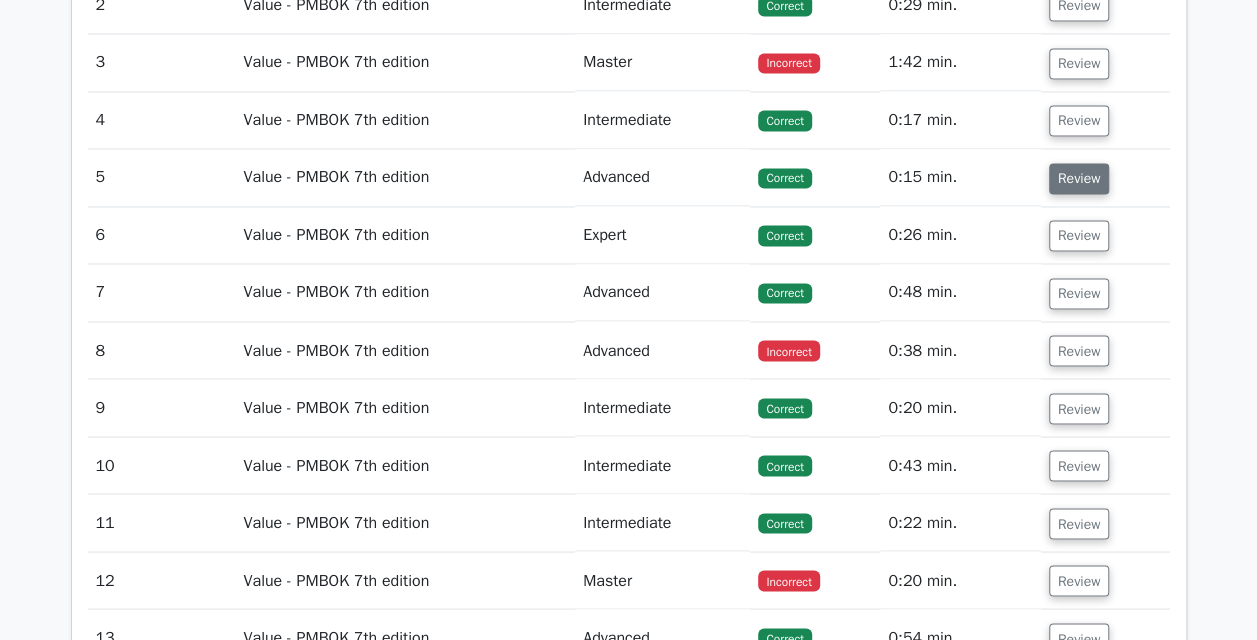 click on "Review" at bounding box center (1079, 178) 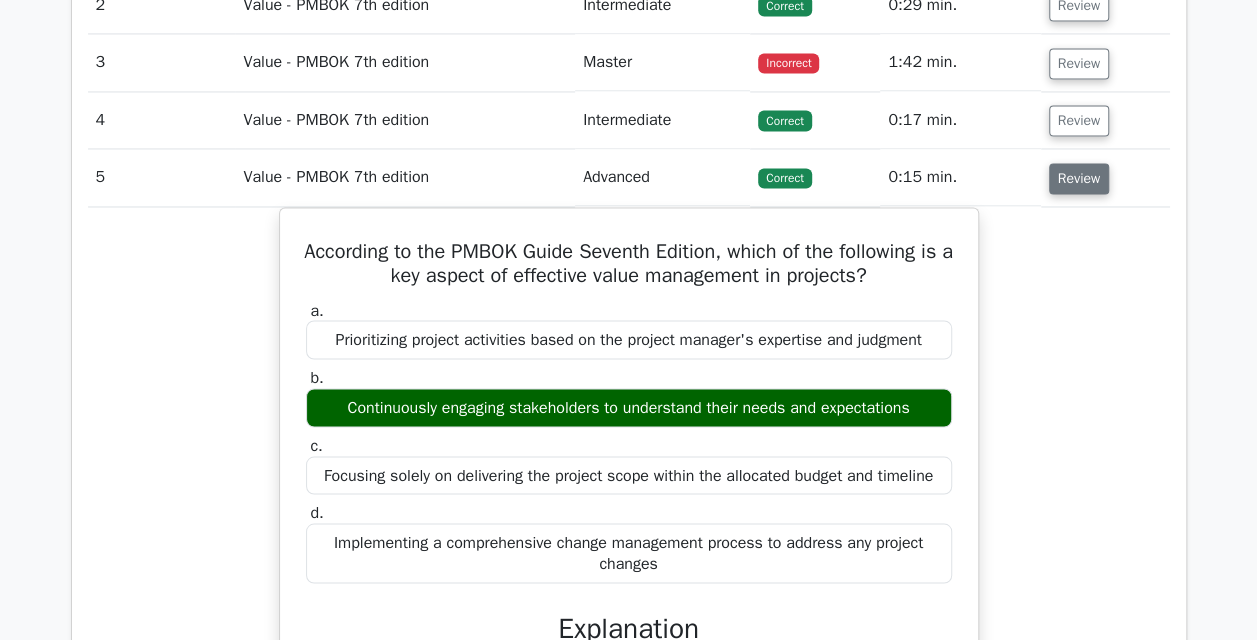 click on "Review" at bounding box center (1079, 178) 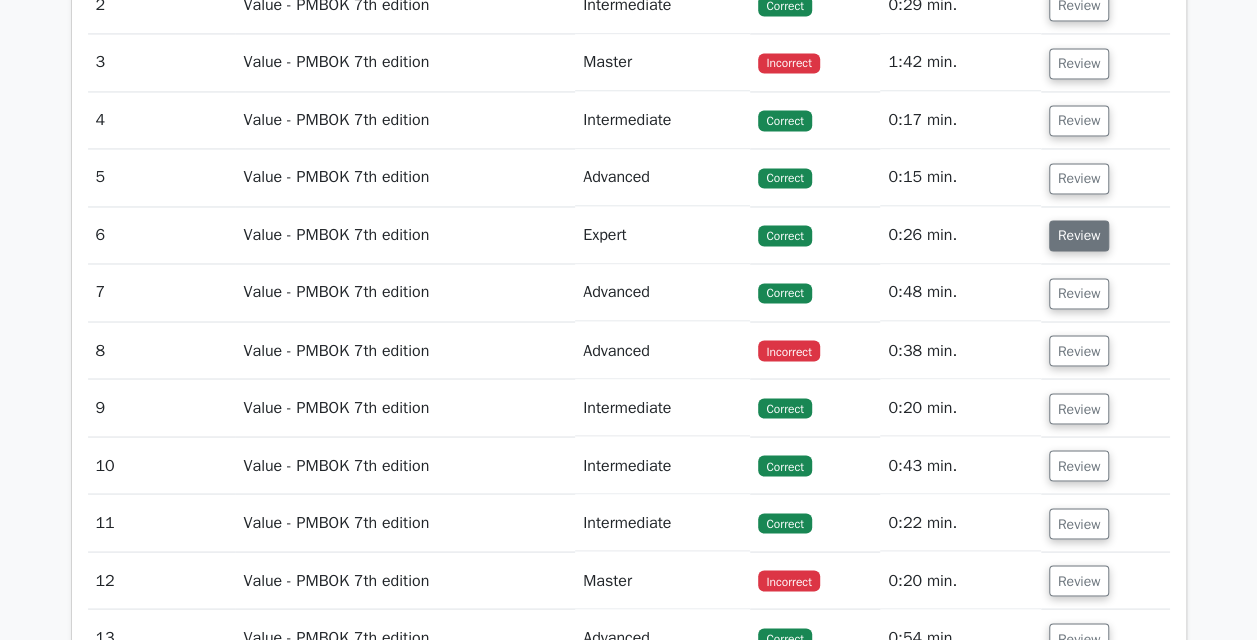 click on "Review" at bounding box center [1079, 235] 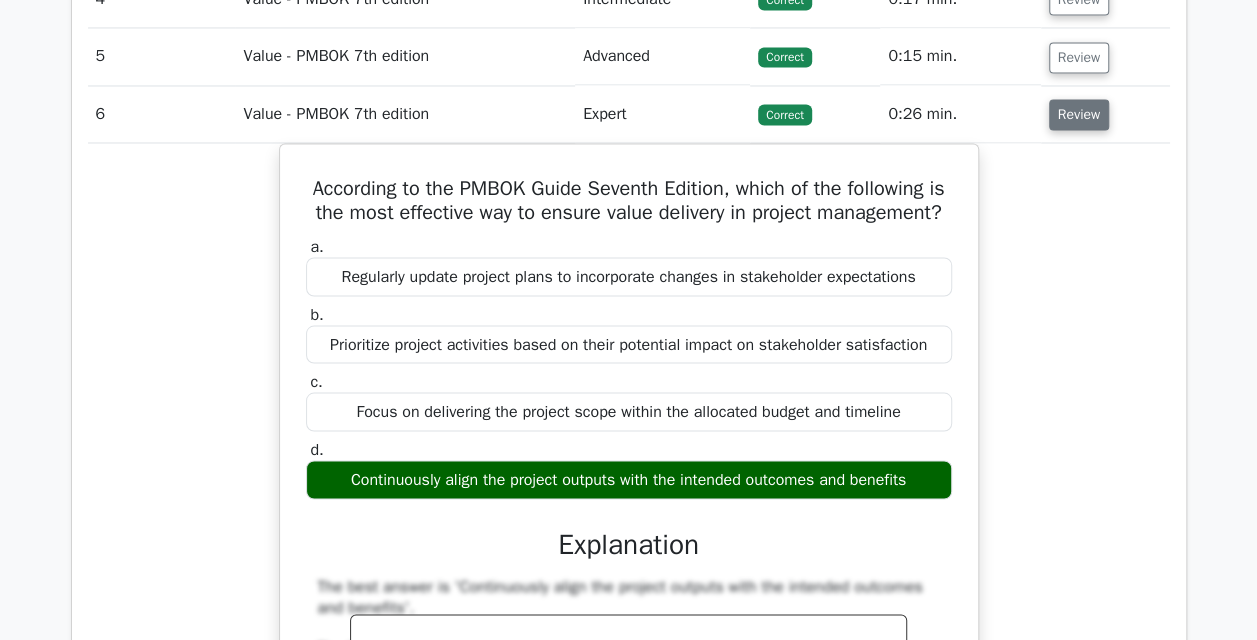 scroll, scrollTop: 1703, scrollLeft: 0, axis: vertical 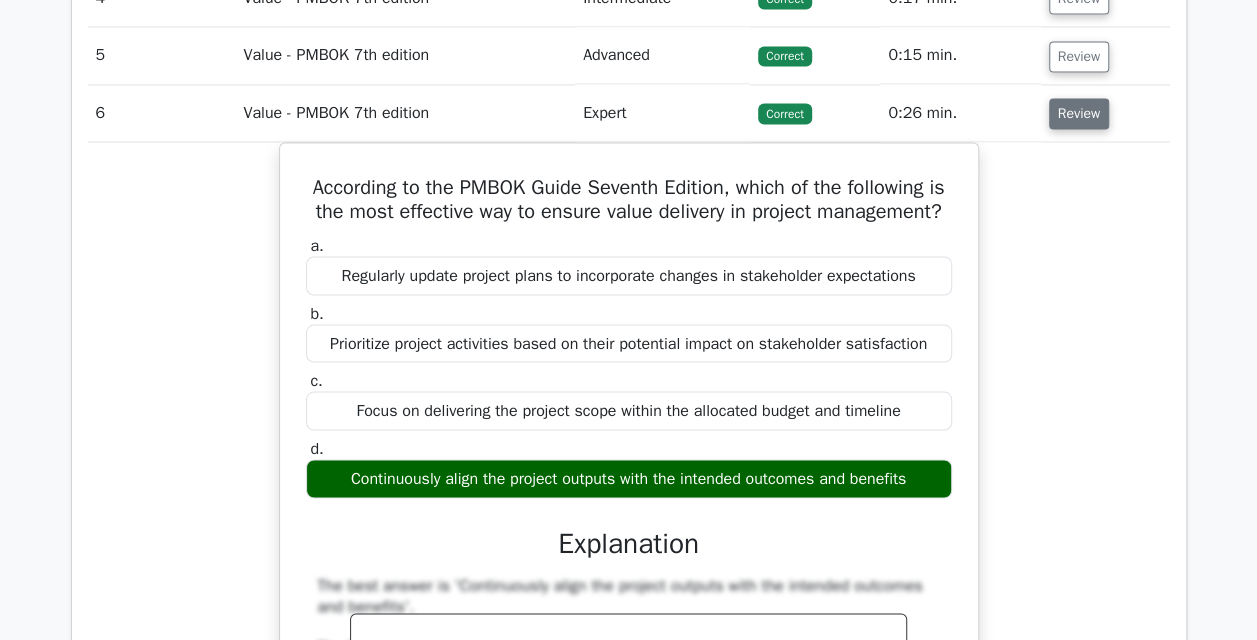 click on "Review" at bounding box center (1079, 113) 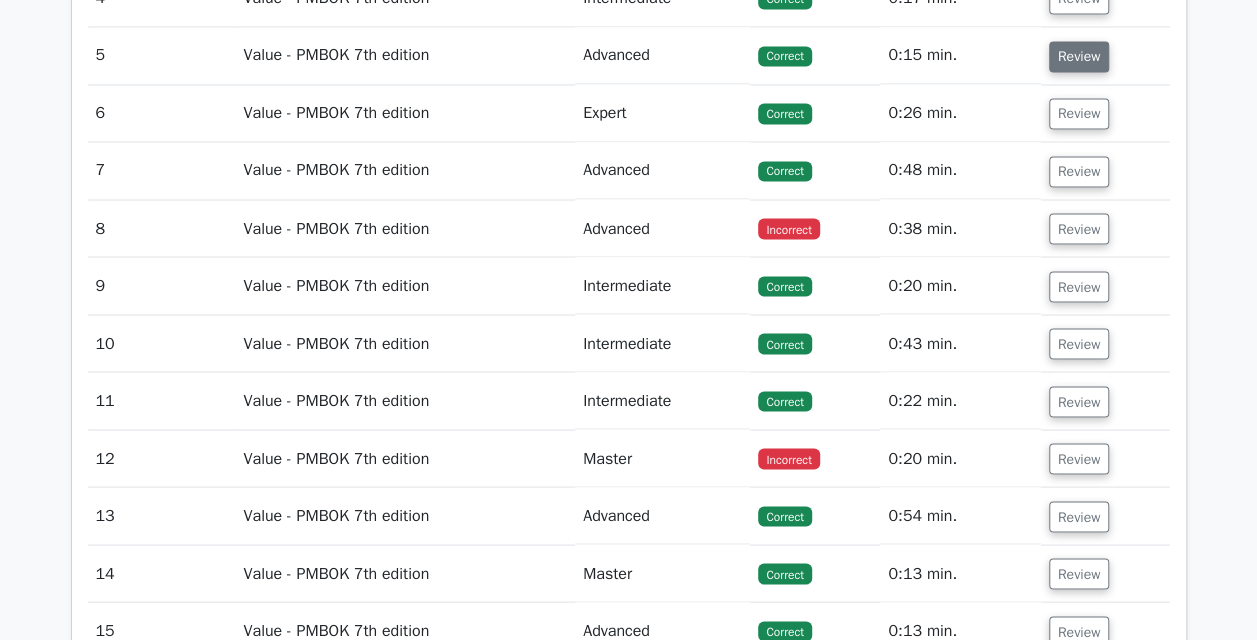 click on "Review" at bounding box center [1079, 56] 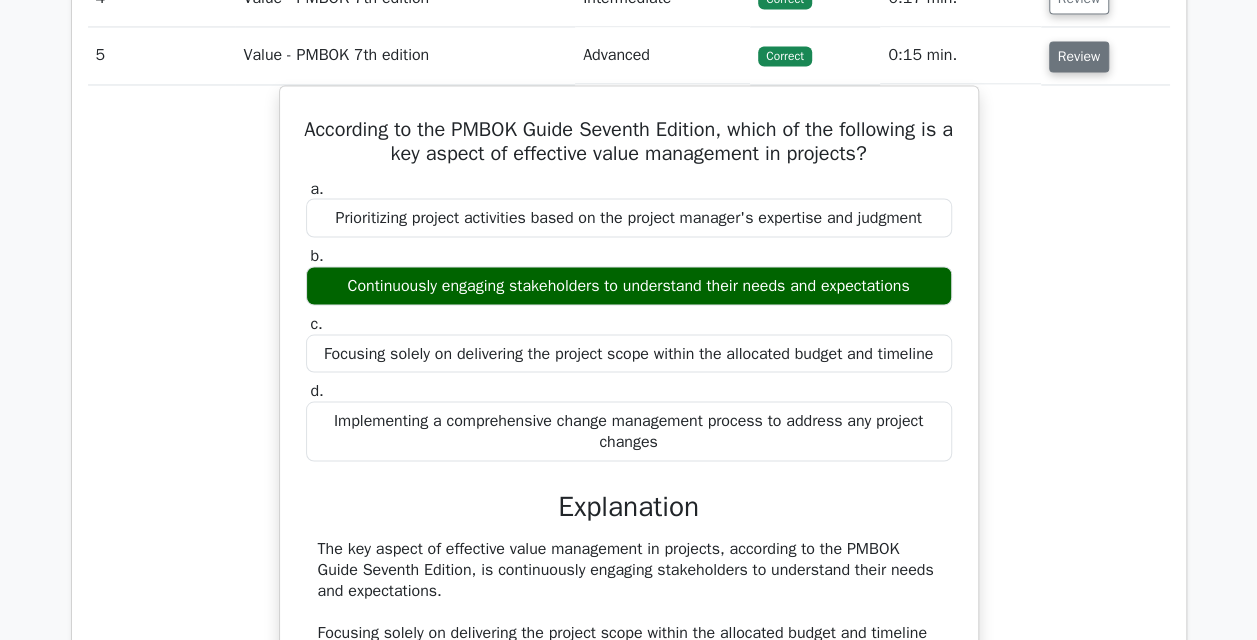 click on "Review" at bounding box center (1079, 56) 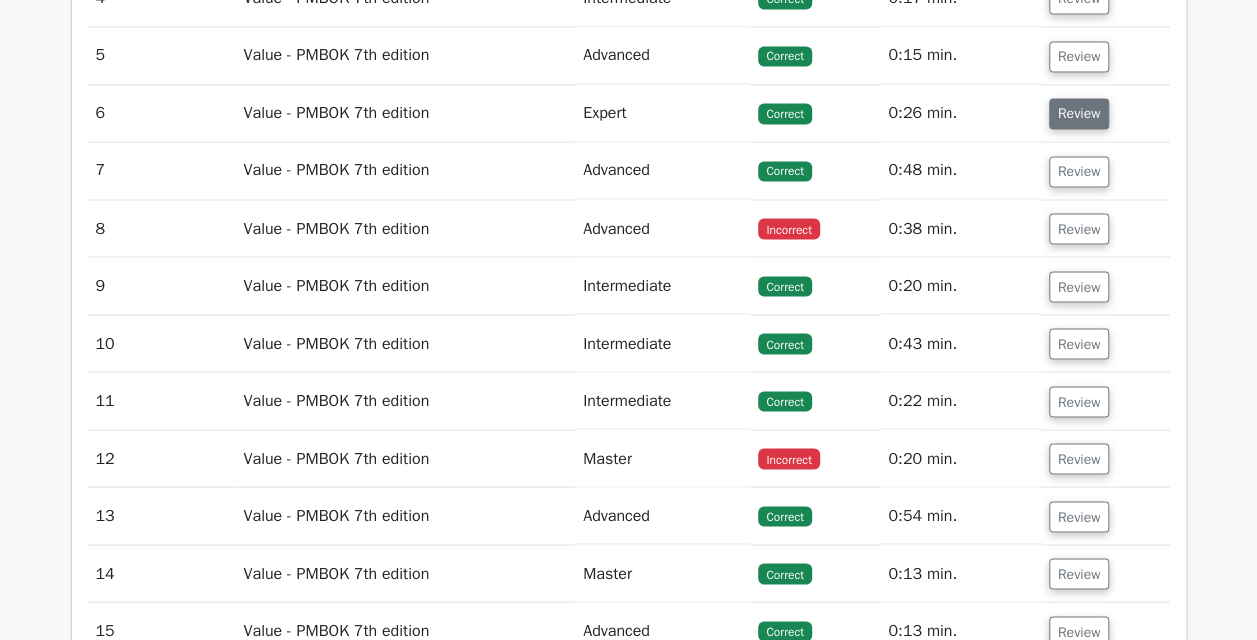 click on "Review" at bounding box center (1079, 113) 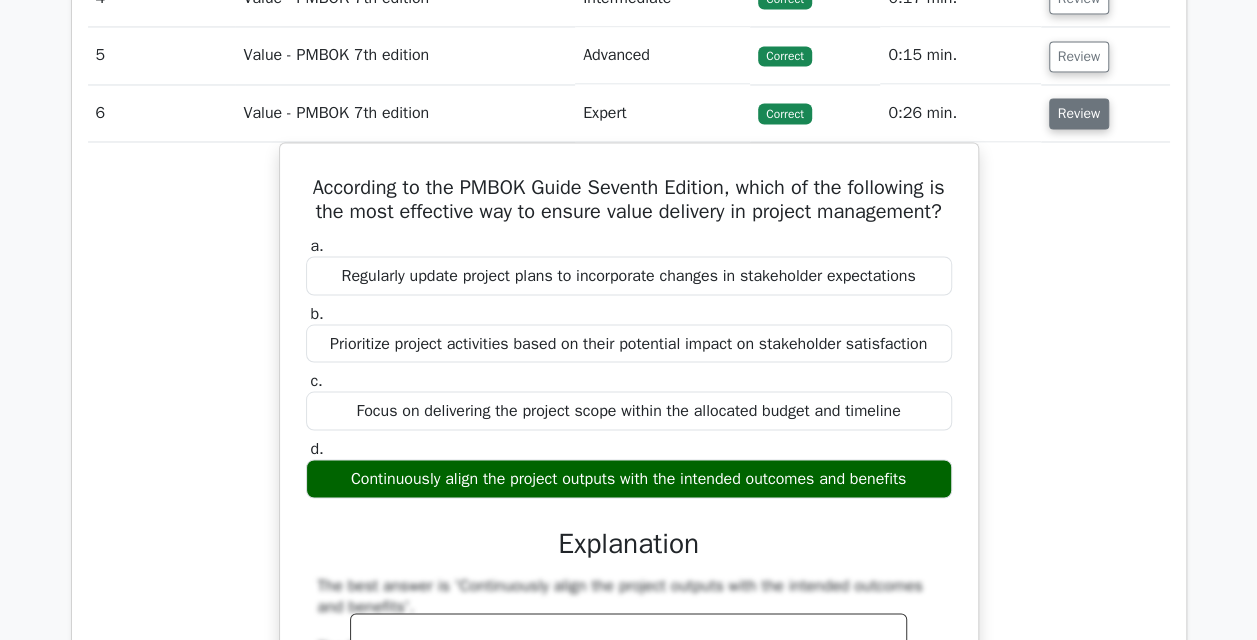 click on "Review" at bounding box center [1079, 113] 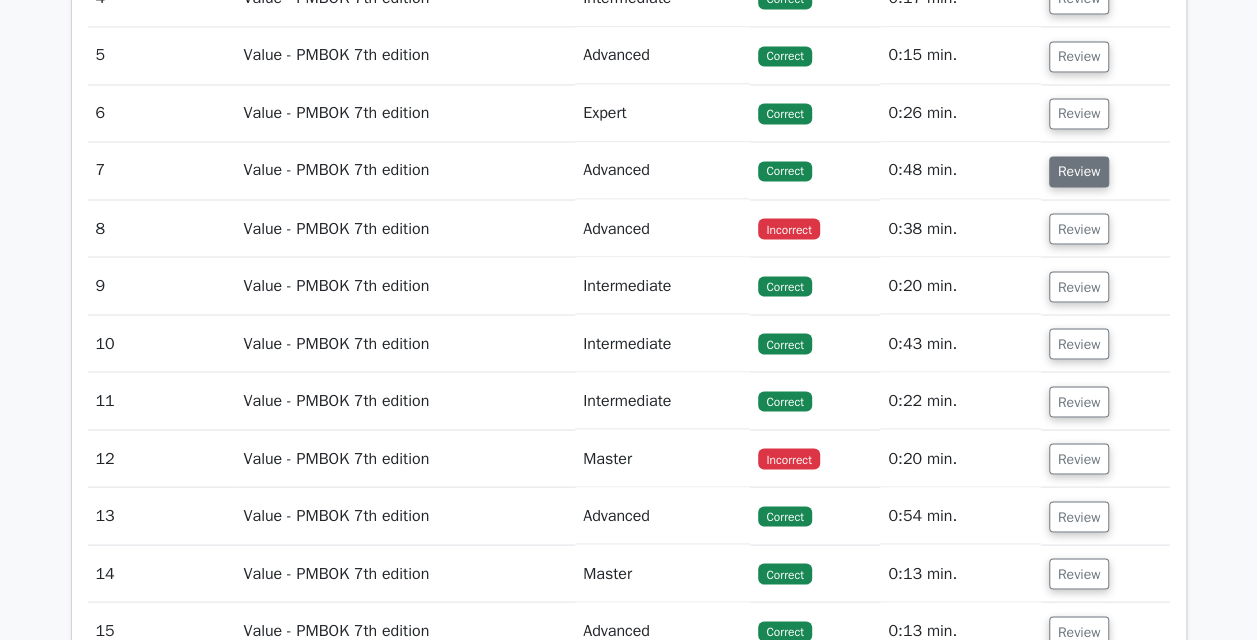 click on "Review" at bounding box center (1079, 171) 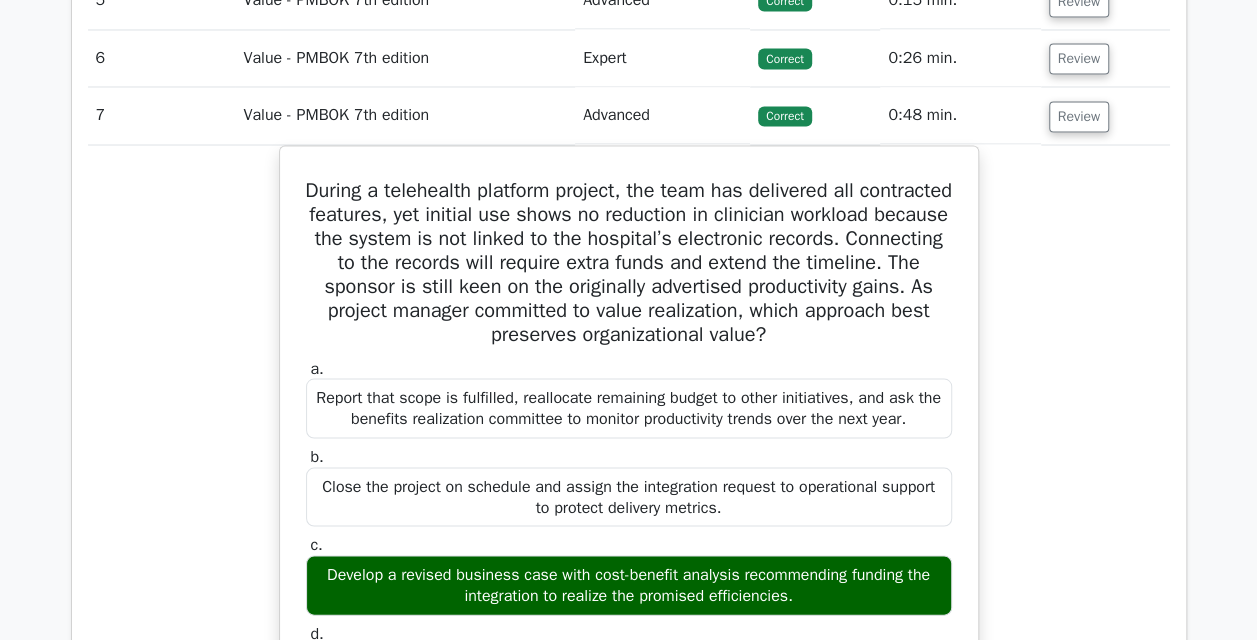 scroll, scrollTop: 1759, scrollLeft: 0, axis: vertical 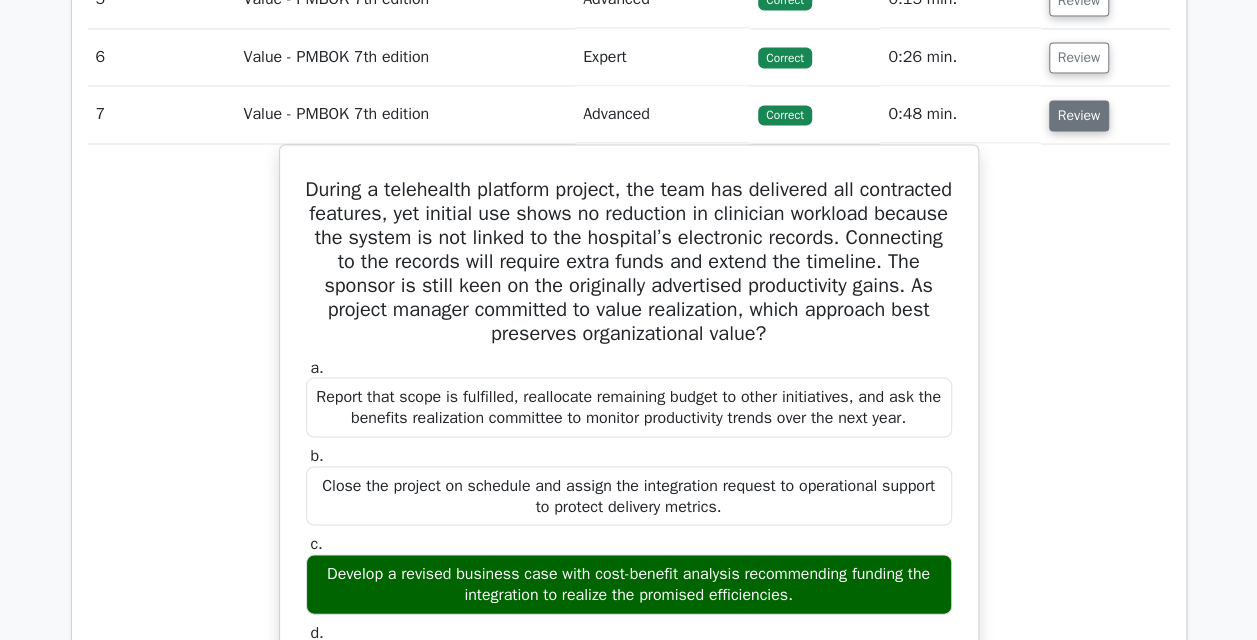 click on "Review" at bounding box center [1079, 115] 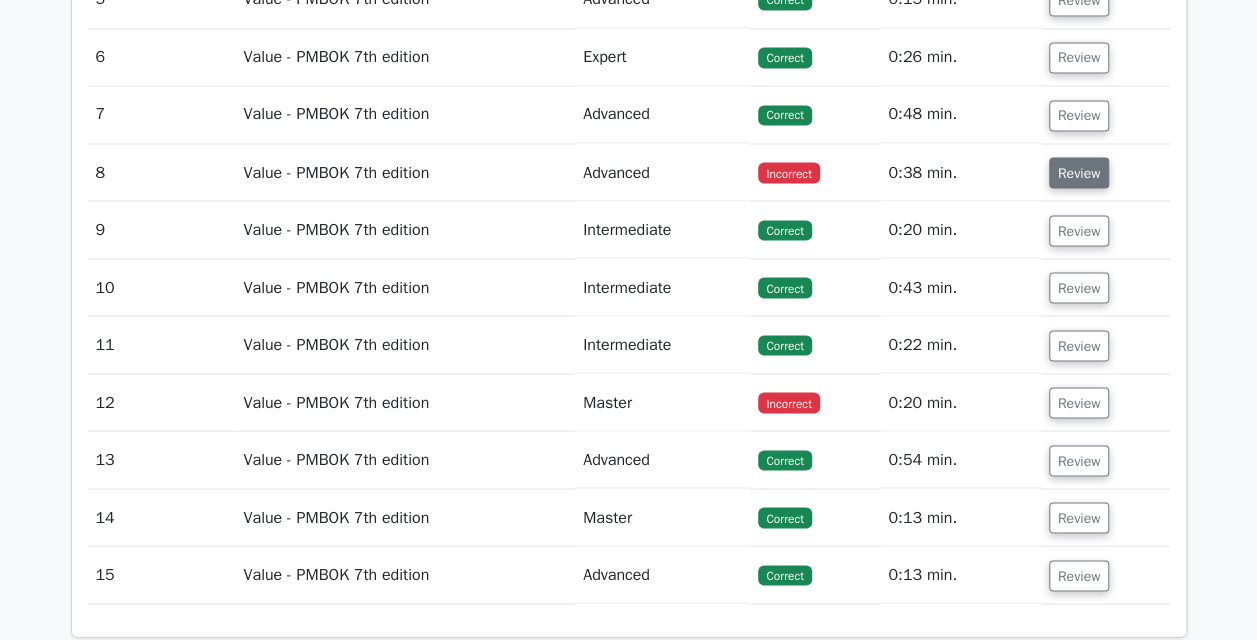click on "Review" at bounding box center (1079, 172) 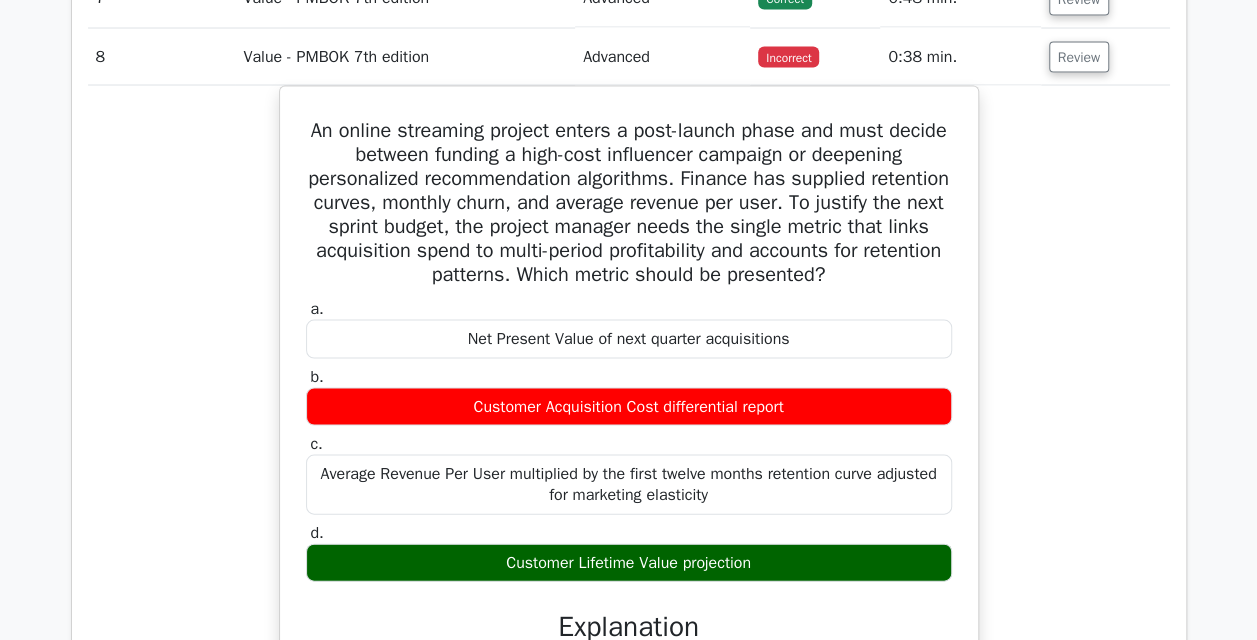 scroll, scrollTop: 1876, scrollLeft: 0, axis: vertical 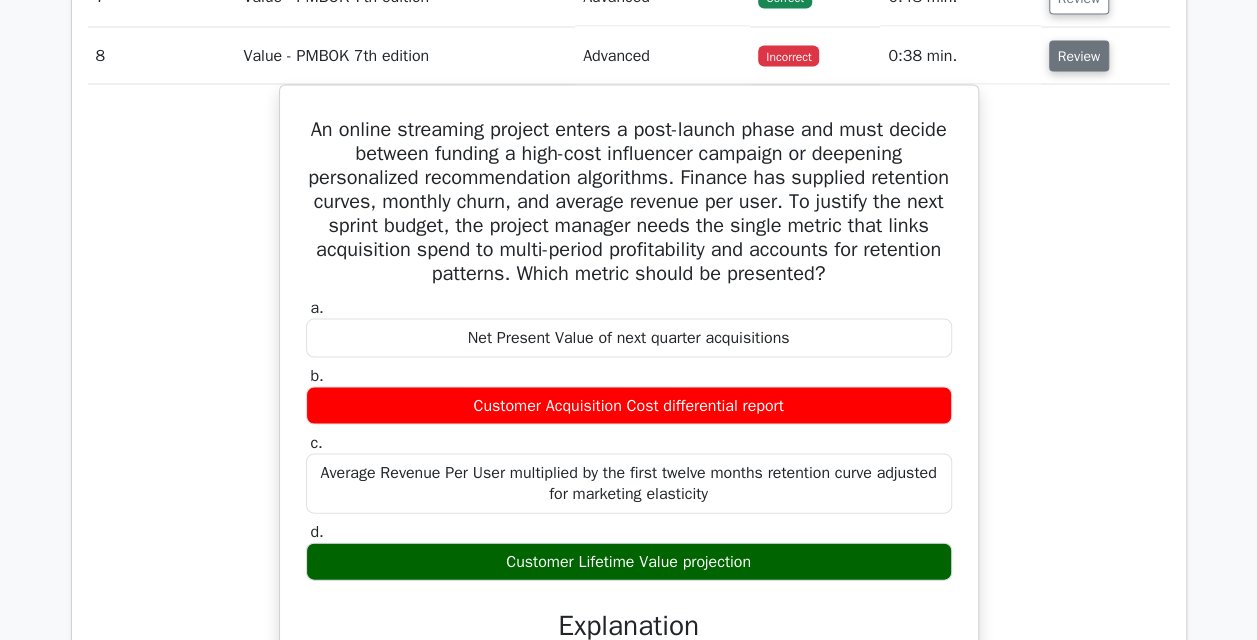 click on "Review" at bounding box center (1079, 55) 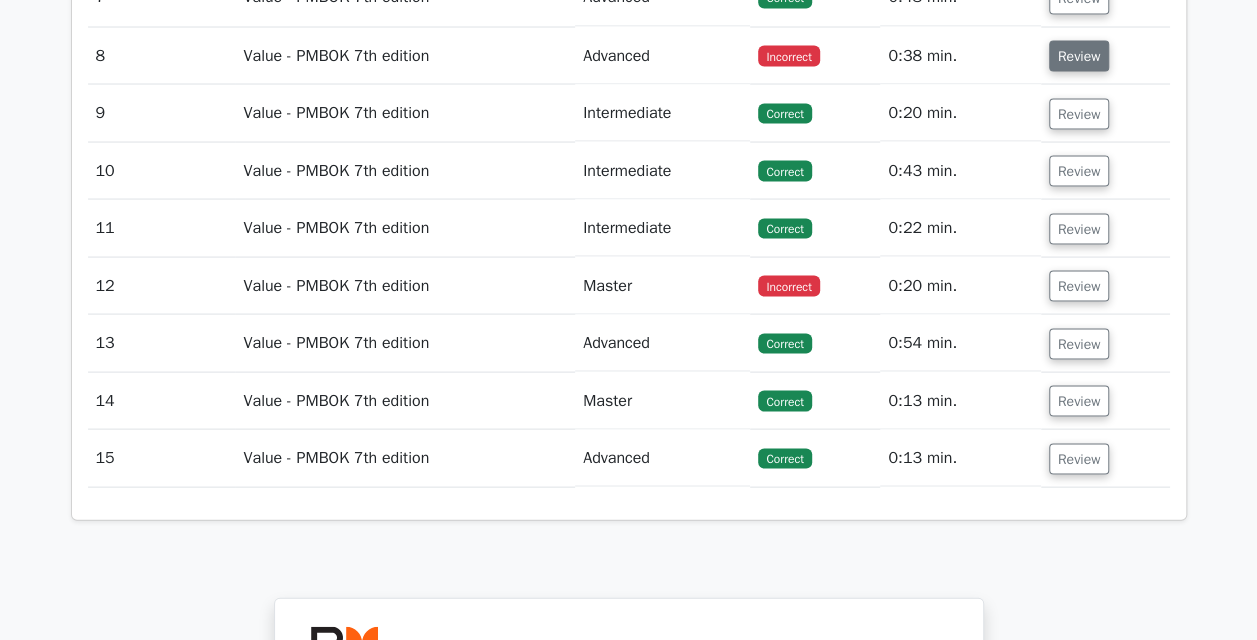 click on "Review" at bounding box center [1079, 55] 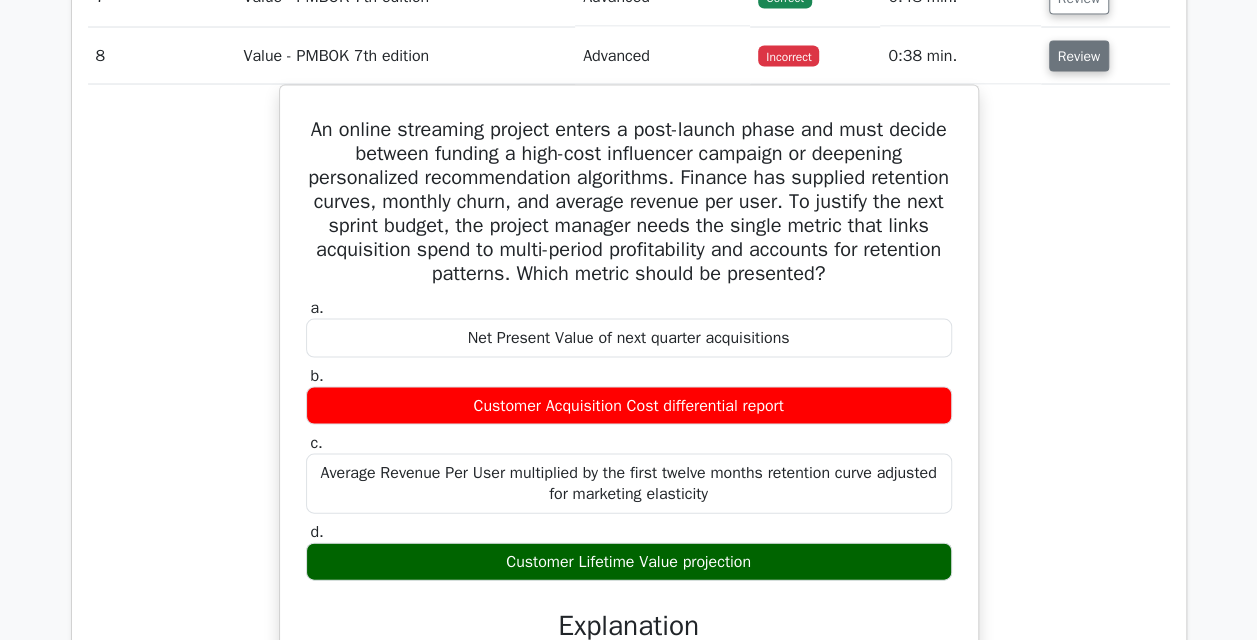 click on "Review" at bounding box center (1079, 55) 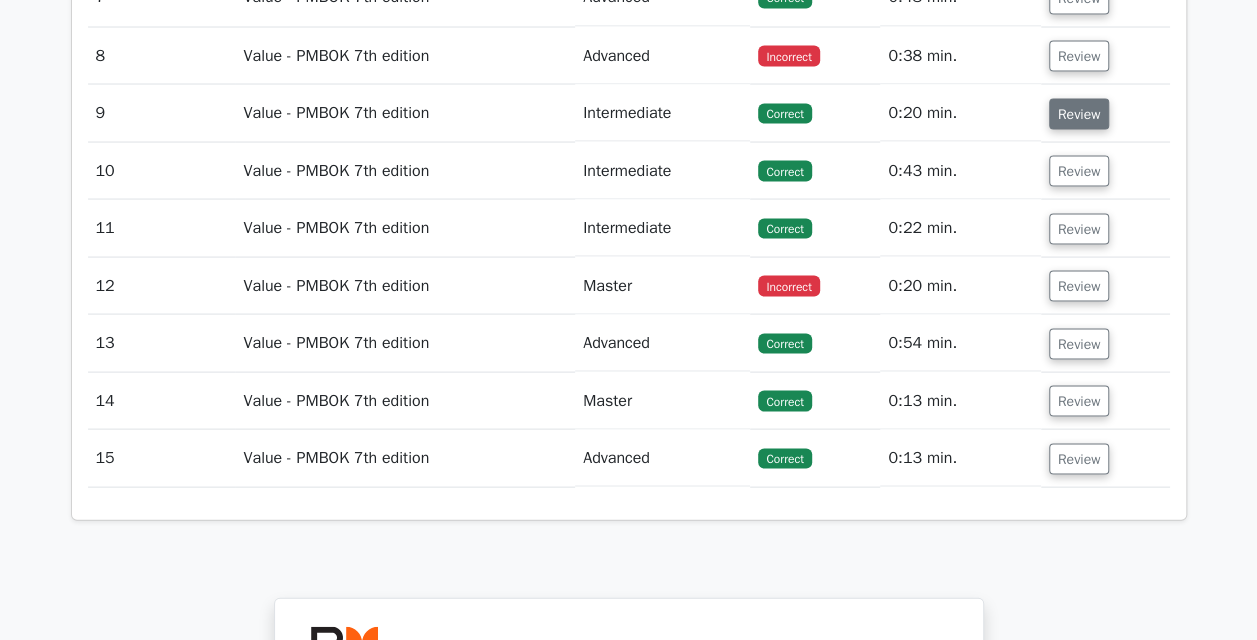 click on "Review" at bounding box center [1079, 113] 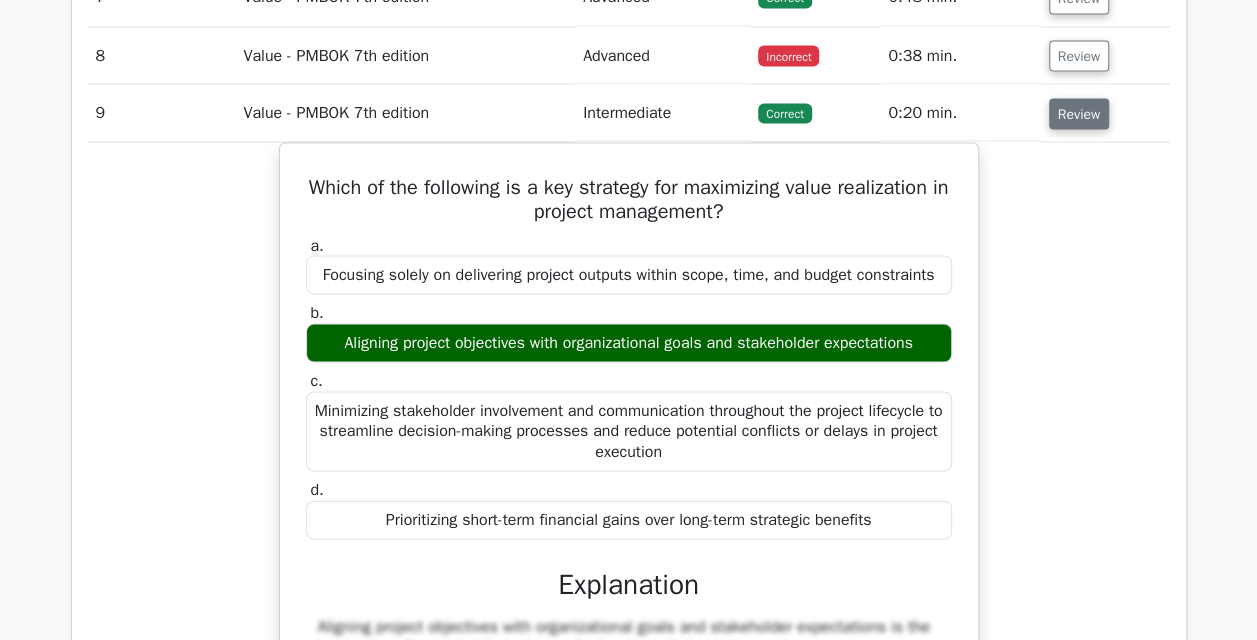 click on "Review" at bounding box center (1079, 113) 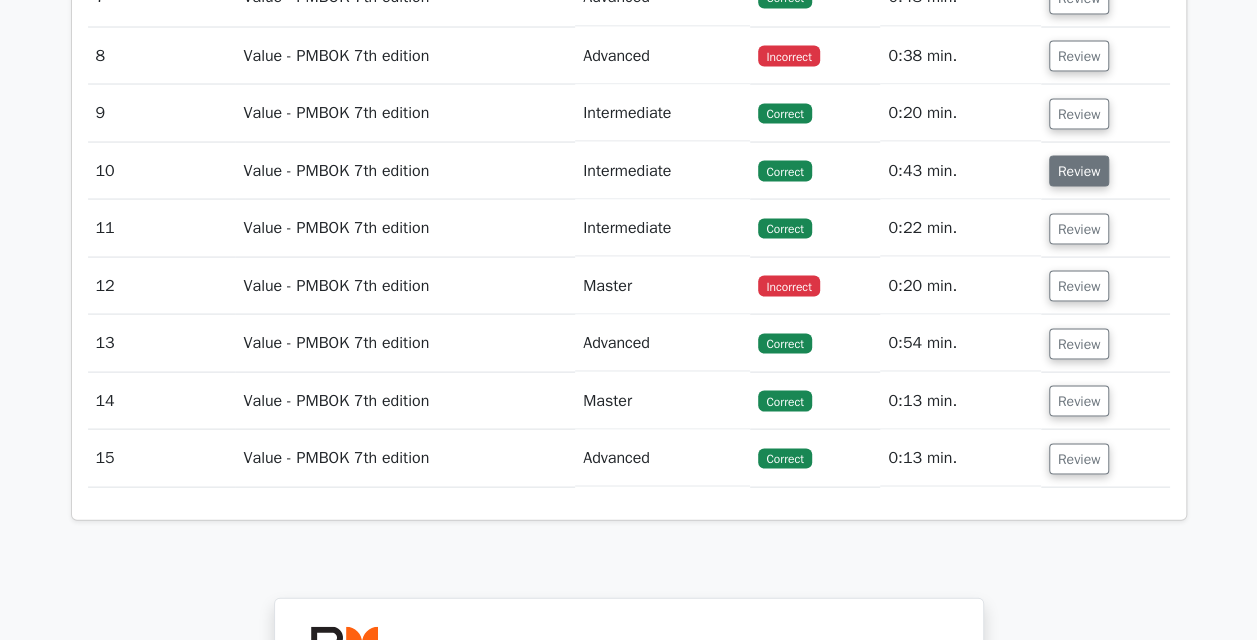 click on "Review" at bounding box center [1079, 170] 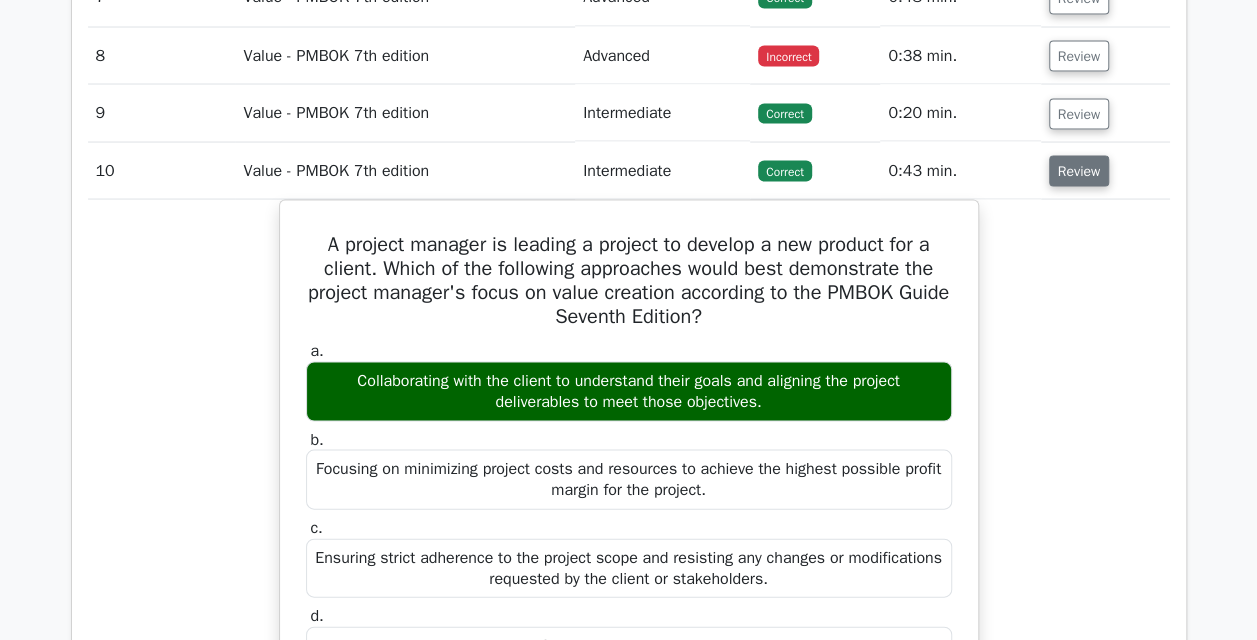 click on "Review" at bounding box center (1079, 170) 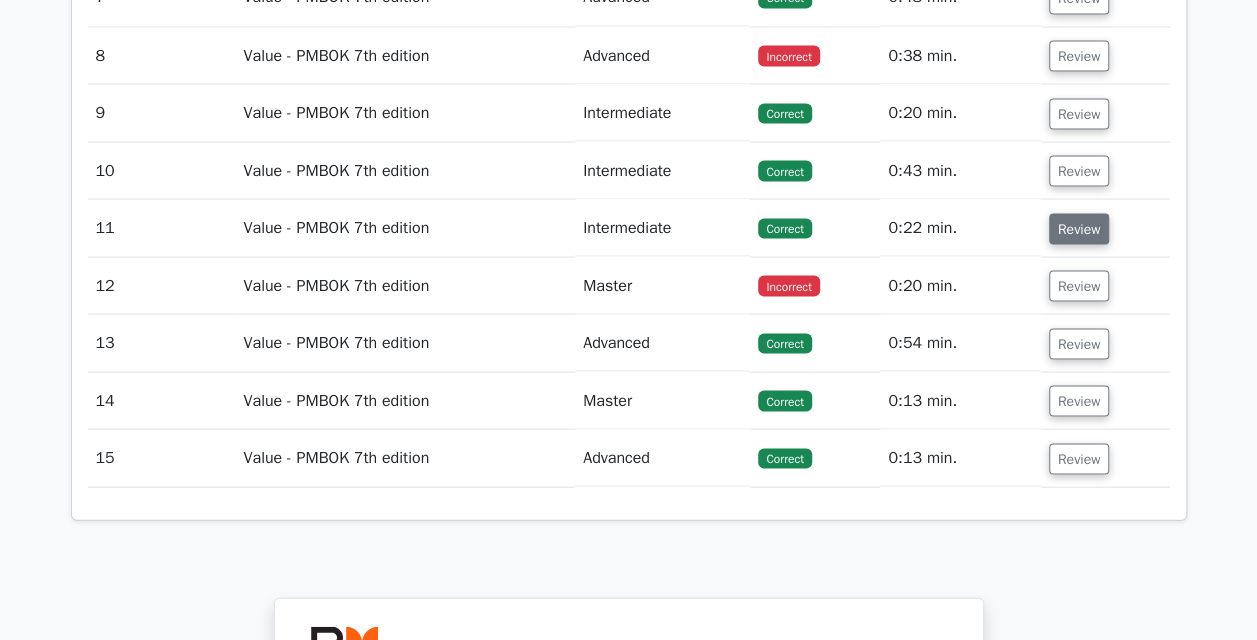 click on "Review" at bounding box center [1079, 228] 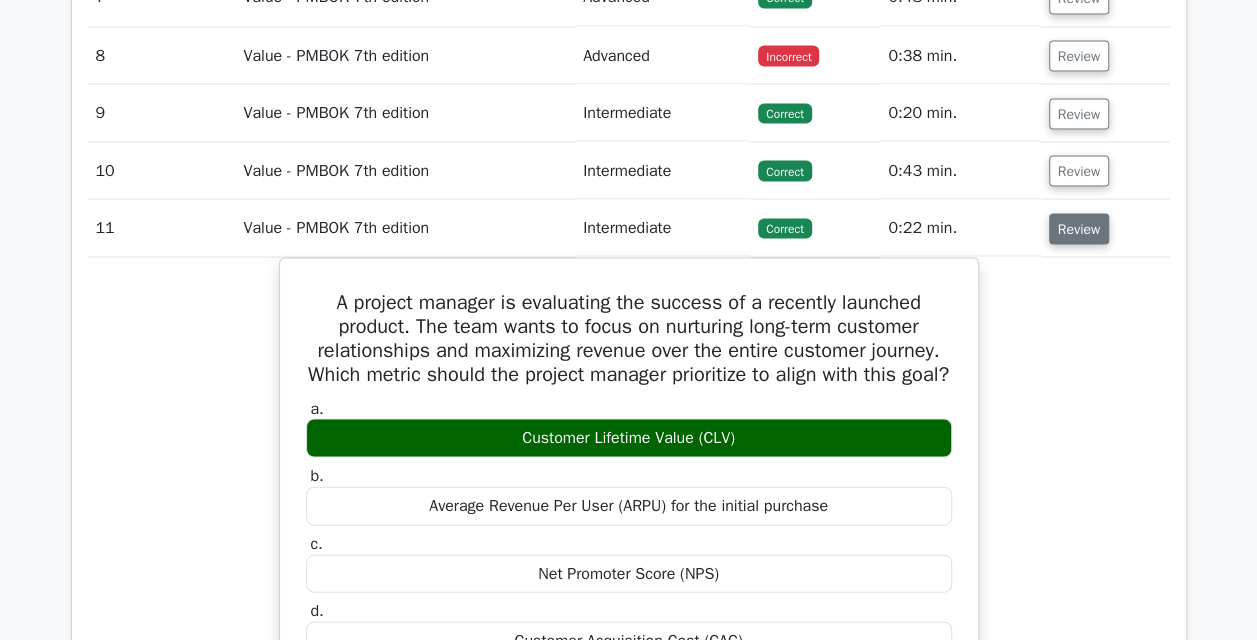 click on "Review" at bounding box center [1079, 228] 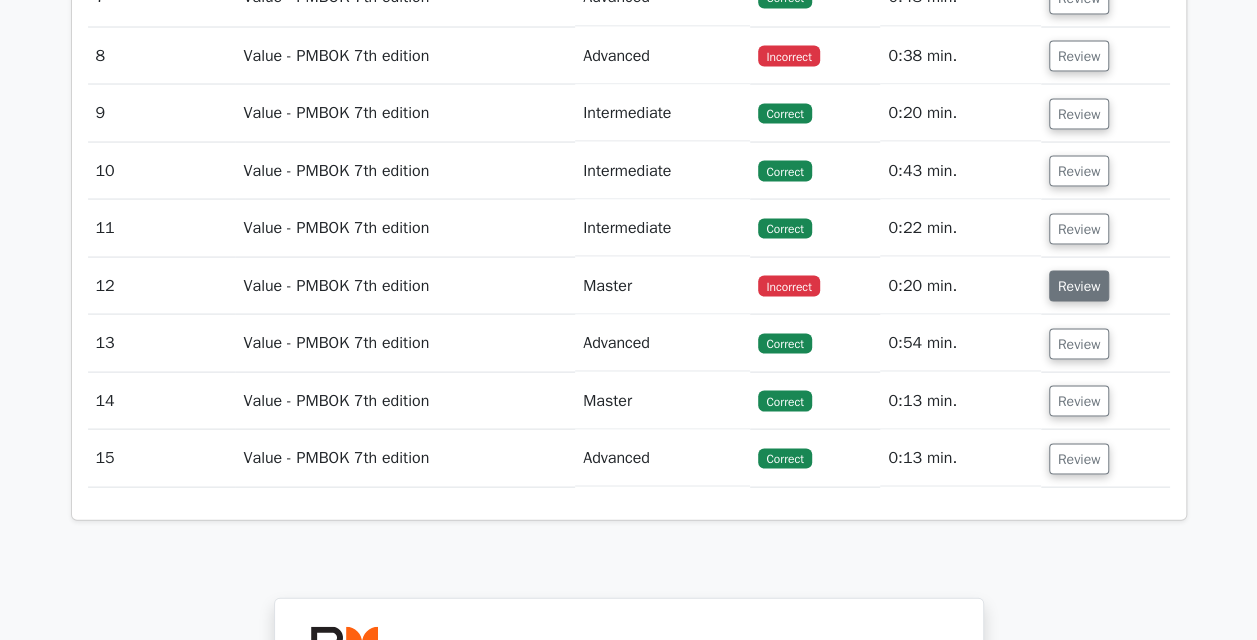 click on "Review" at bounding box center [1079, 285] 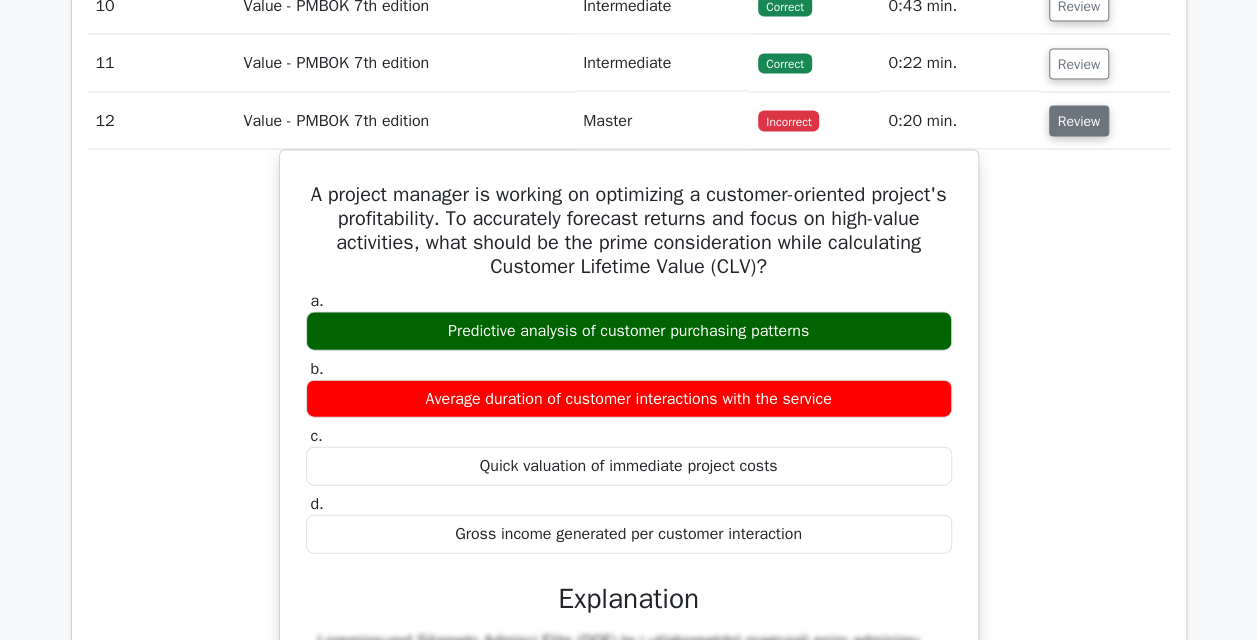 scroll, scrollTop: 2050, scrollLeft: 0, axis: vertical 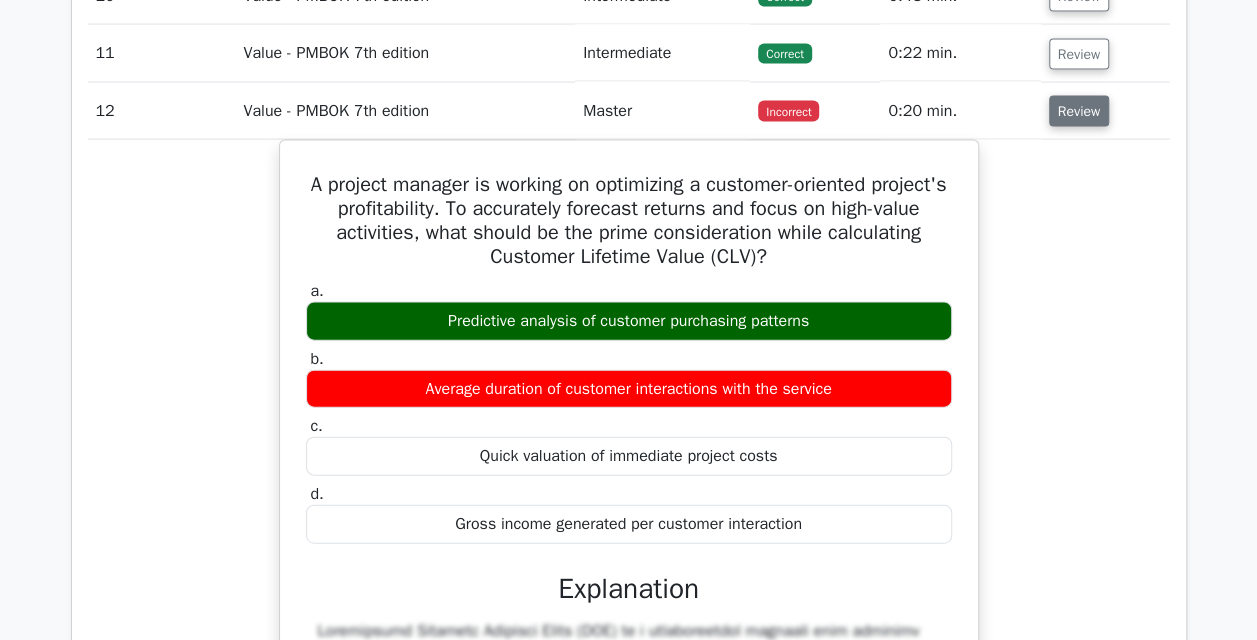 click on "Review" at bounding box center (1079, 111) 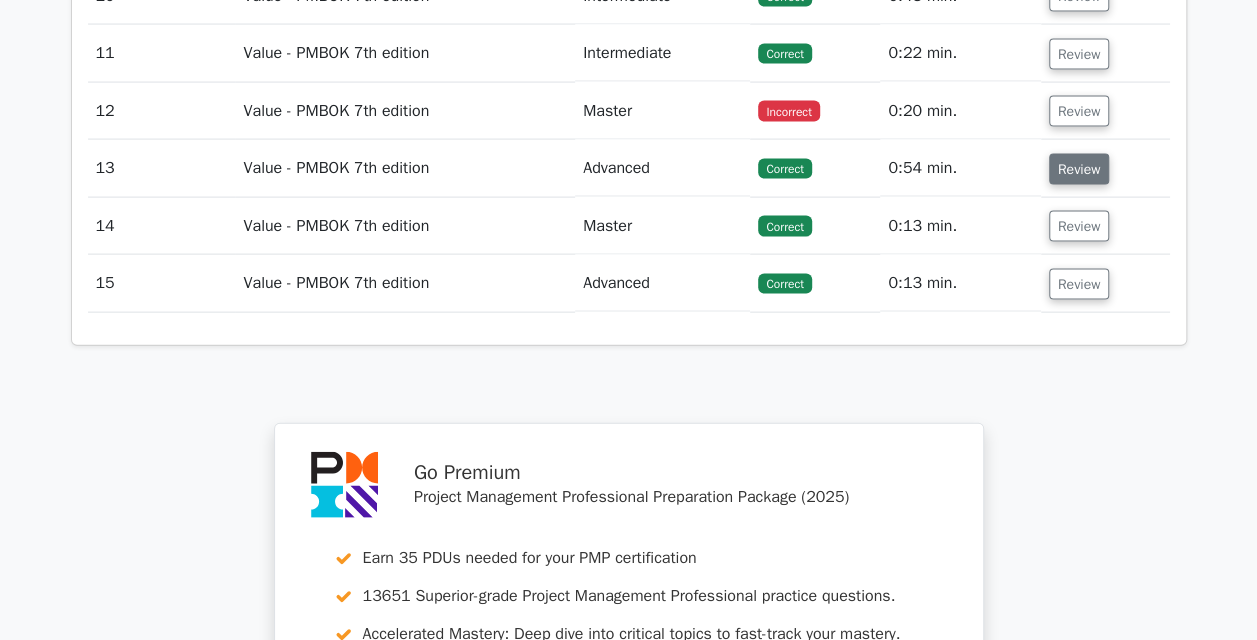 click on "Review" at bounding box center (1079, 169) 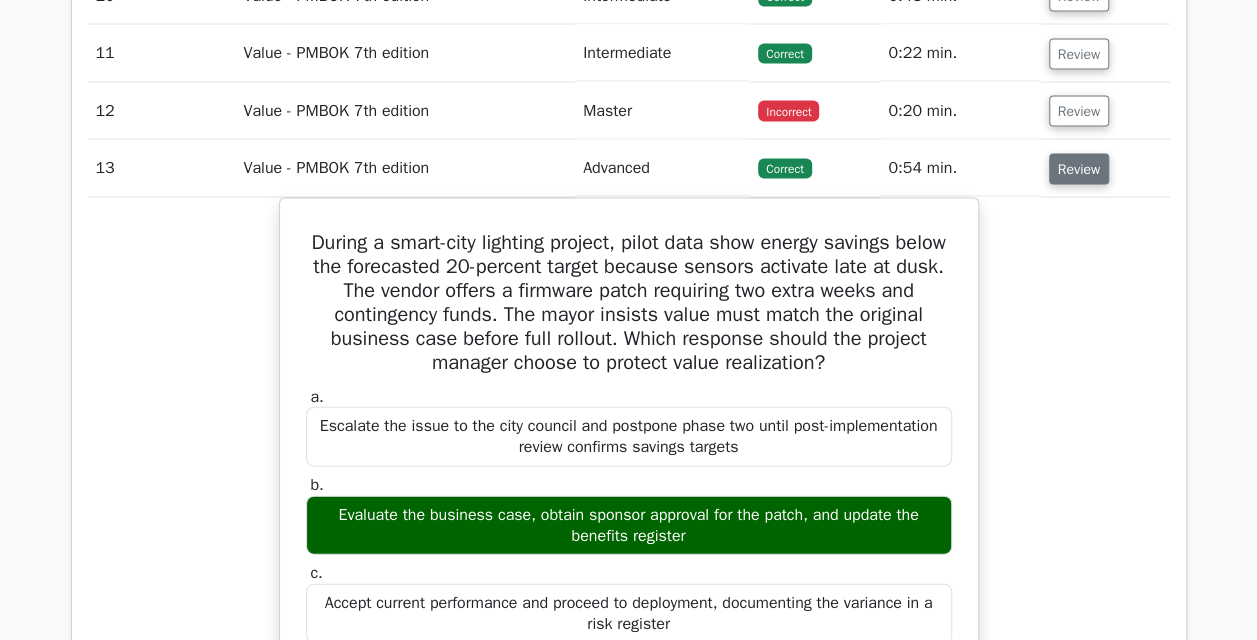 click on "Review" at bounding box center [1079, 169] 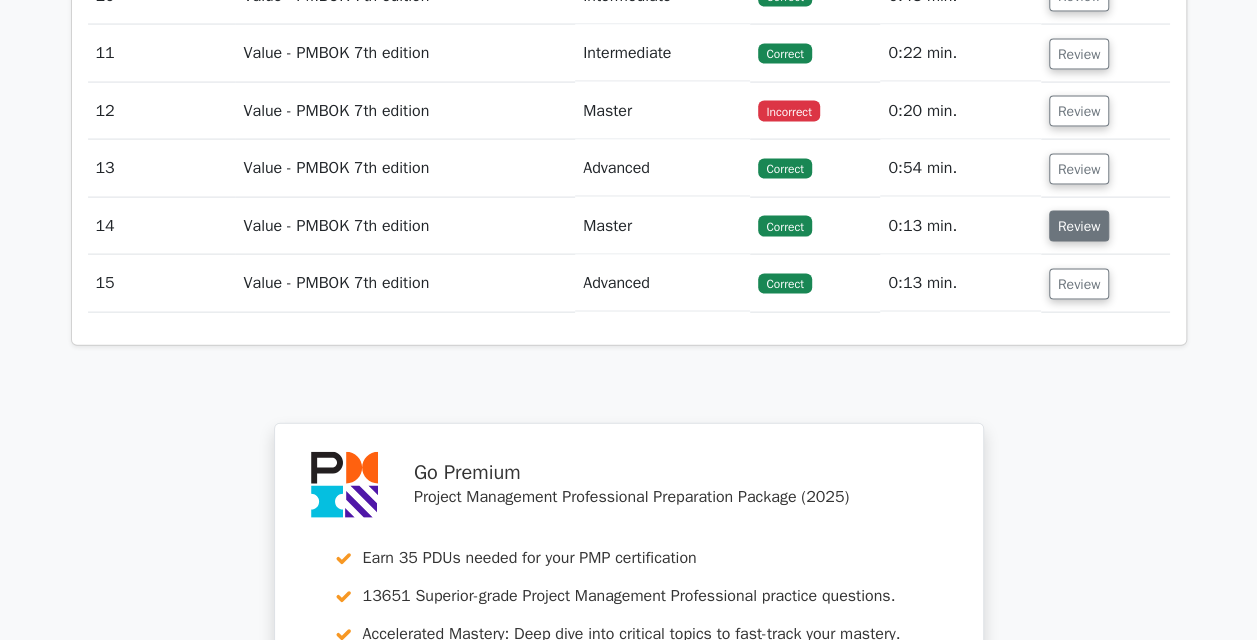 click on "Review" at bounding box center (1079, 226) 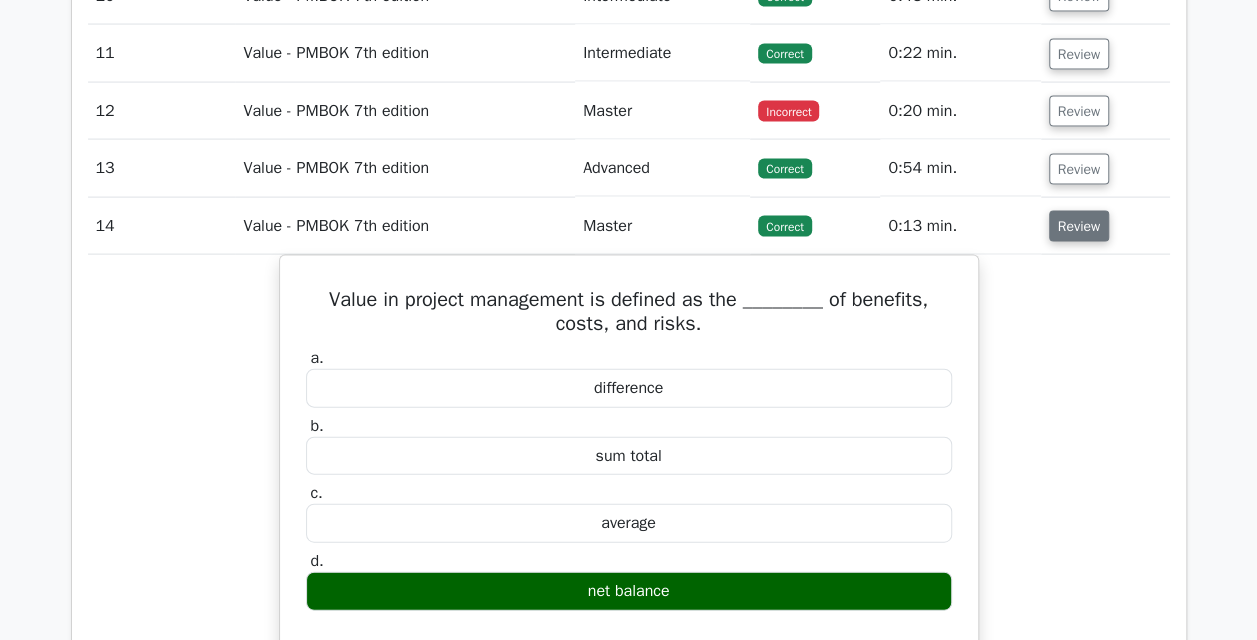 click on "Review" at bounding box center (1079, 226) 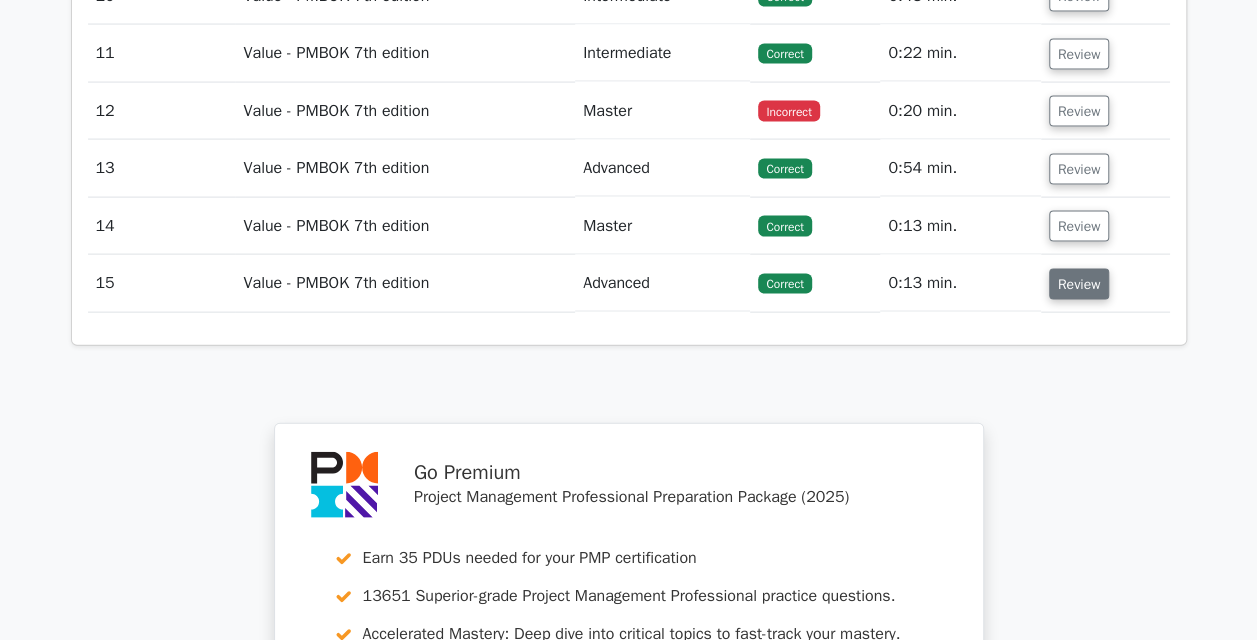 click on "Review" at bounding box center (1079, 284) 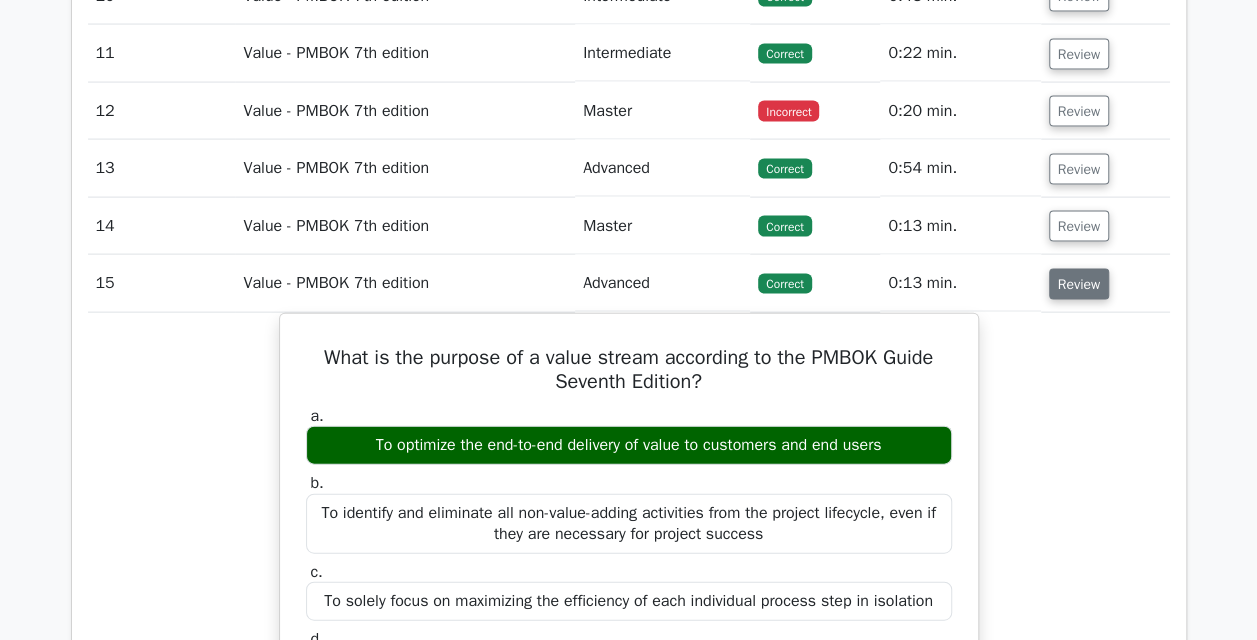 click on "Review" at bounding box center (1079, 284) 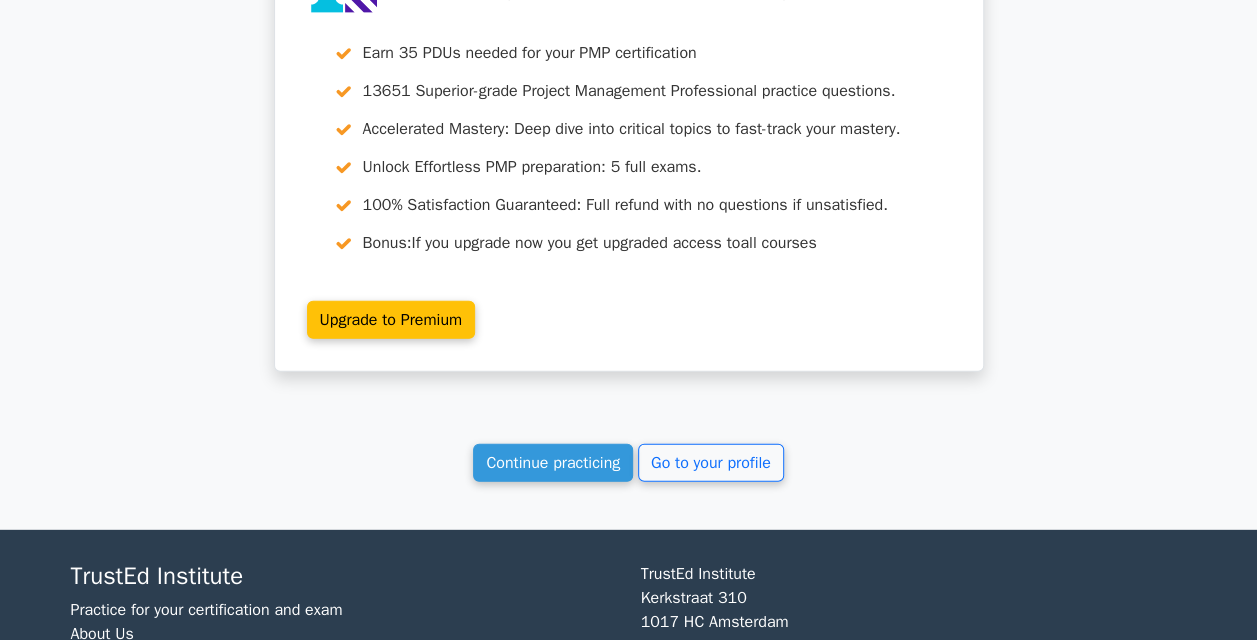 scroll, scrollTop: 2556, scrollLeft: 0, axis: vertical 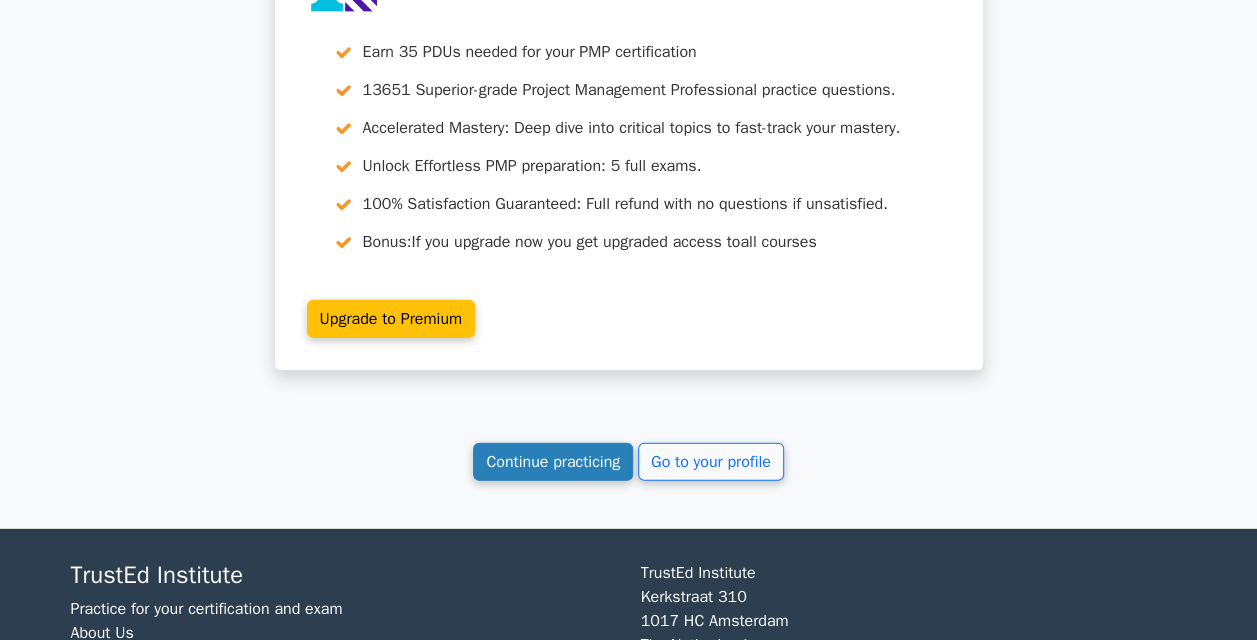 click on "Continue practicing" at bounding box center [553, 462] 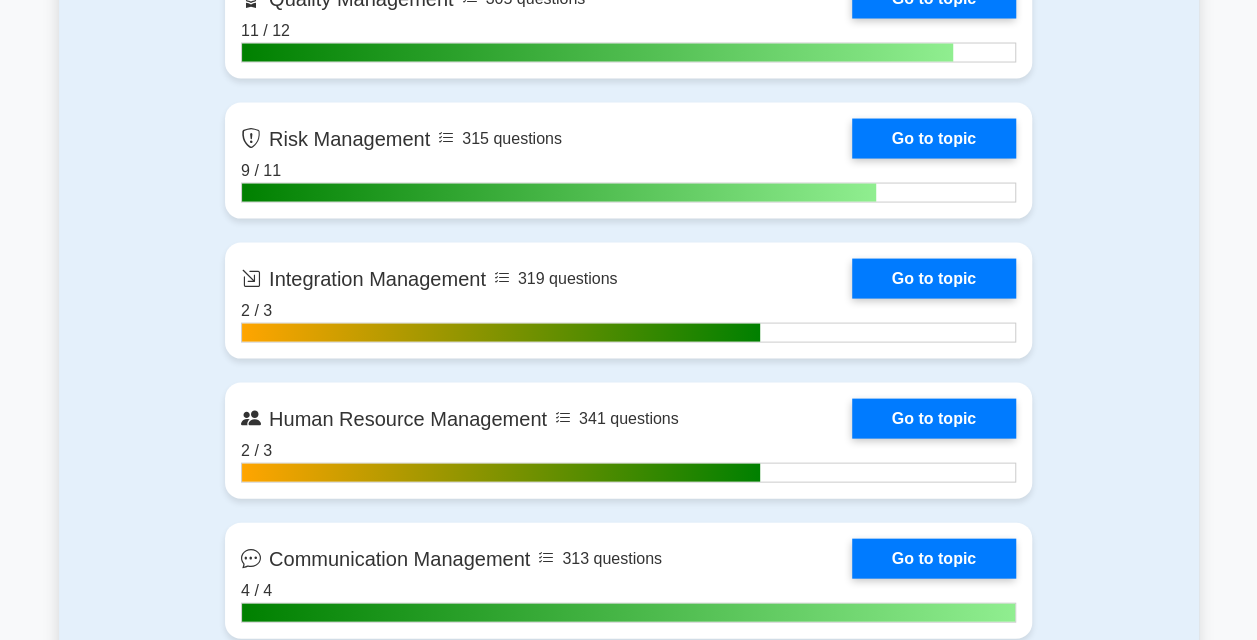 scroll, scrollTop: 2699, scrollLeft: 0, axis: vertical 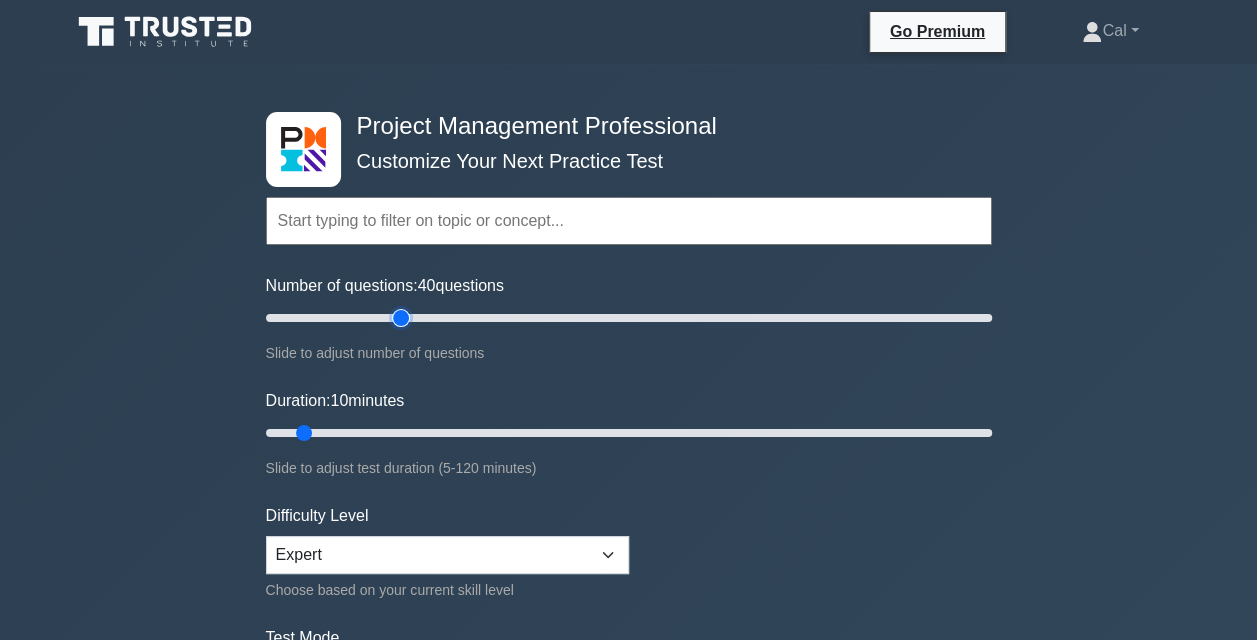 type on "40" 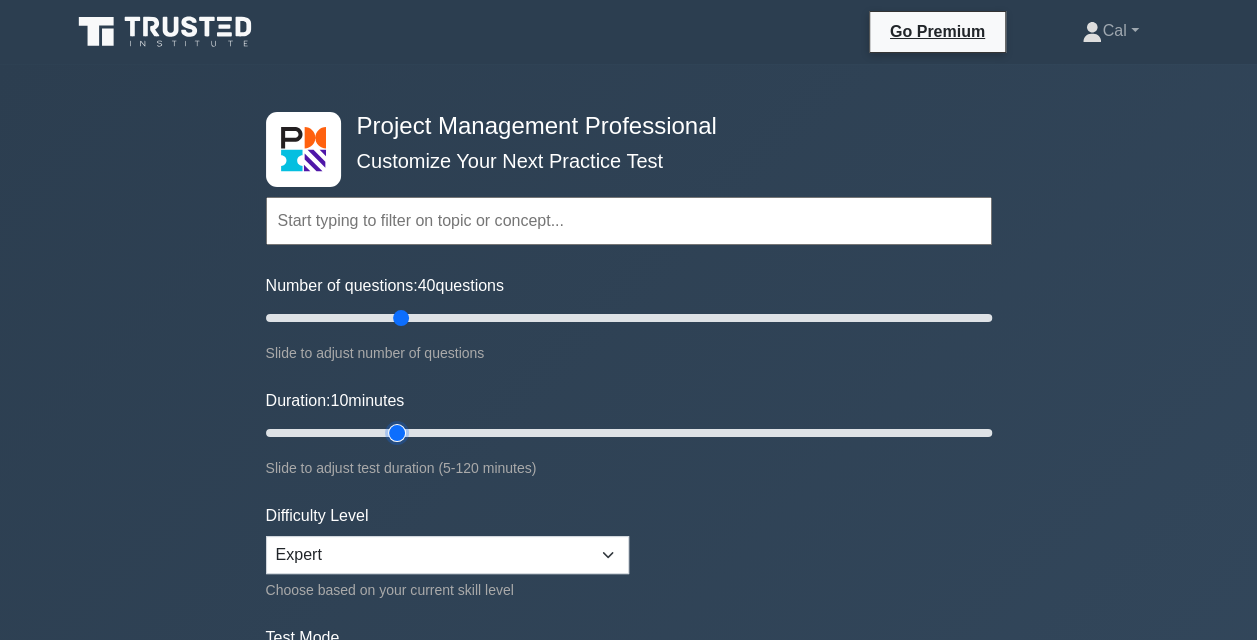 click on "Duration:  10  minutes" at bounding box center [629, 433] 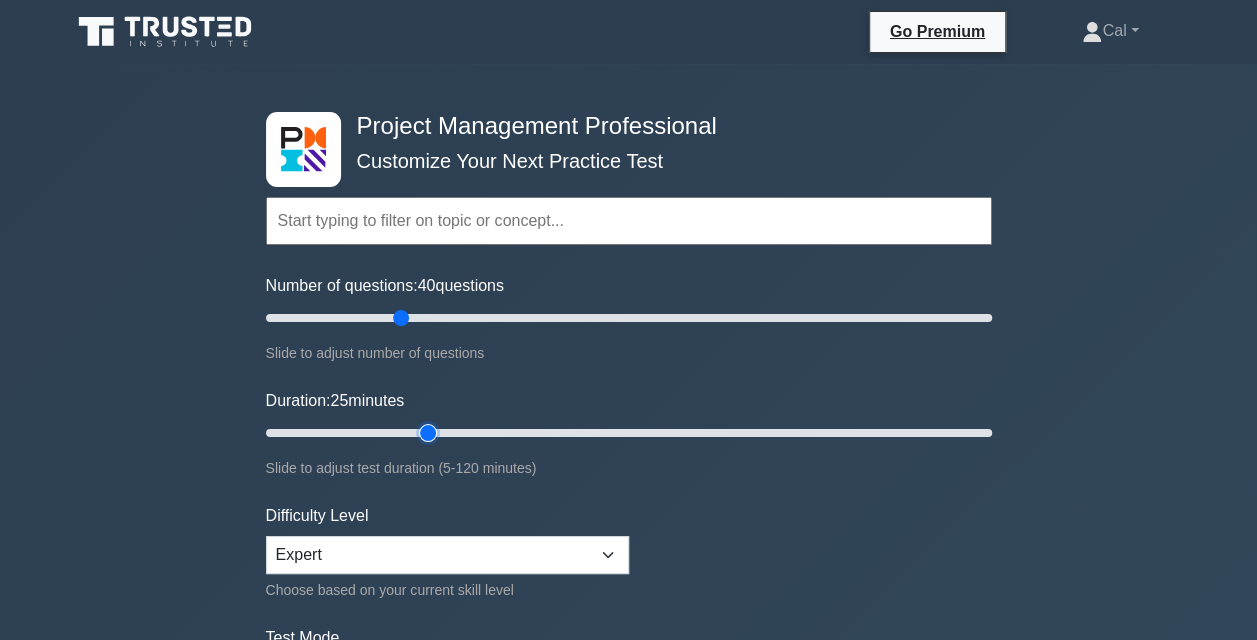 type on "30" 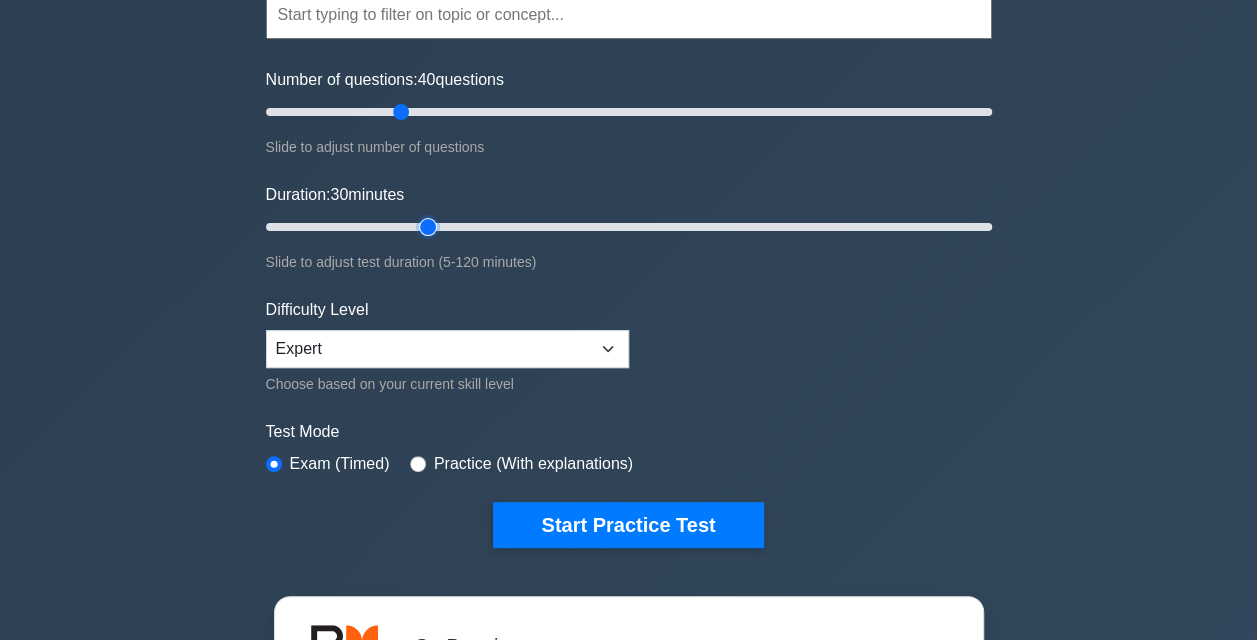 scroll, scrollTop: 208, scrollLeft: 0, axis: vertical 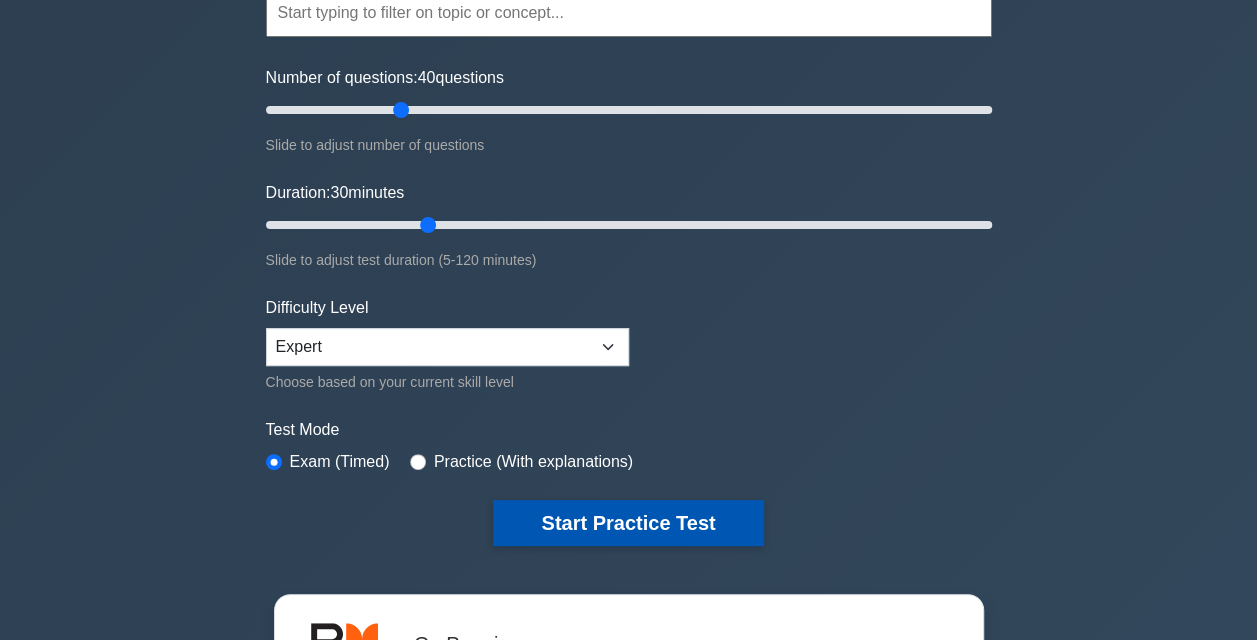 click on "Start Practice Test" at bounding box center (628, 523) 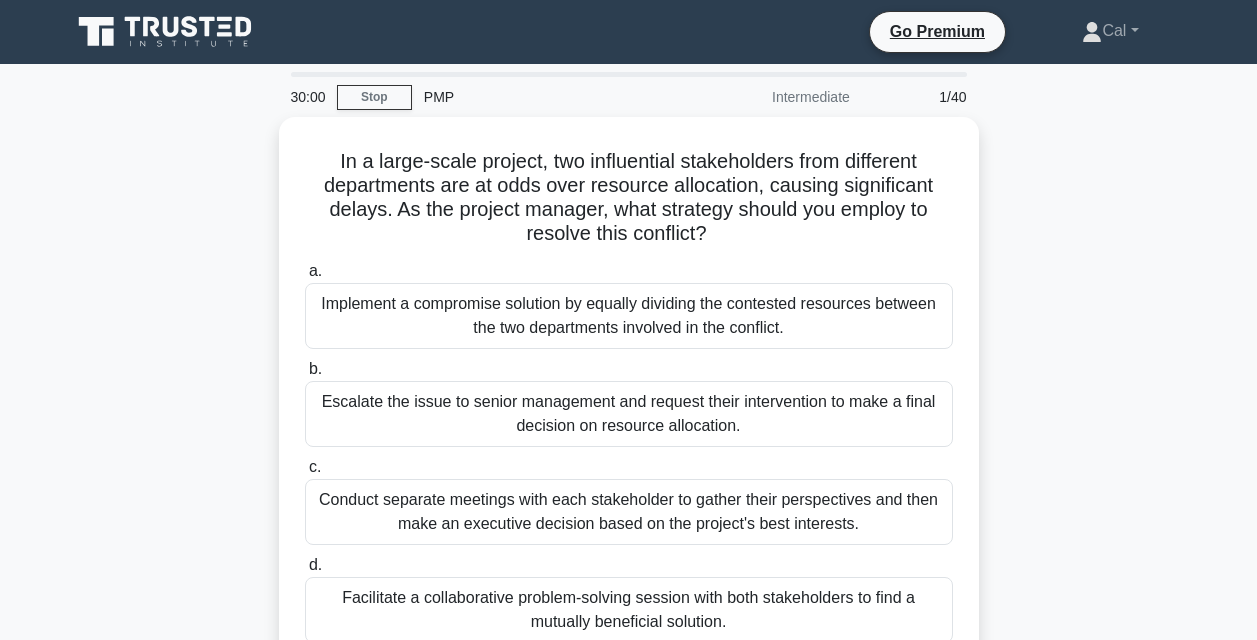 scroll, scrollTop: 0, scrollLeft: 0, axis: both 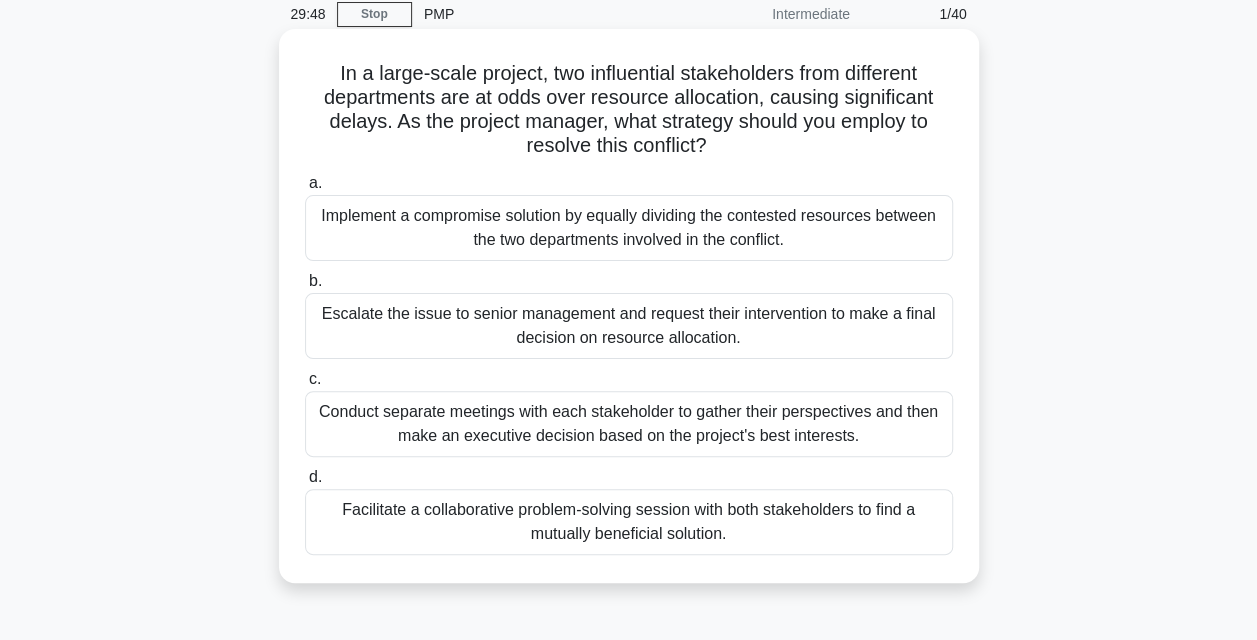 click on "Facilitate a collaborative problem-solving session with both stakeholders to find a mutually beneficial solution." at bounding box center [629, 522] 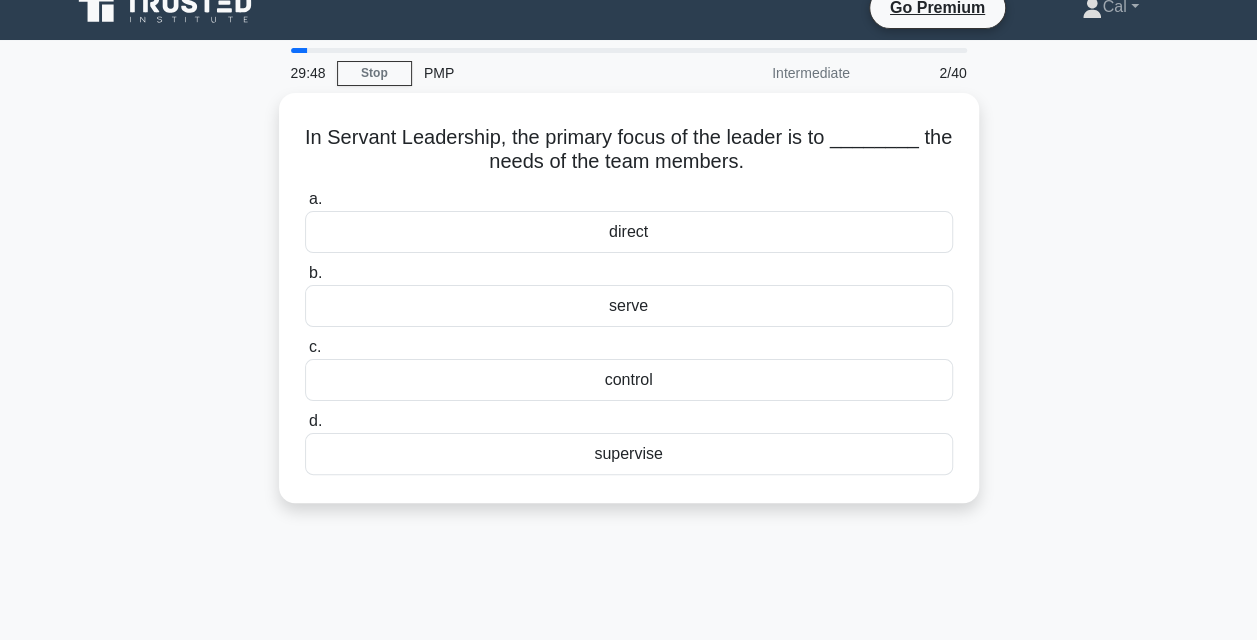 scroll, scrollTop: 0, scrollLeft: 0, axis: both 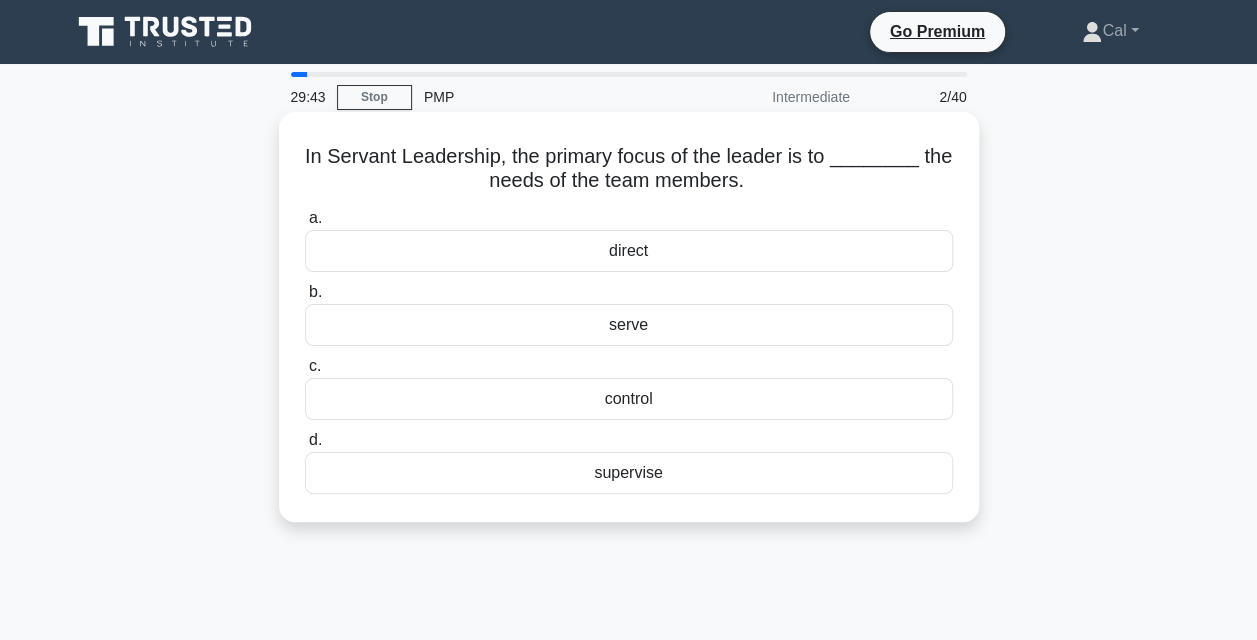 click on "serve" at bounding box center [629, 325] 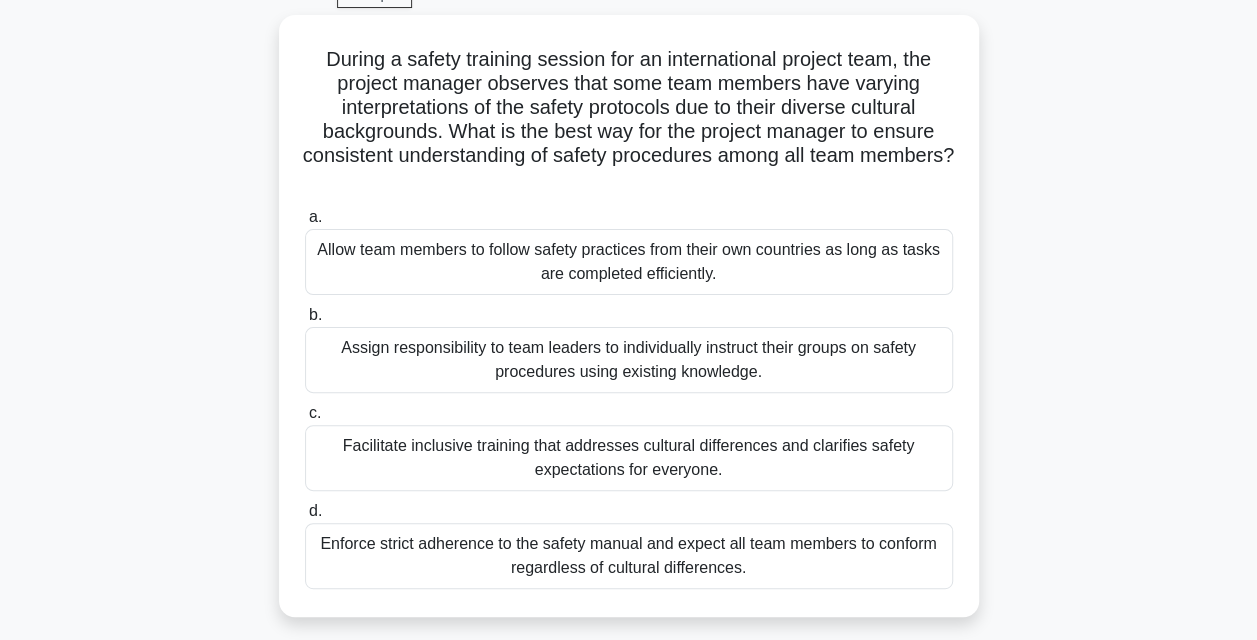scroll, scrollTop: 107, scrollLeft: 0, axis: vertical 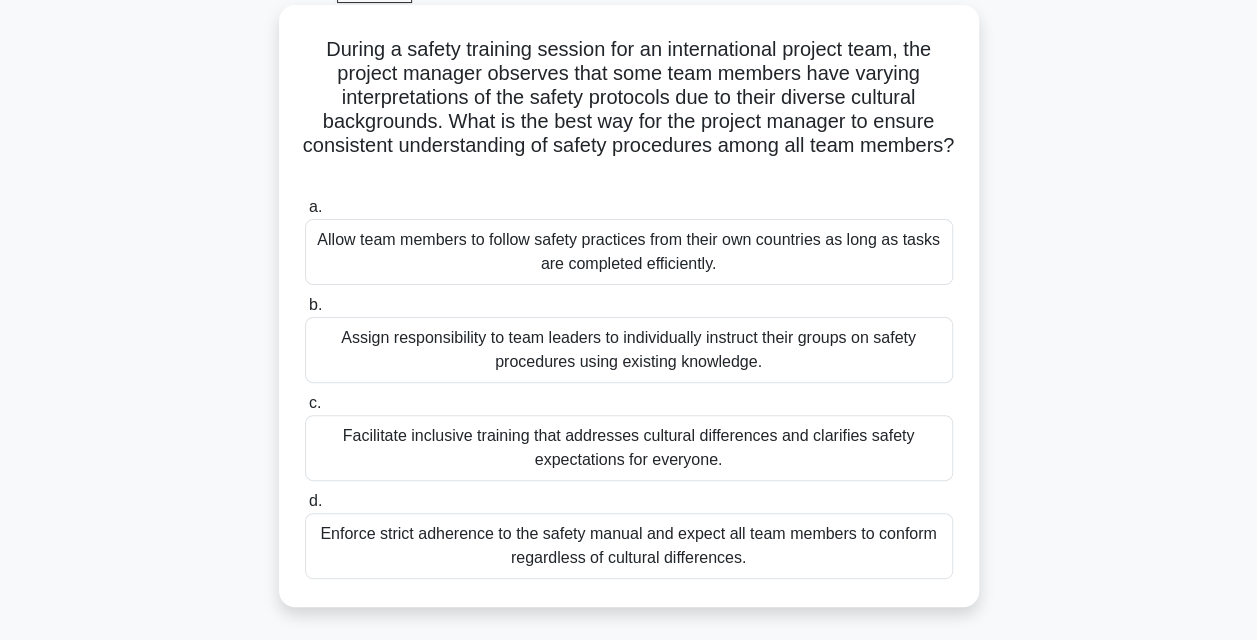 click on "Facilitate inclusive training that addresses cultural differences and clarifies safety expectations for everyone." at bounding box center (629, 448) 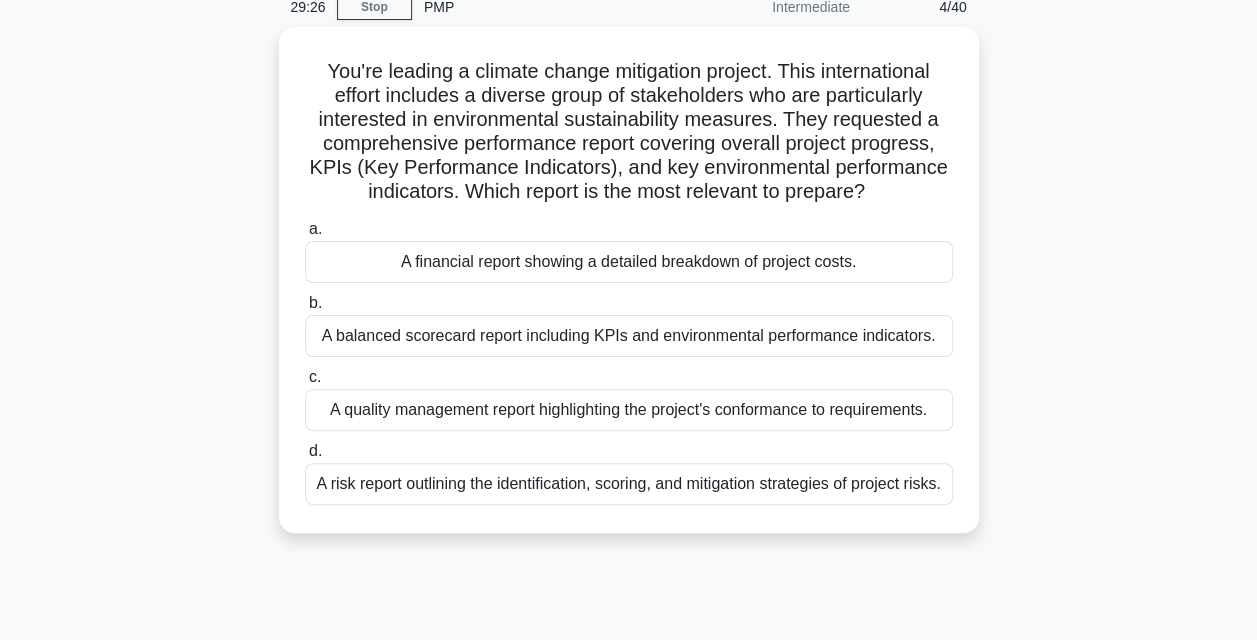 scroll, scrollTop: 91, scrollLeft: 0, axis: vertical 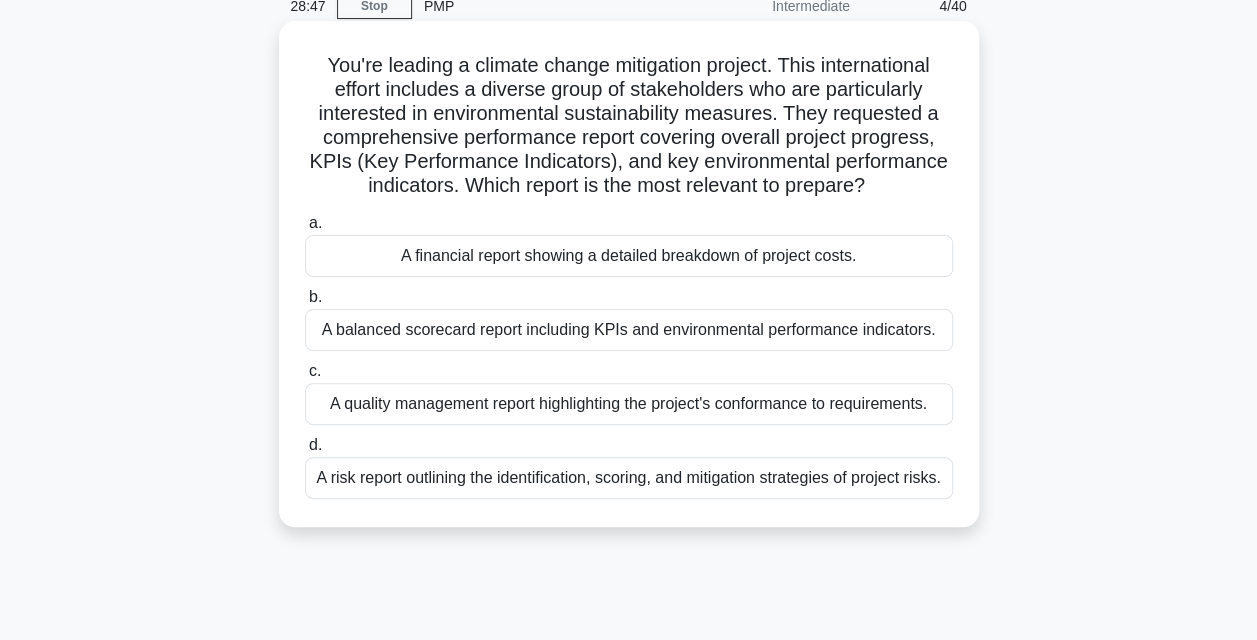click on "A balanced scorecard report including KPIs and environmental performance indicators." at bounding box center (629, 330) 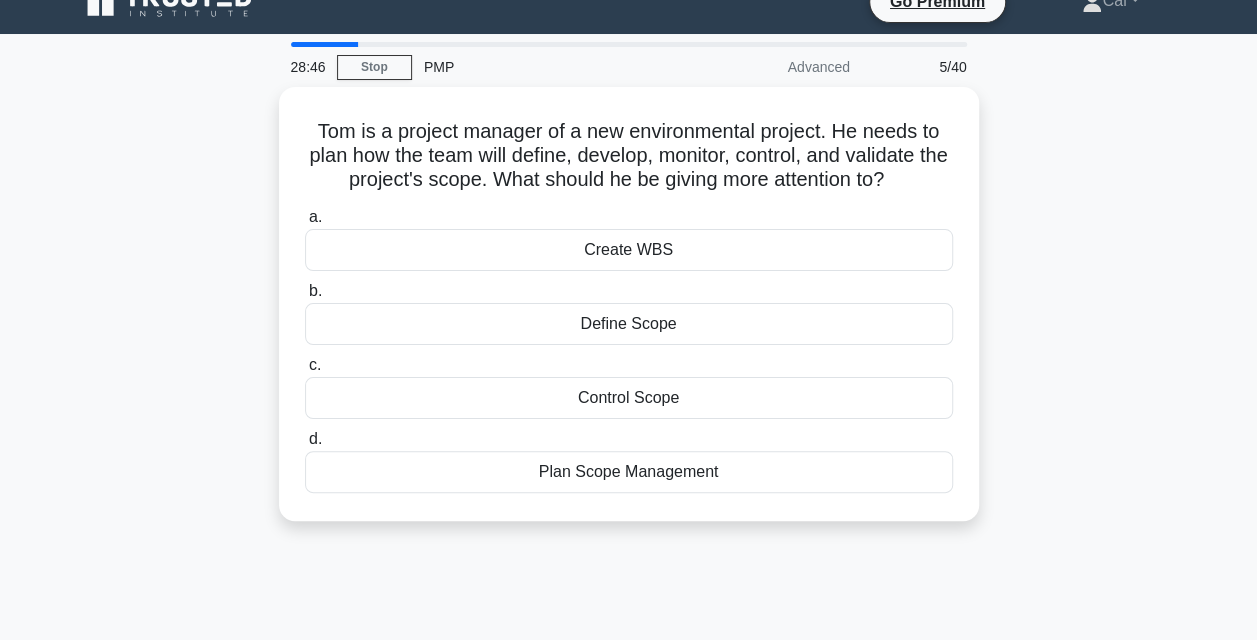 scroll, scrollTop: 0, scrollLeft: 0, axis: both 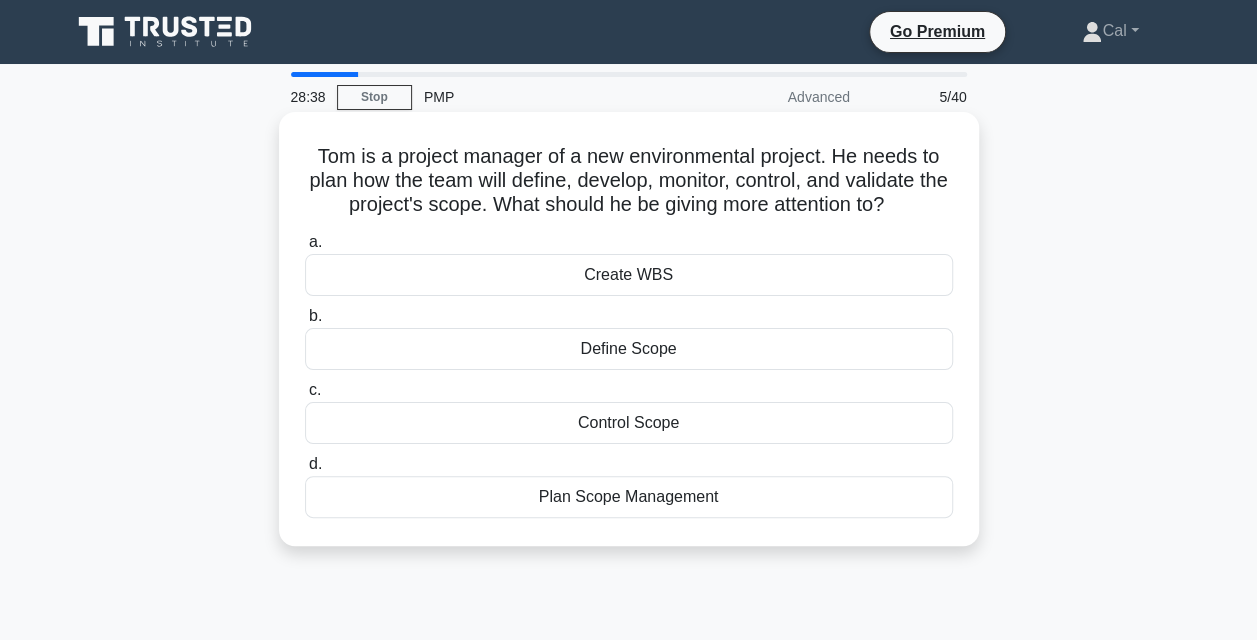 click on "Plan Scope Management" at bounding box center [629, 497] 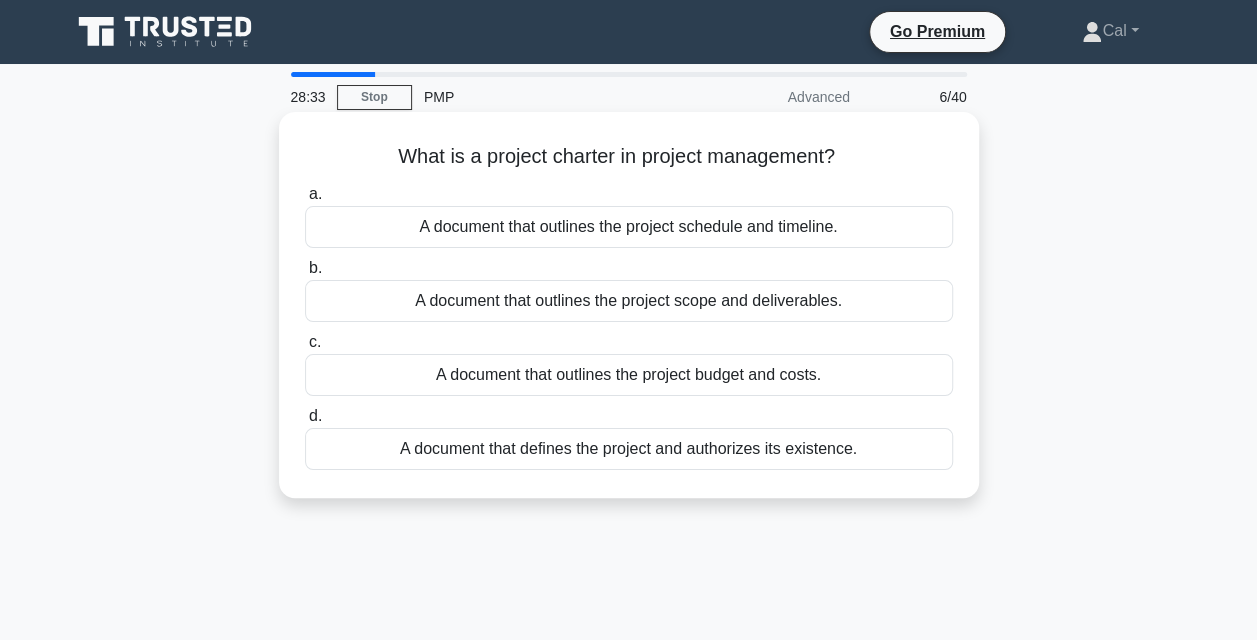 click on "A document that defines the project and authorizes its existence." at bounding box center (629, 449) 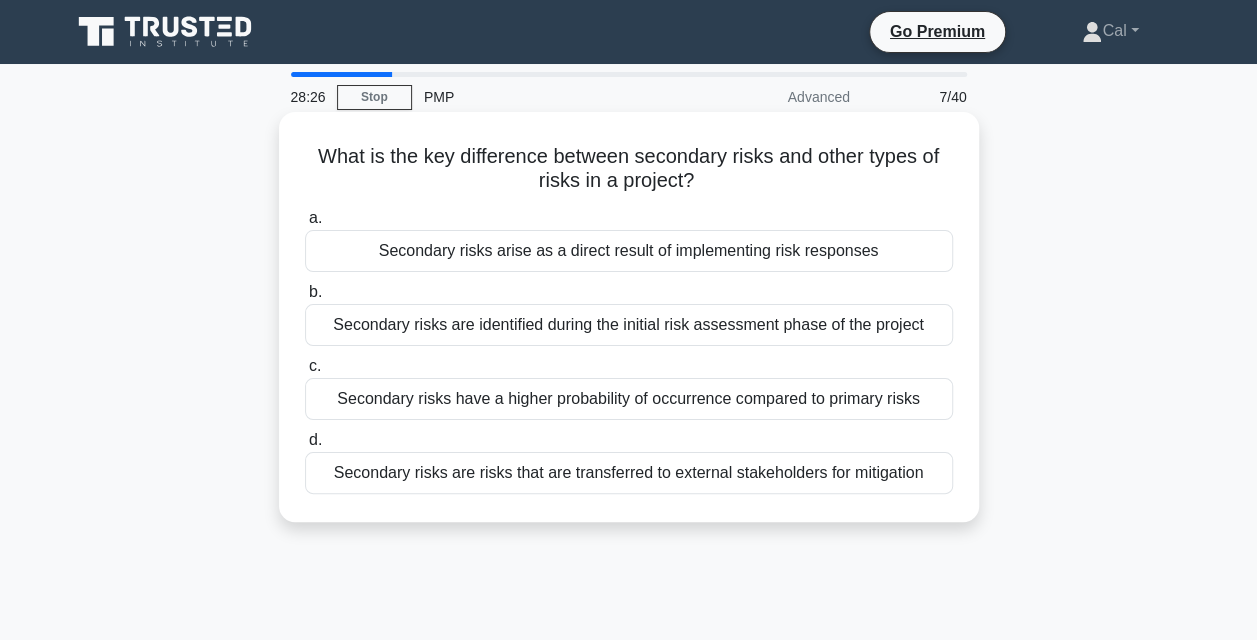 click on "Secondary risks arise as a direct result of implementing risk responses" at bounding box center (629, 251) 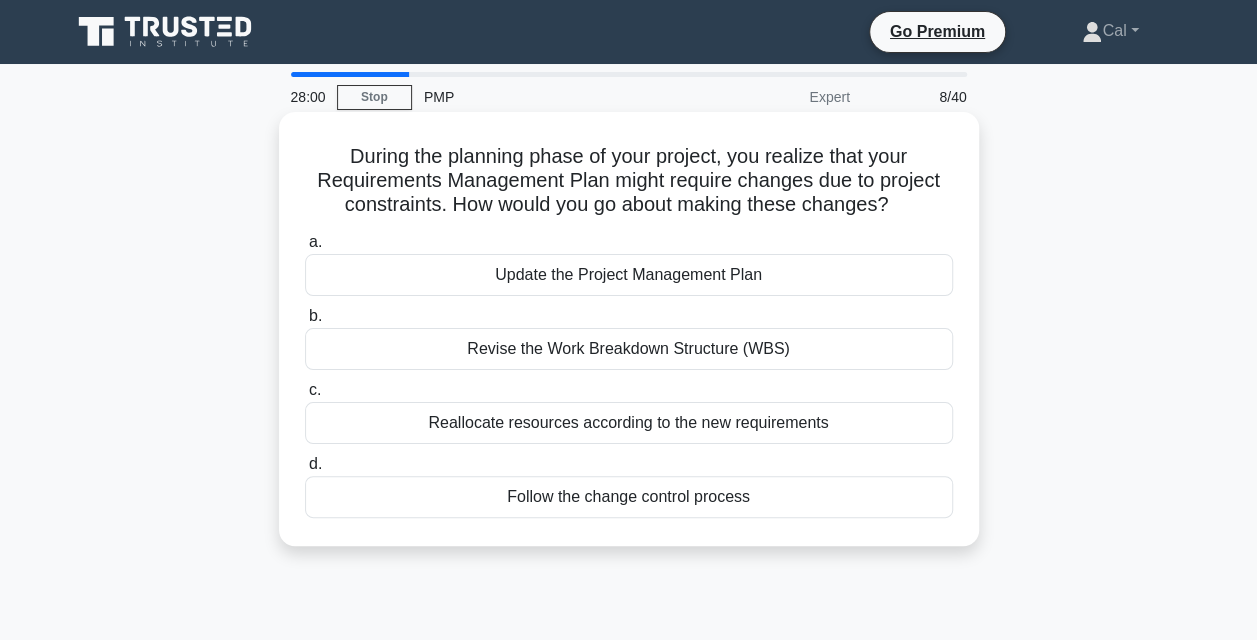 click on "Update the Project Management Plan" at bounding box center [629, 275] 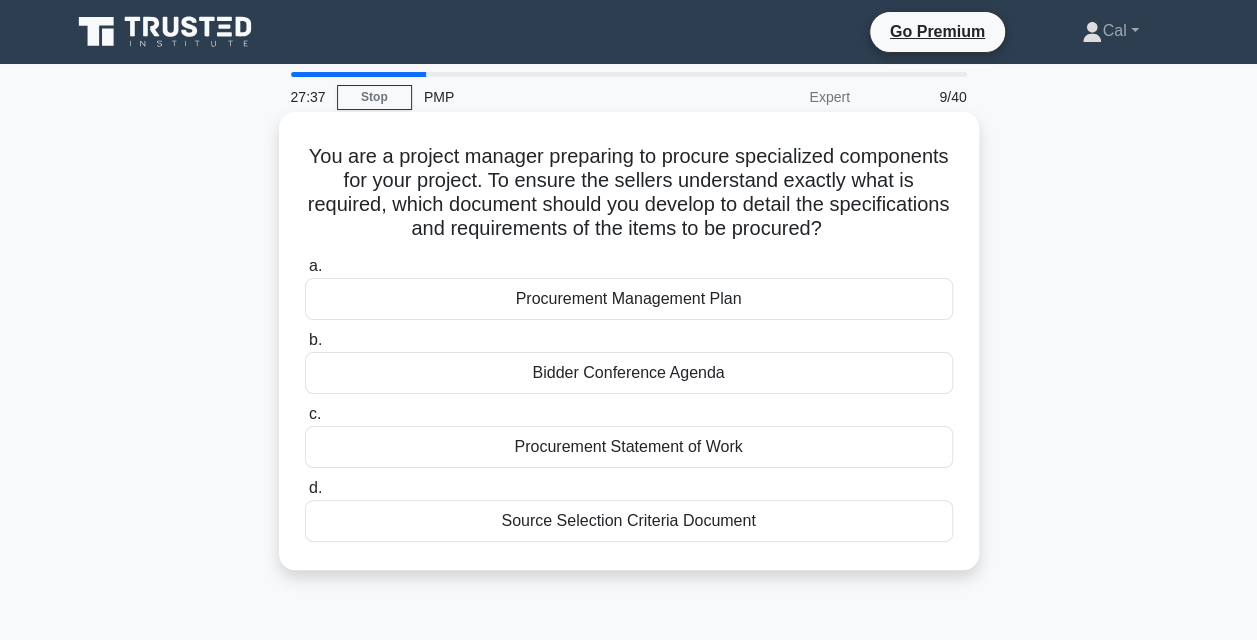 click on "Procurement Statement of Work" at bounding box center (629, 447) 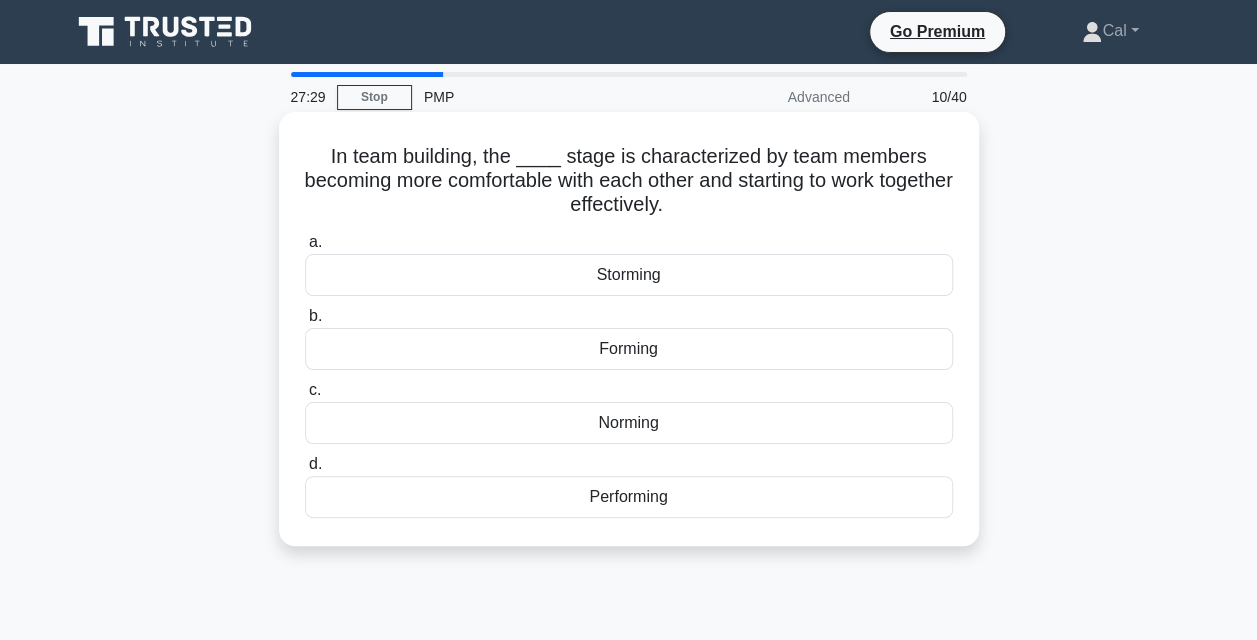 click on "Norming" at bounding box center (629, 423) 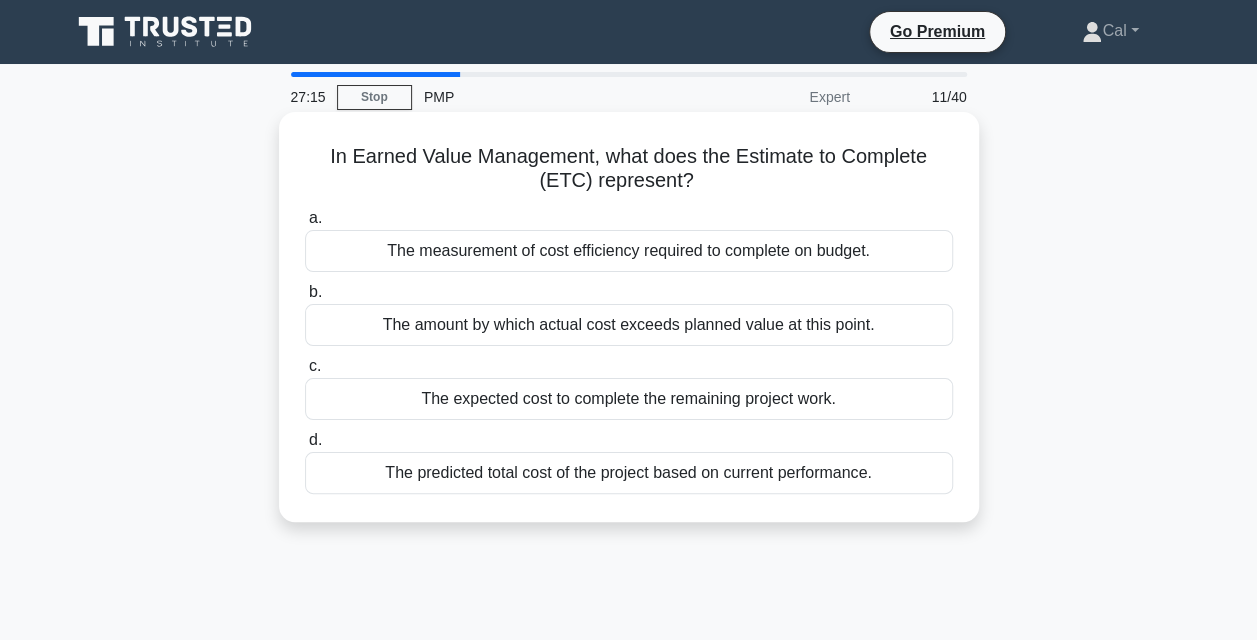 click on "The predicted total cost of the project based on current performance." at bounding box center (629, 473) 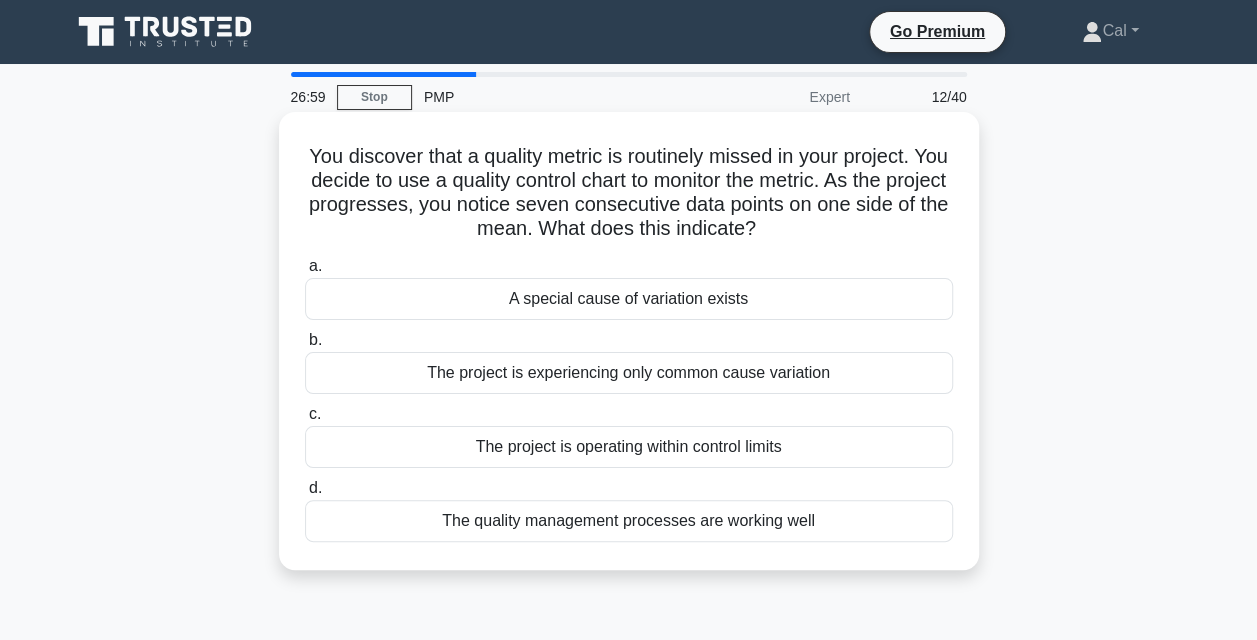 click on "A special cause of variation exists" at bounding box center [629, 299] 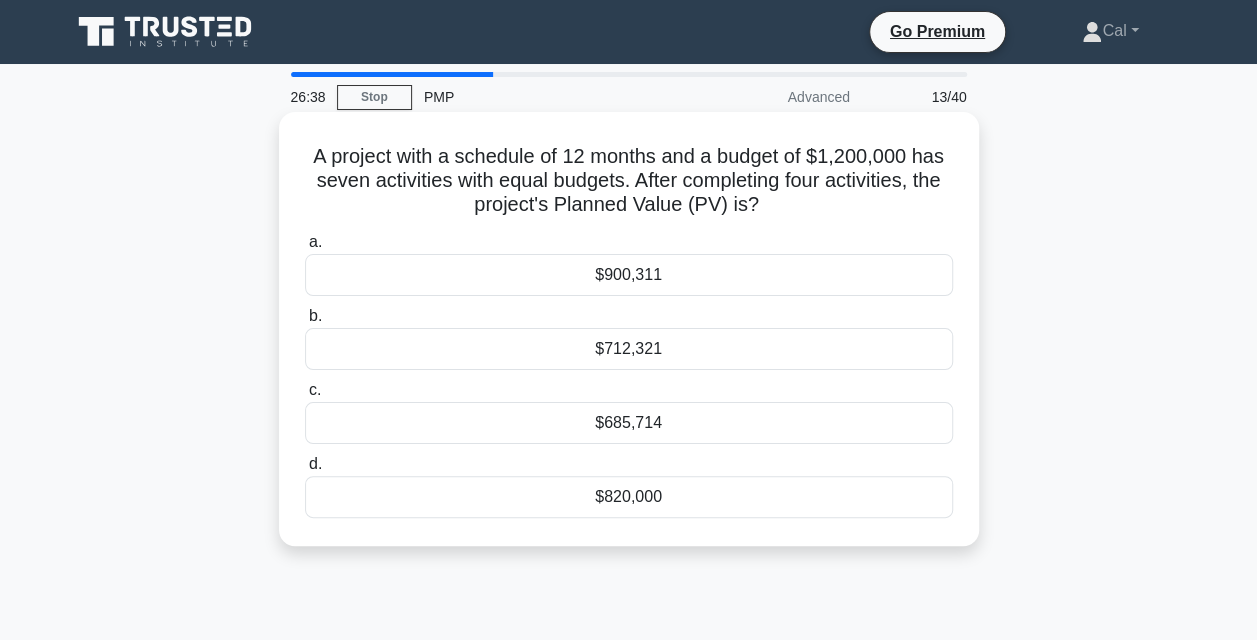 click on "$685,714" at bounding box center [629, 423] 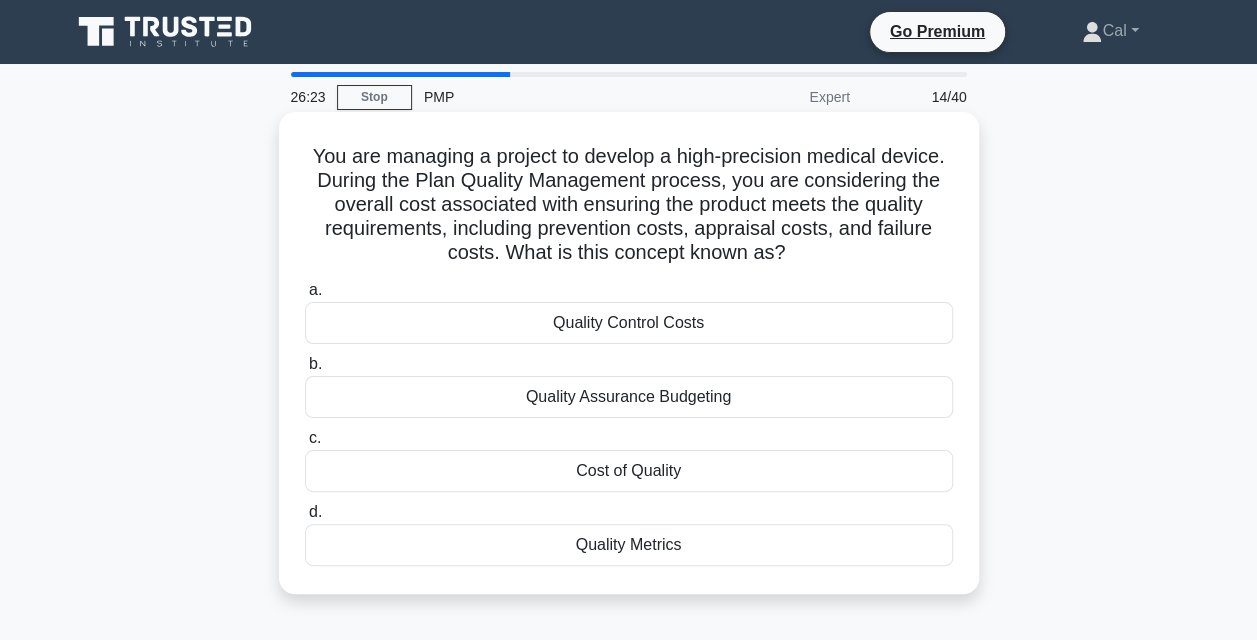 click on "Cost of Quality" at bounding box center (629, 471) 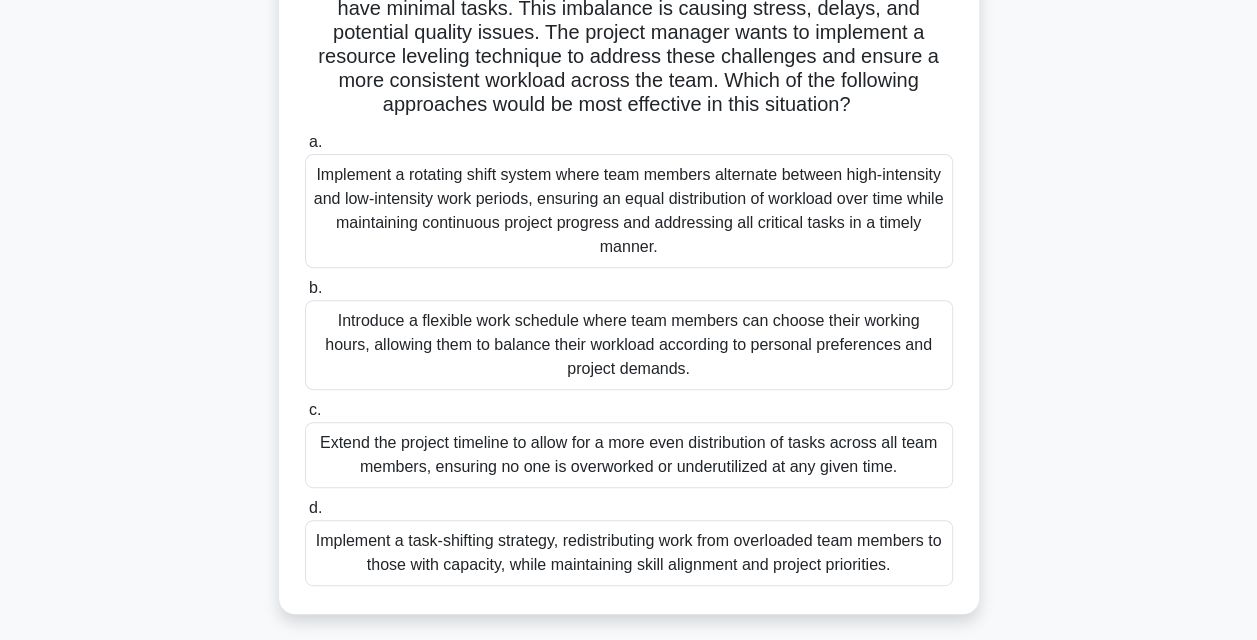 scroll, scrollTop: 229, scrollLeft: 0, axis: vertical 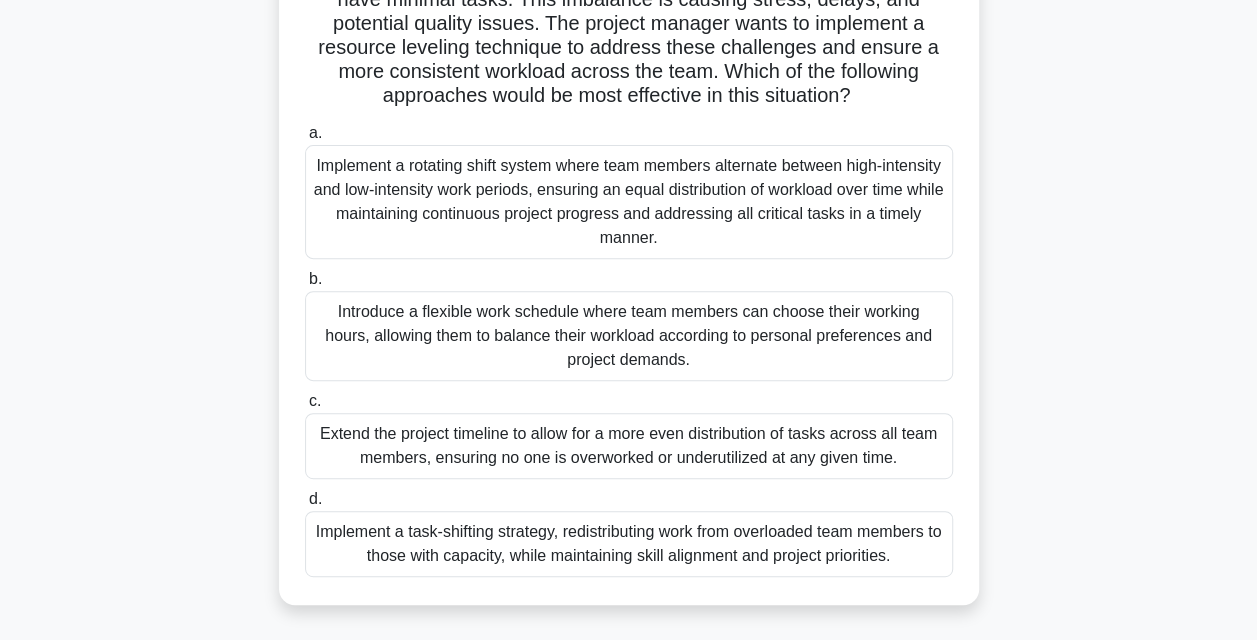 click on "Implement a task-shifting strategy, redistributing work from overloaded team members to those with capacity, while maintaining skill alignment and project priorities." at bounding box center (629, 544) 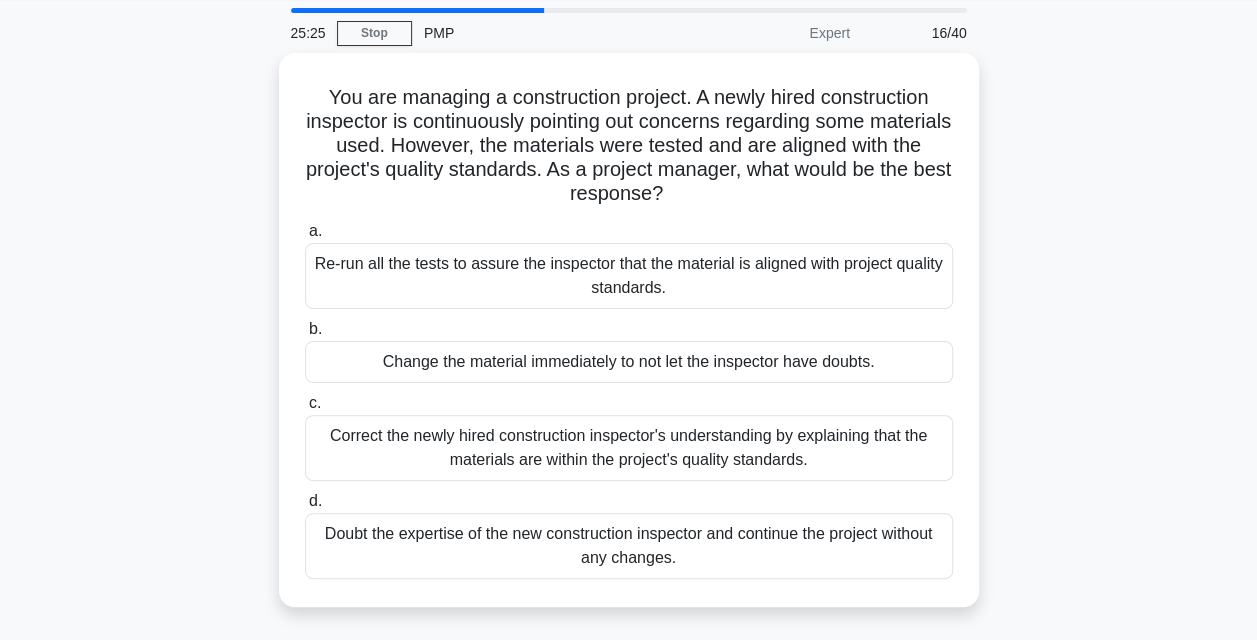 scroll, scrollTop: 81, scrollLeft: 0, axis: vertical 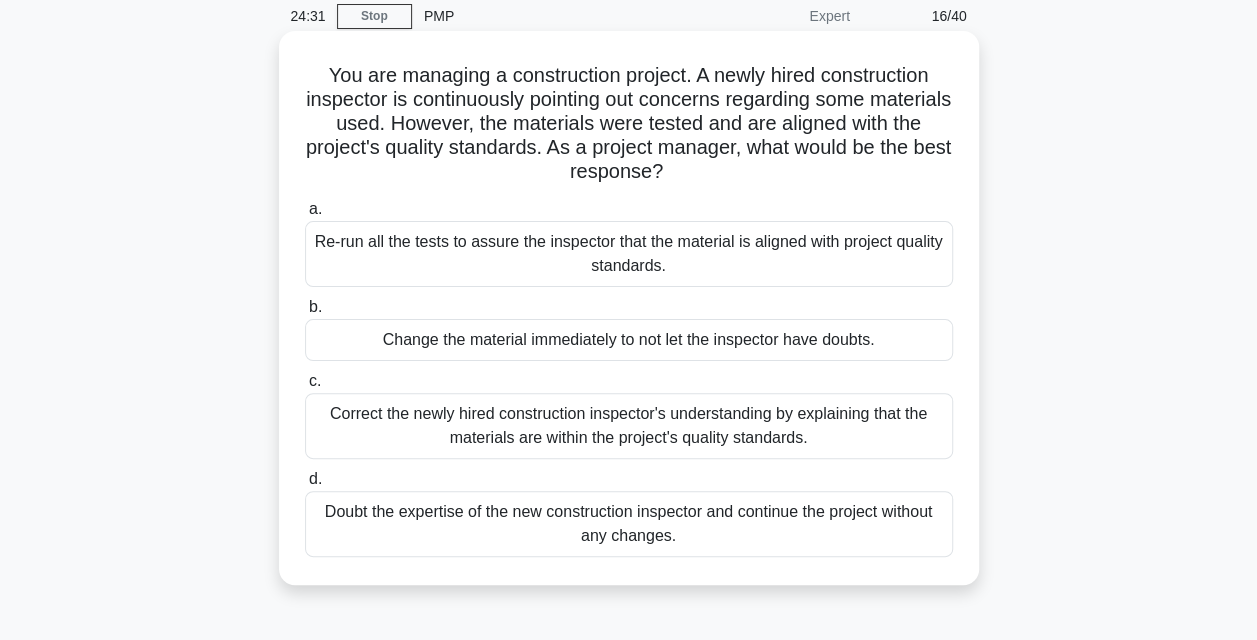 click on "Re-run all the tests to assure the inspector that the material is aligned with project quality standards." at bounding box center (629, 254) 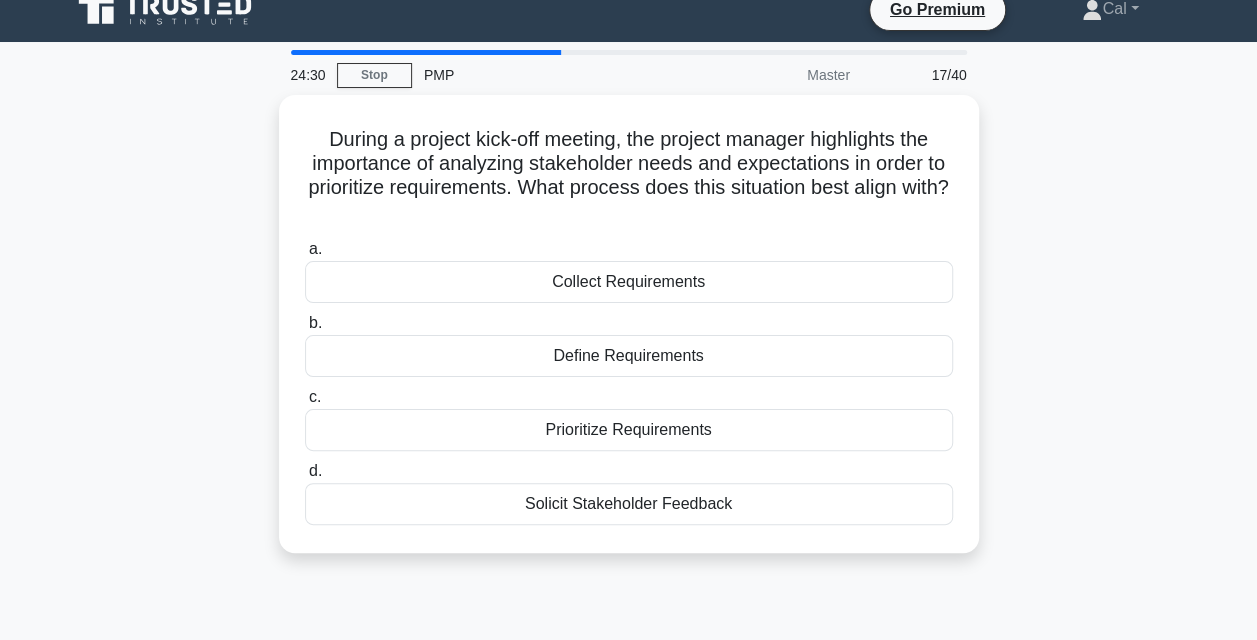 scroll, scrollTop: 0, scrollLeft: 0, axis: both 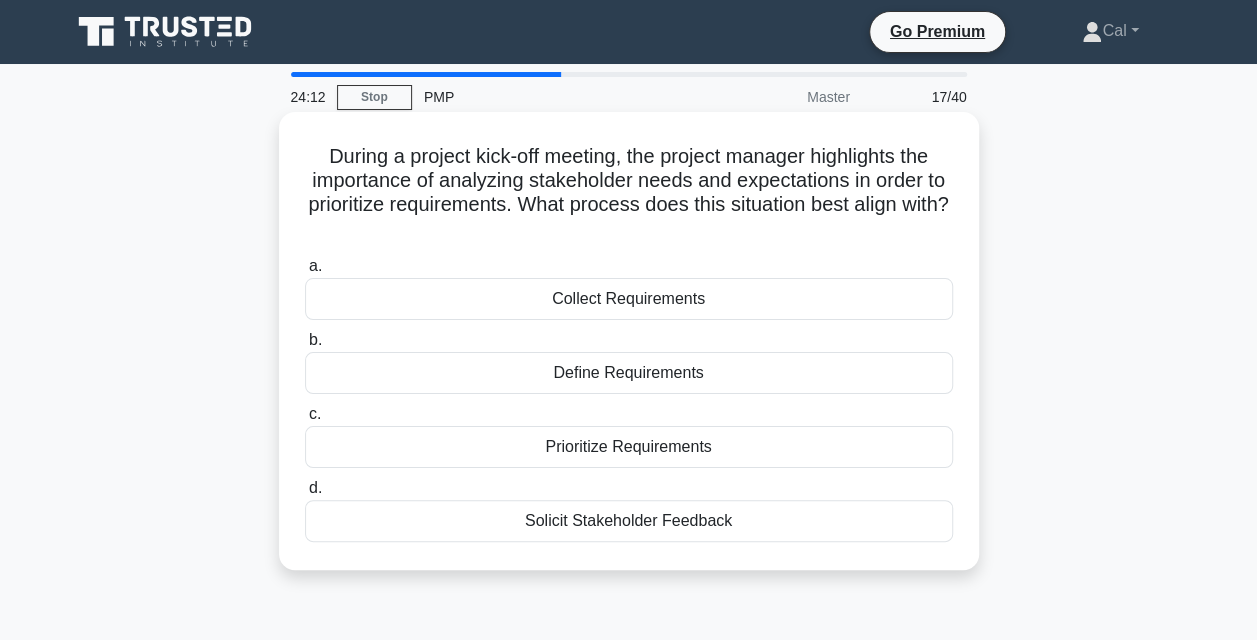 click on "Collect Requirements" at bounding box center [629, 299] 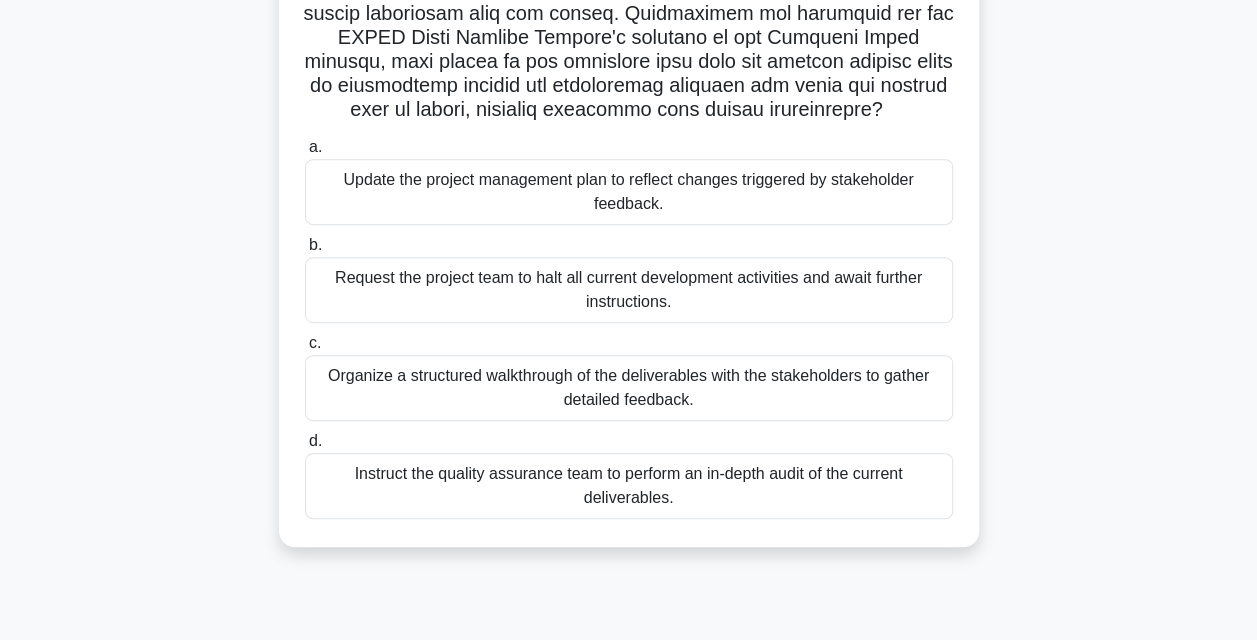 scroll, scrollTop: 410, scrollLeft: 0, axis: vertical 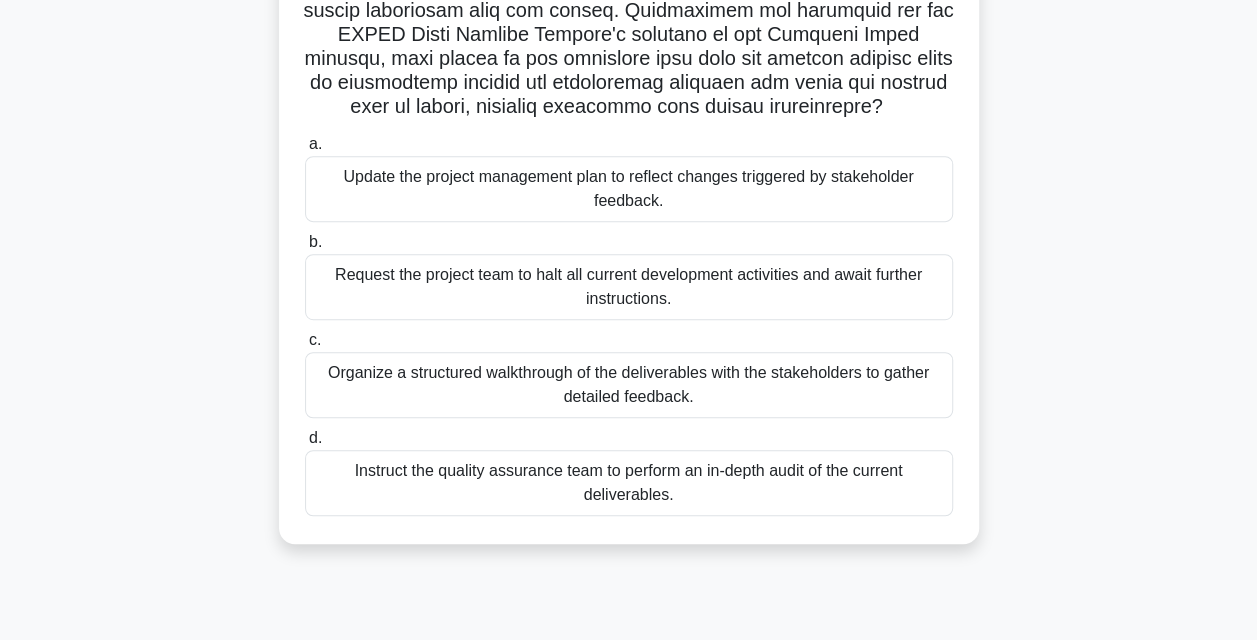 click on "Organize a structured walkthrough of the deliverables with the stakeholders to gather detailed feedback." at bounding box center [629, 385] 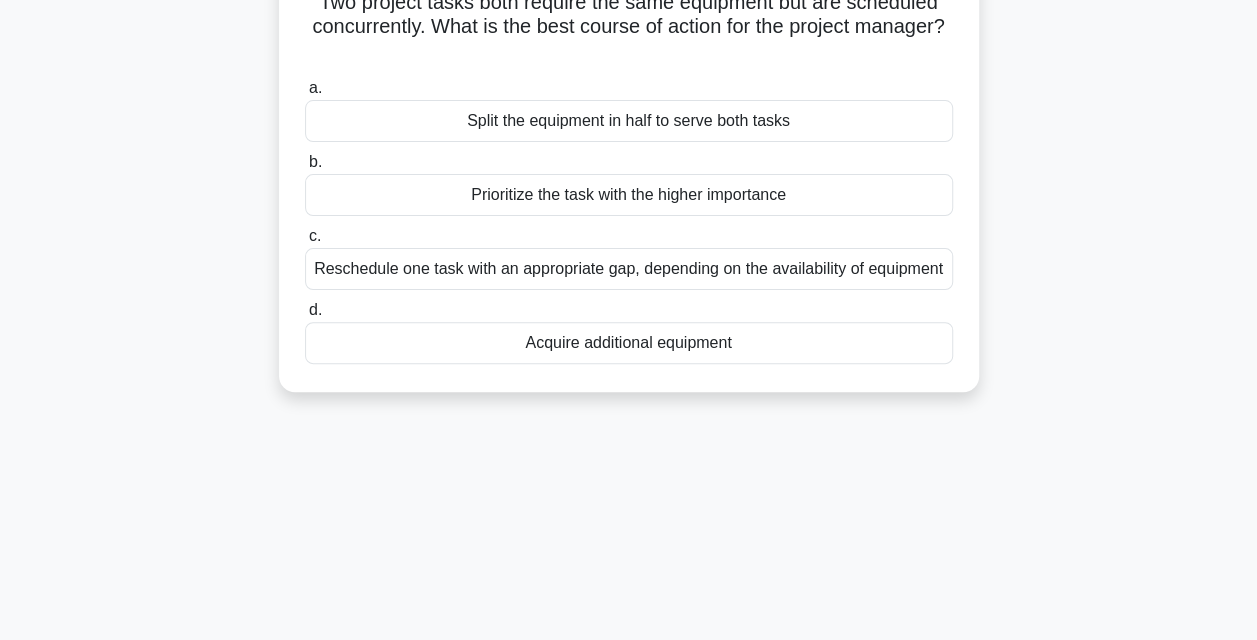scroll, scrollTop: 0, scrollLeft: 0, axis: both 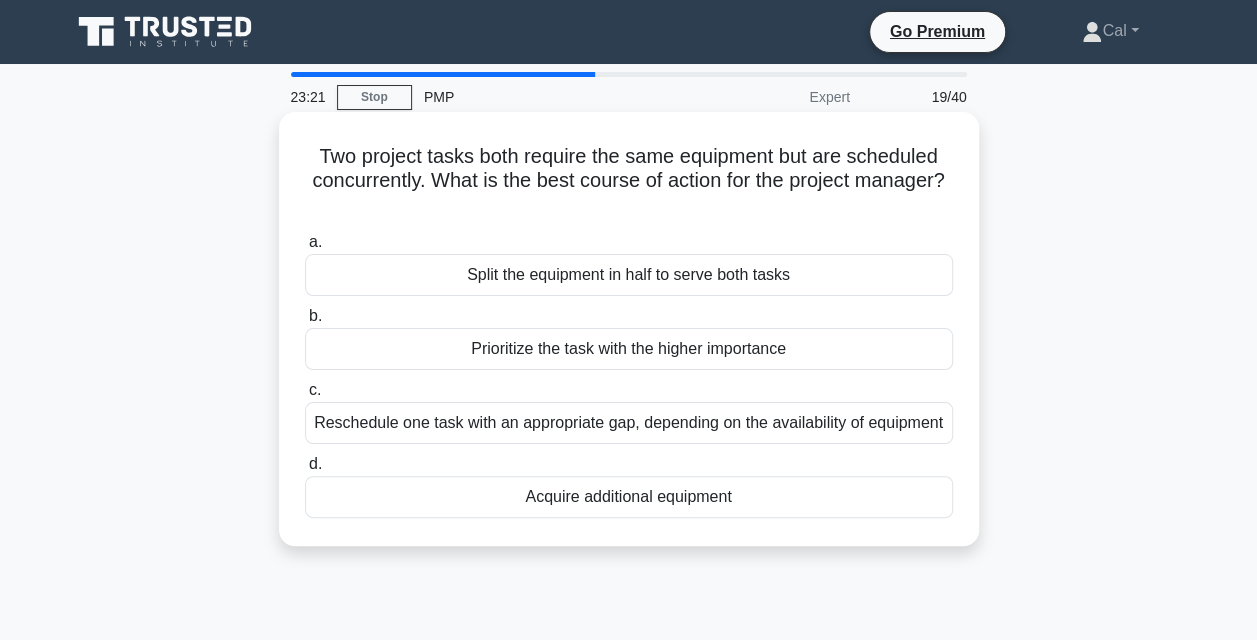 click on "Prioritize the task with the higher importance" at bounding box center [629, 349] 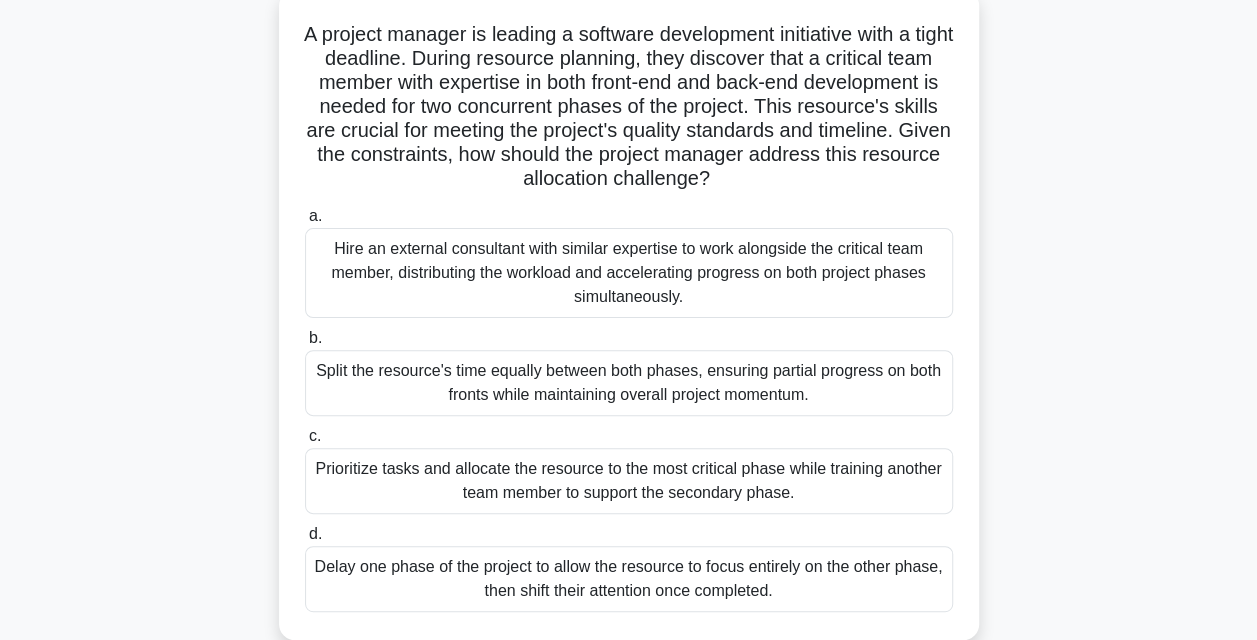 scroll, scrollTop: 132, scrollLeft: 0, axis: vertical 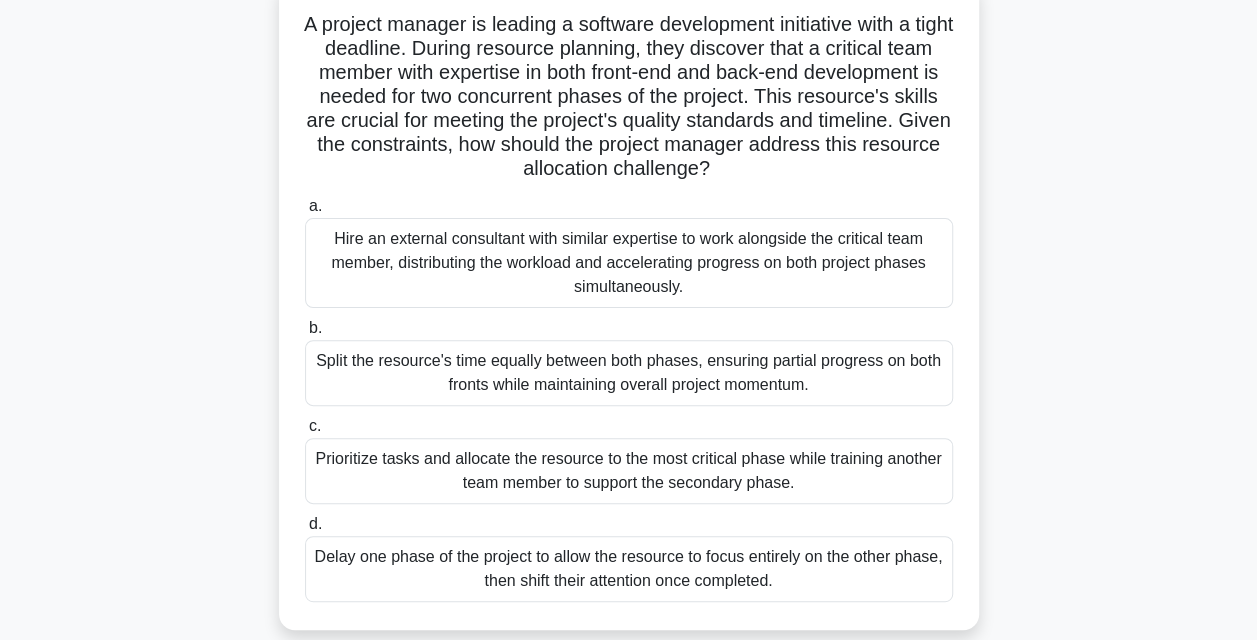 click on "Delay one phase of the project to allow the resource to focus entirely on the other phase, then shift their attention once completed." at bounding box center (629, 569) 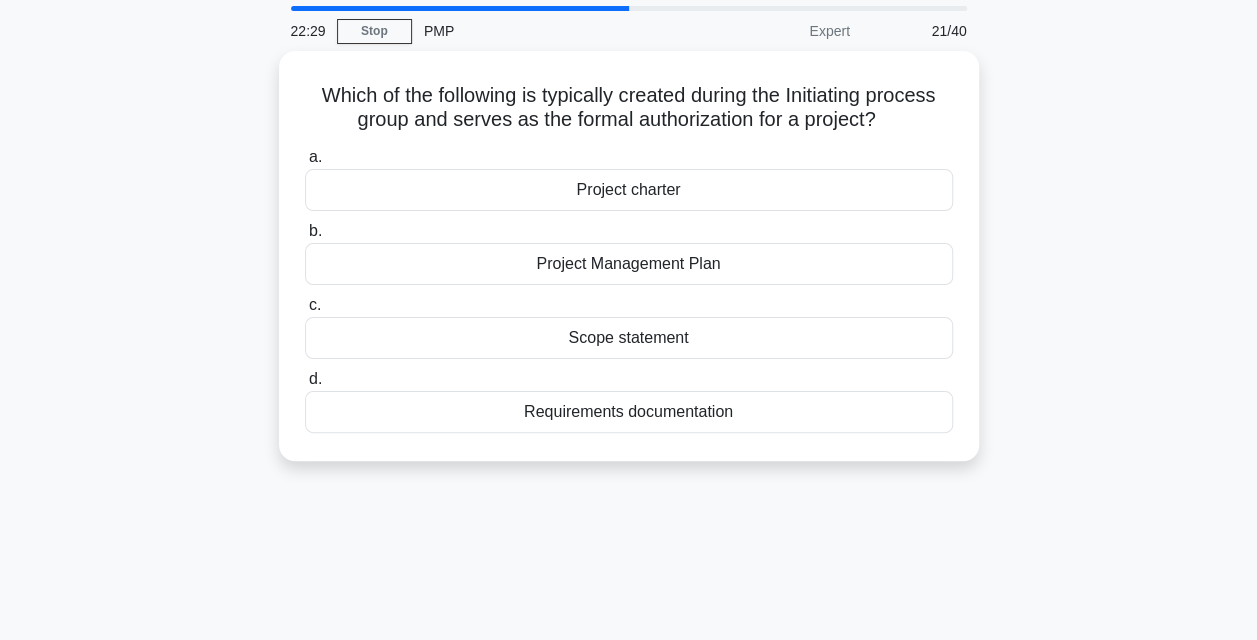 scroll, scrollTop: 0, scrollLeft: 0, axis: both 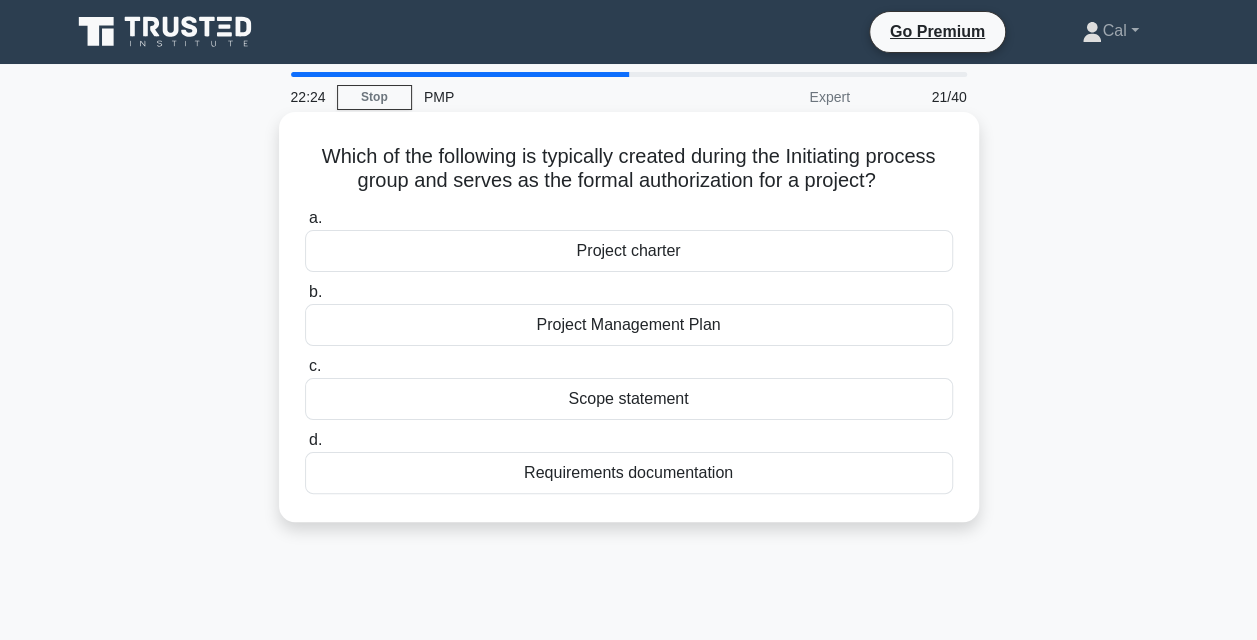 click on "Project charter" at bounding box center (629, 251) 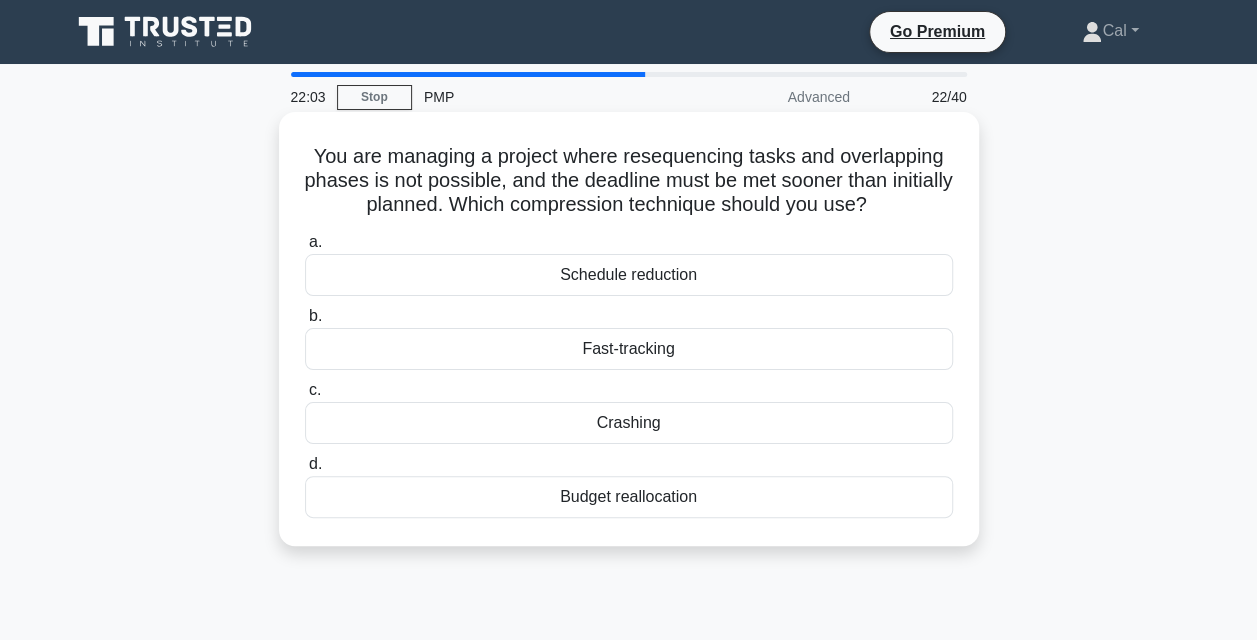 click on "Crashing" at bounding box center (629, 423) 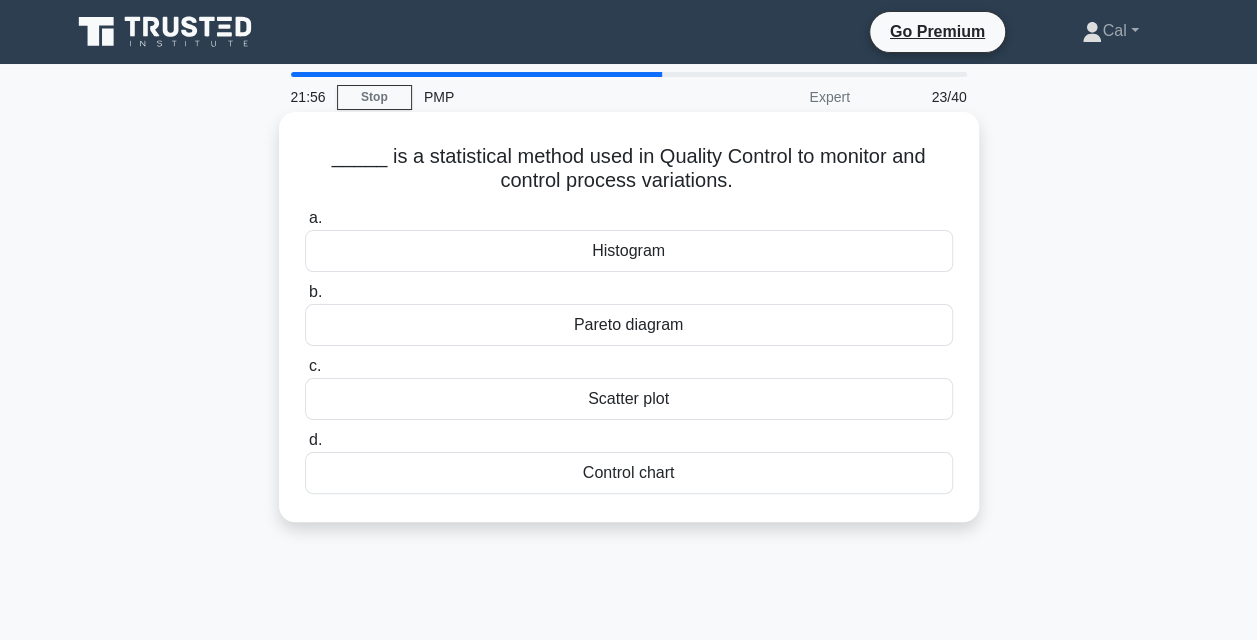 click on "Control chart" at bounding box center (629, 473) 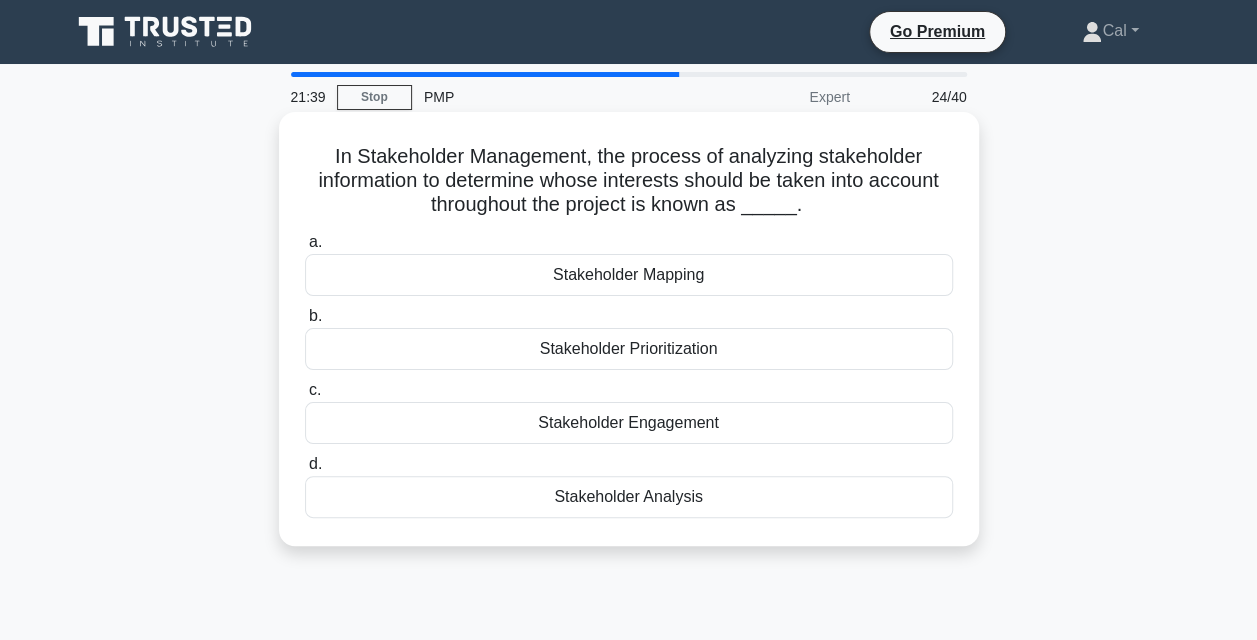 click on "Stakeholder Analysis" at bounding box center (629, 497) 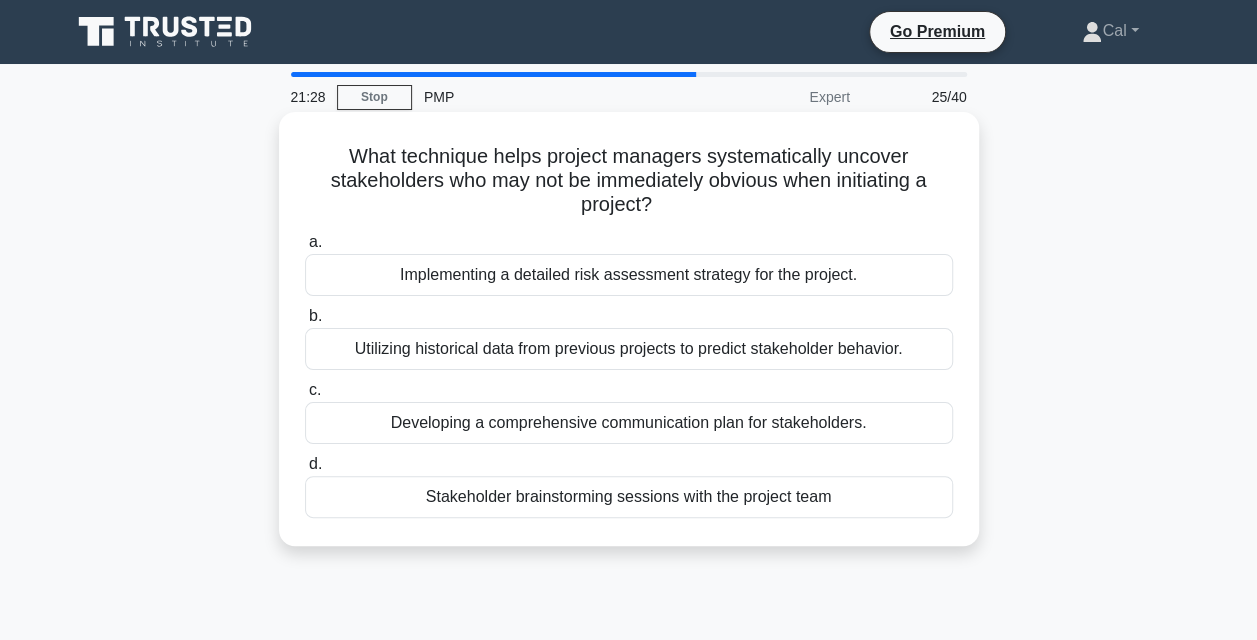 click on "Stakeholder brainstorming sessions with the project team" at bounding box center (629, 497) 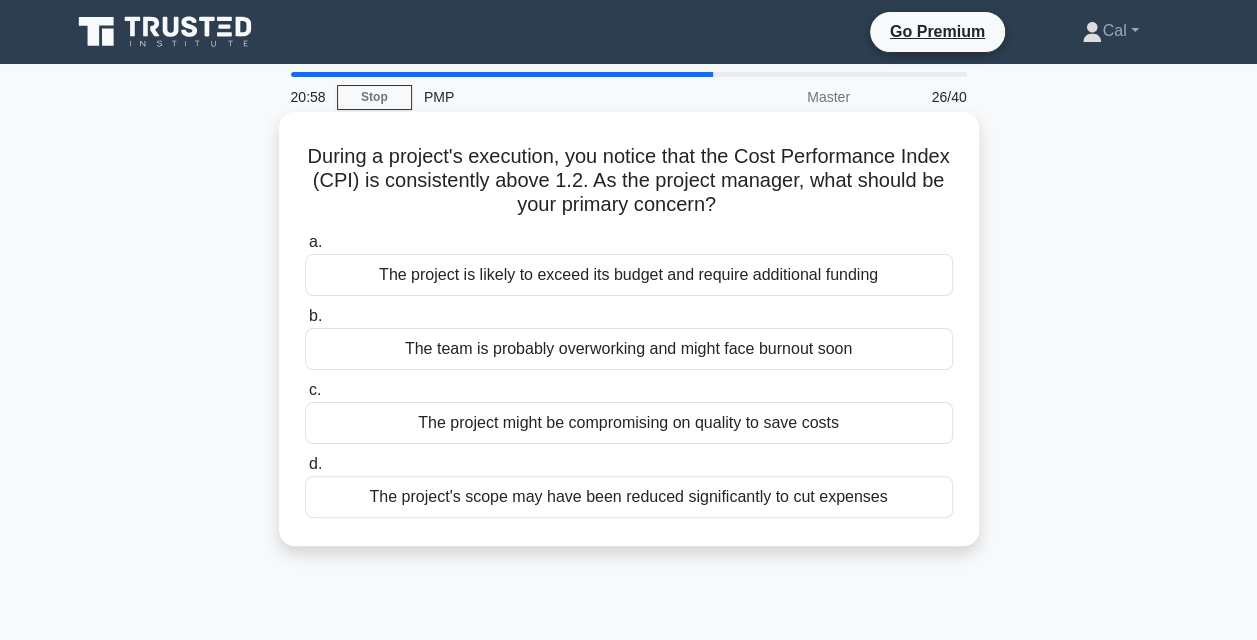 click on "The project might be compromising on quality to save costs" at bounding box center (629, 423) 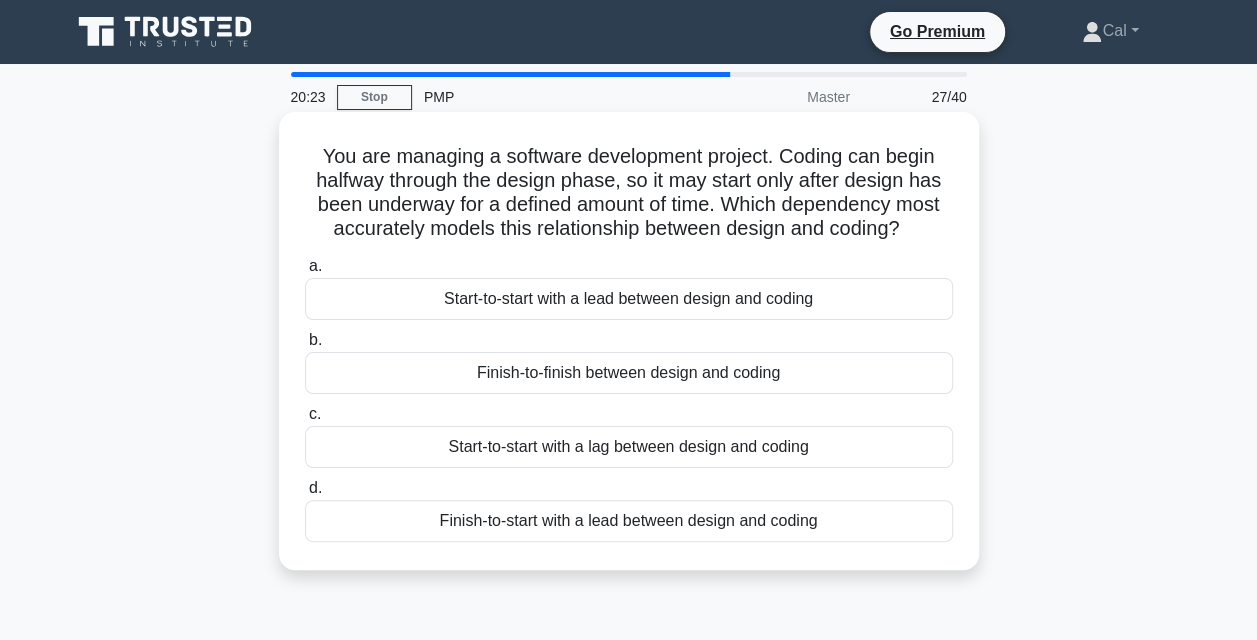 click on "Start-to-start with a lag between design and coding" at bounding box center (629, 447) 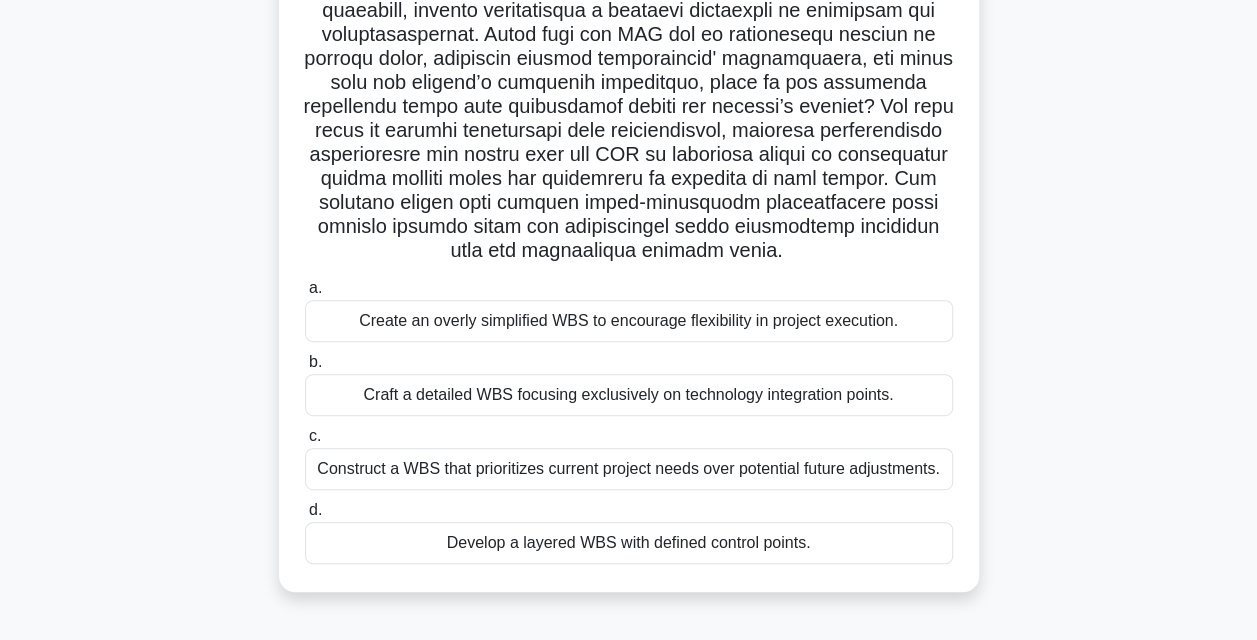 scroll, scrollTop: 272, scrollLeft: 0, axis: vertical 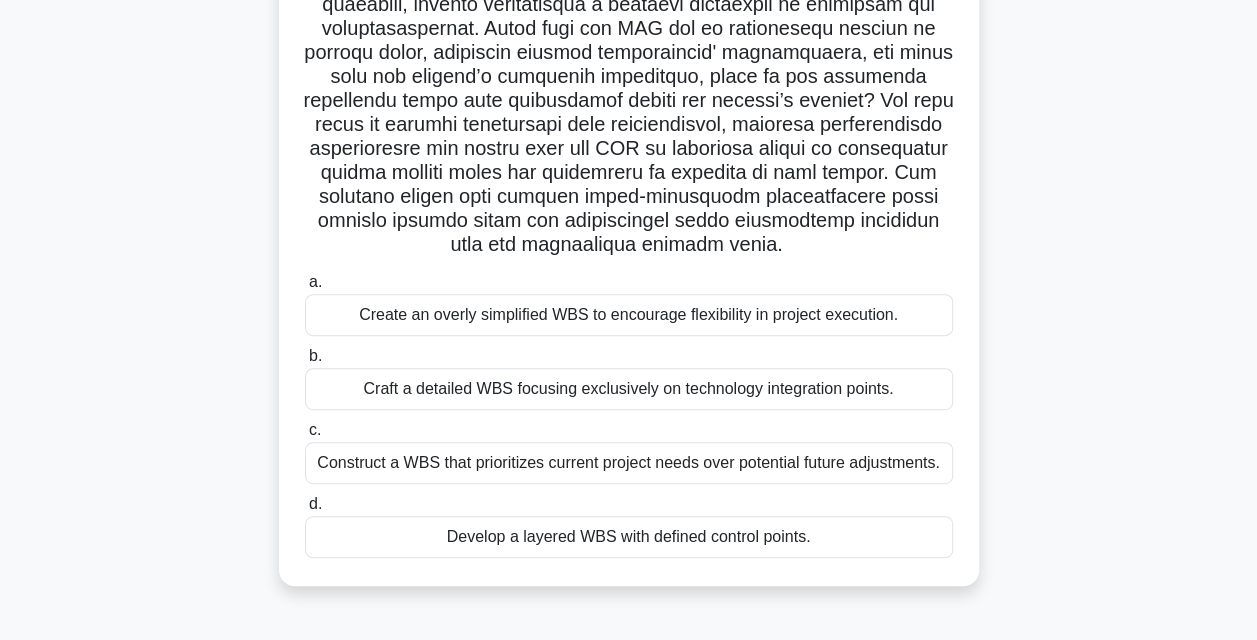 click on "Create an overly simplified WBS to encourage flexibility in project execution." at bounding box center [629, 315] 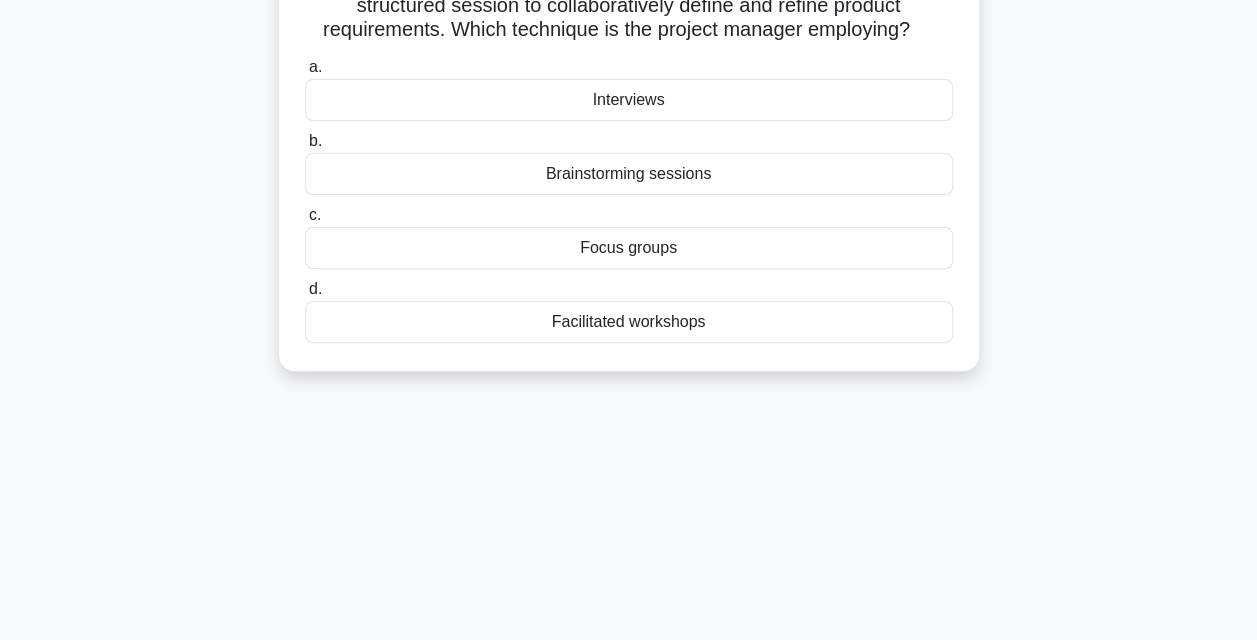 scroll, scrollTop: 0, scrollLeft: 0, axis: both 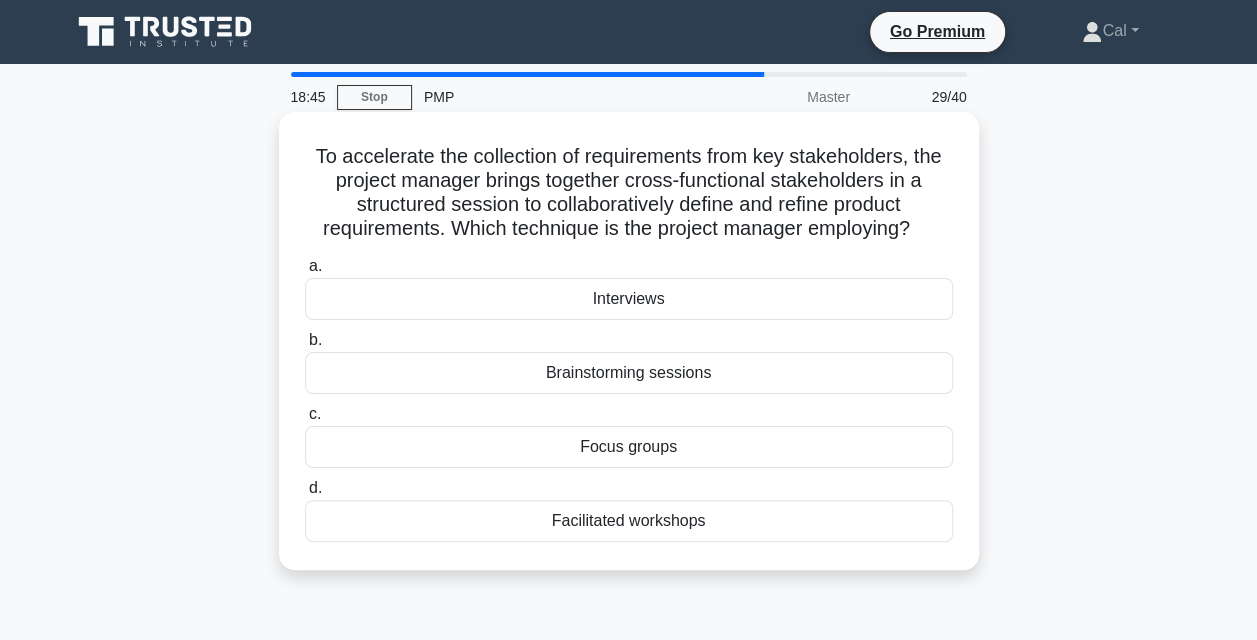 click on "Facilitated workshops" at bounding box center (629, 521) 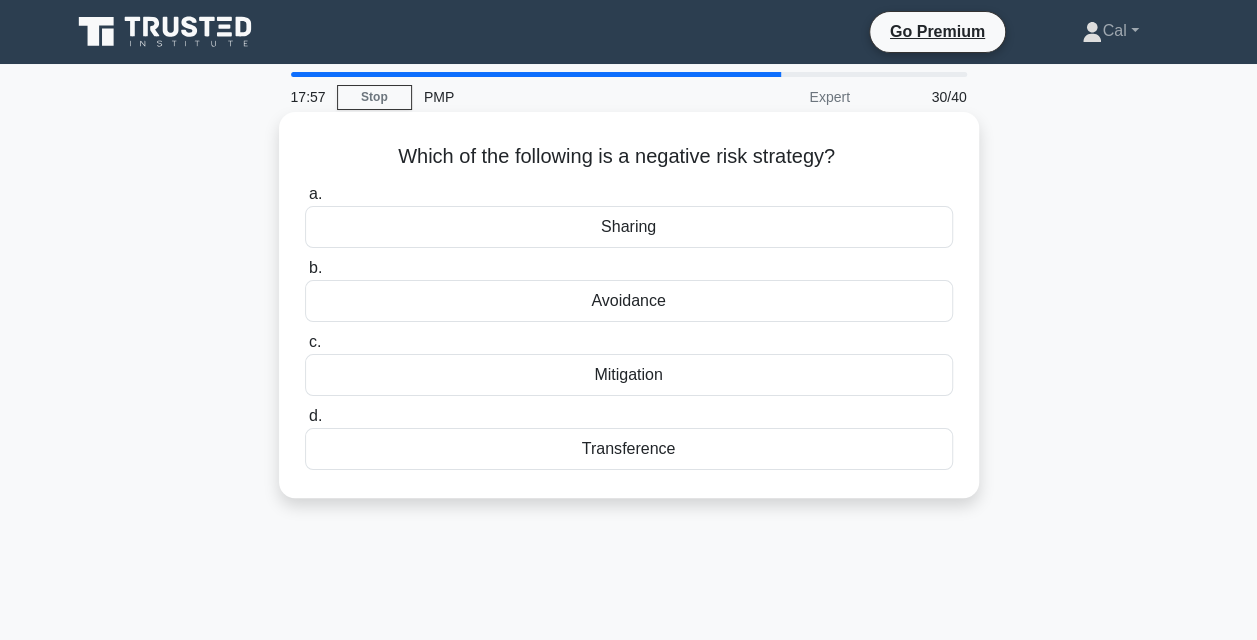 click on "Mitigation" at bounding box center (629, 375) 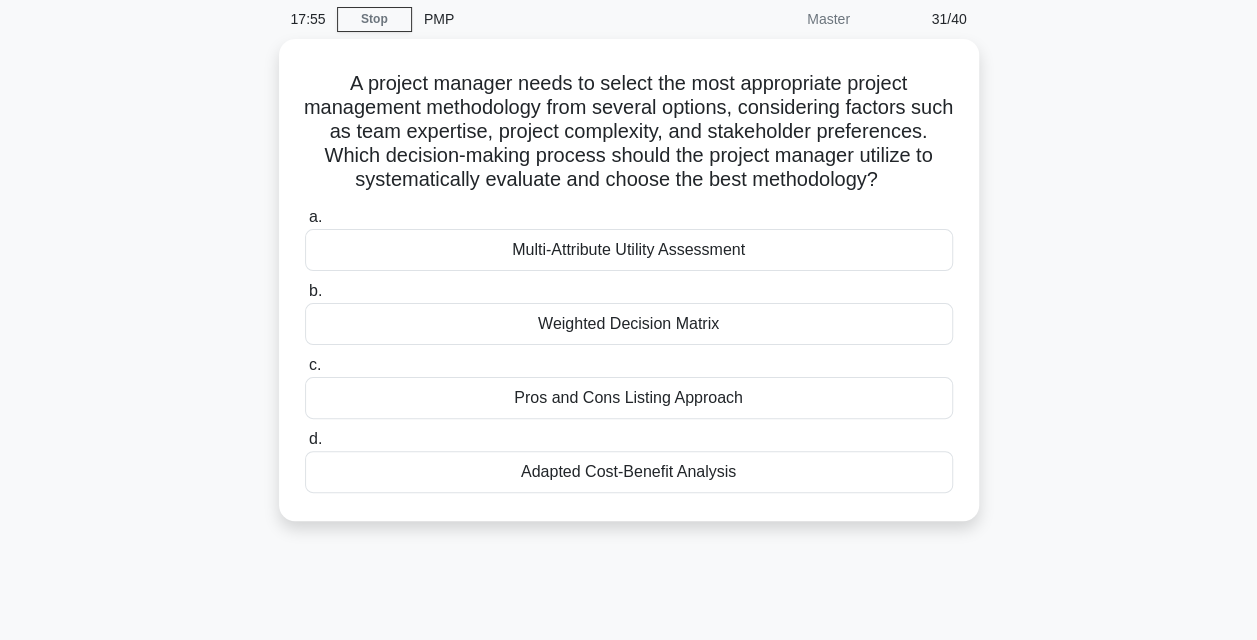 scroll, scrollTop: 82, scrollLeft: 0, axis: vertical 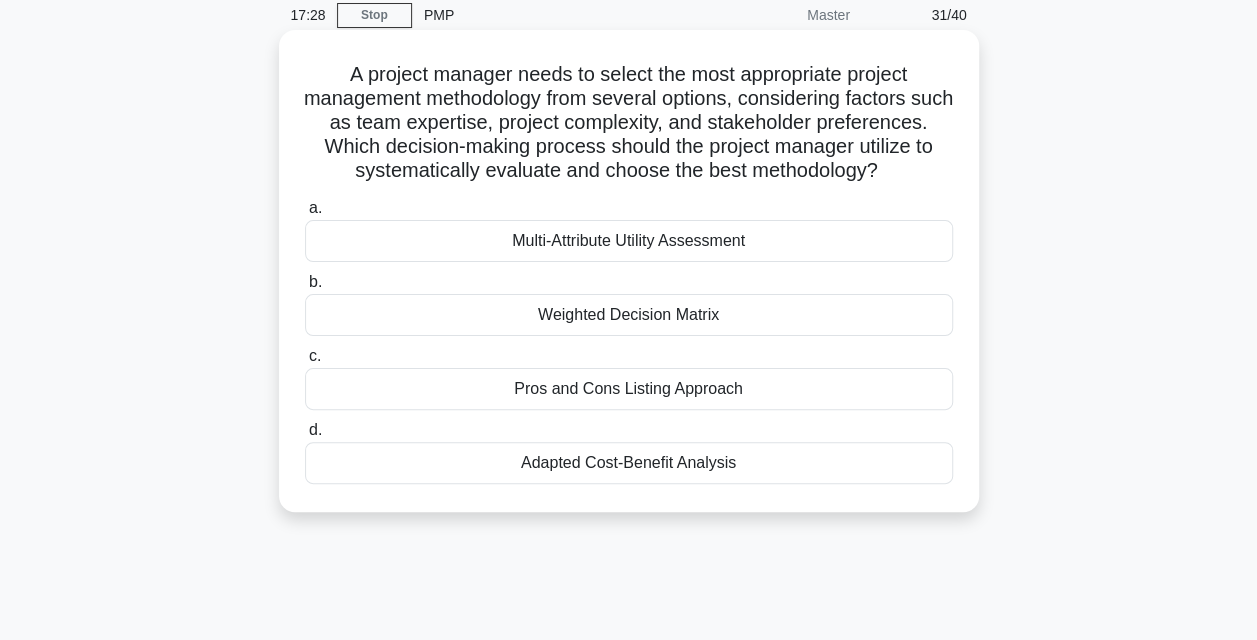 click on "Multi-Attribute Utility Assessment" at bounding box center (629, 241) 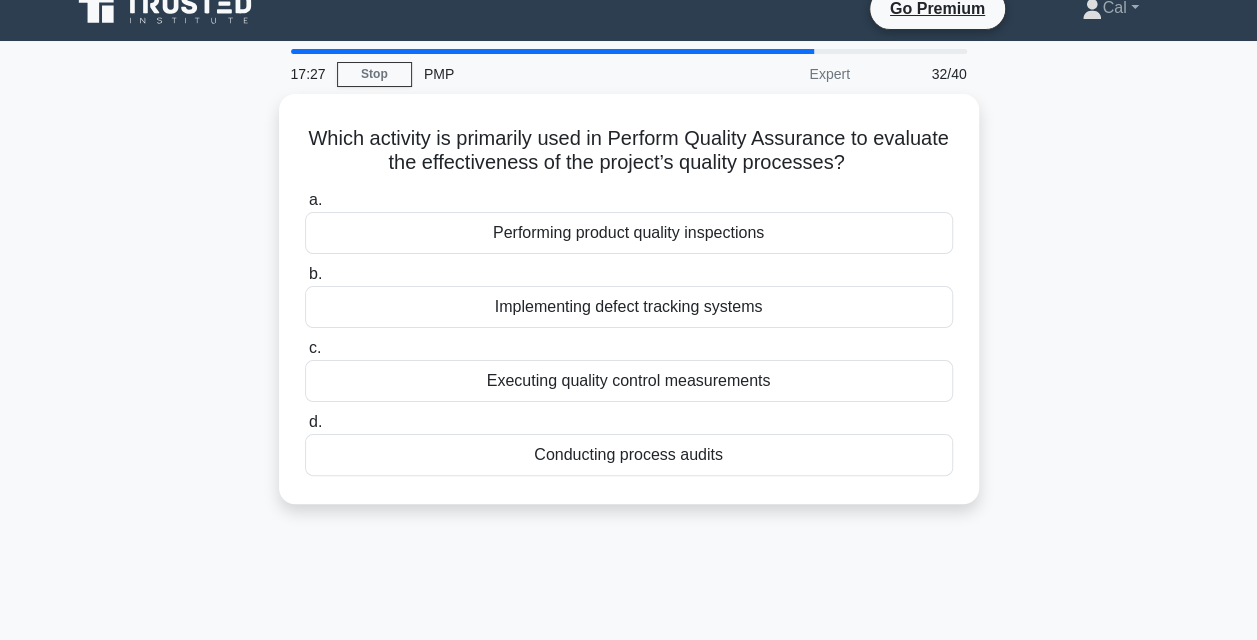 scroll, scrollTop: 0, scrollLeft: 0, axis: both 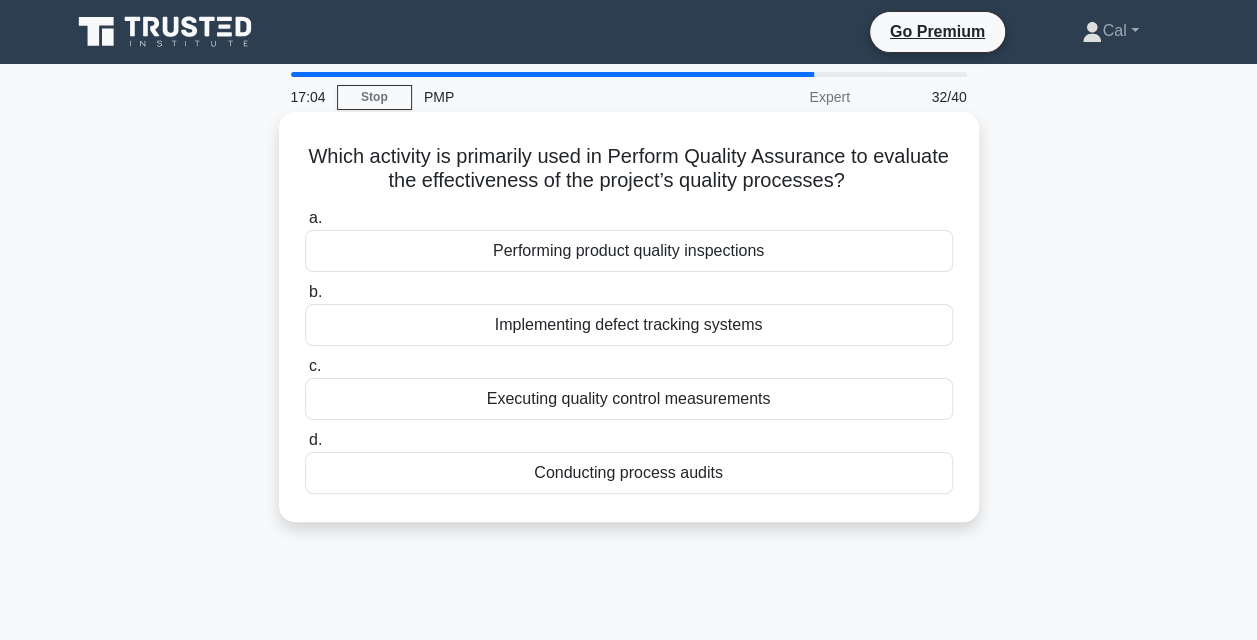 click on "Conducting process audits" at bounding box center [629, 473] 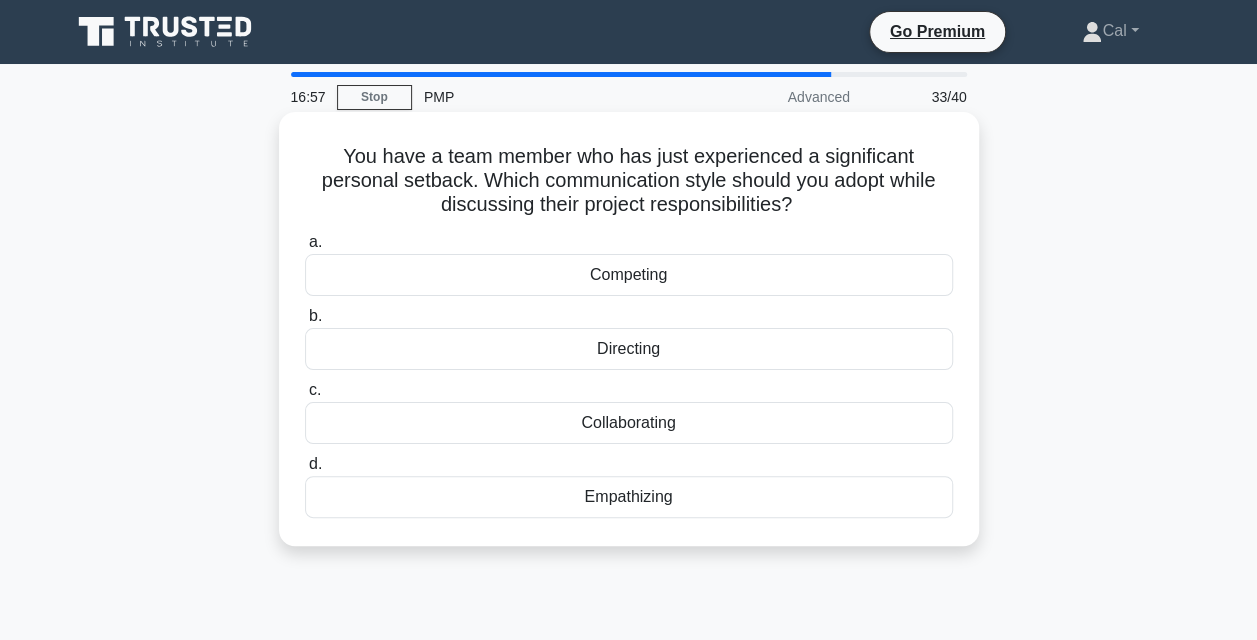 click on "Empathizing" at bounding box center (629, 497) 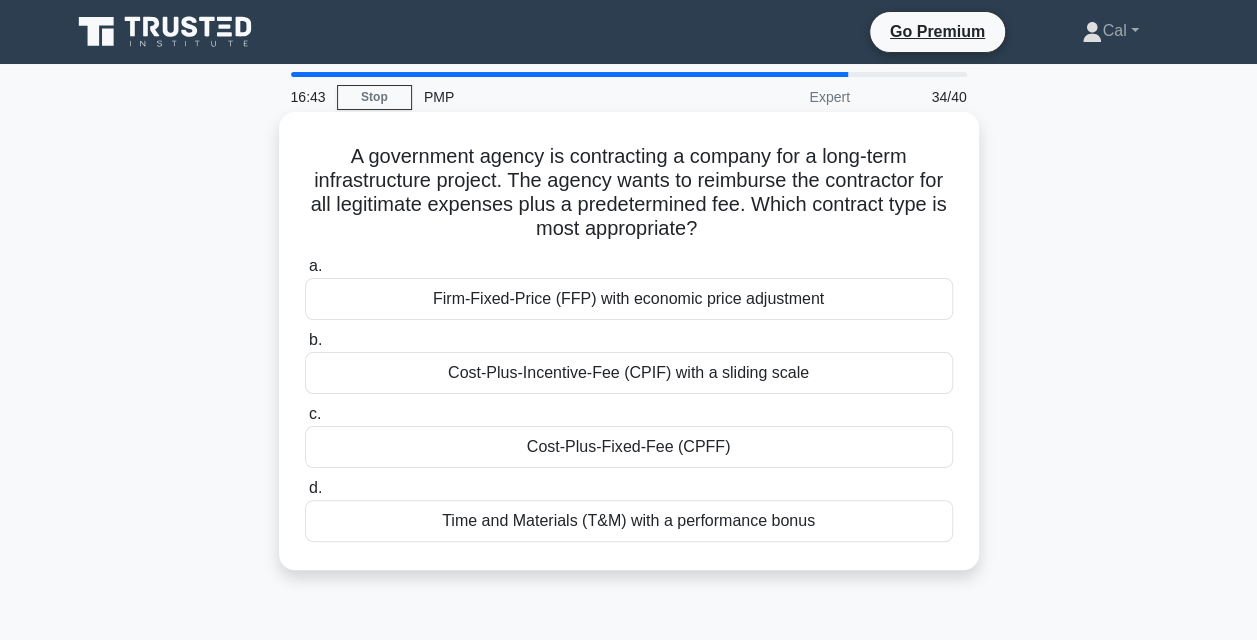 click on "Cost-Plus-Fixed-Fee (CPFF)" at bounding box center (629, 447) 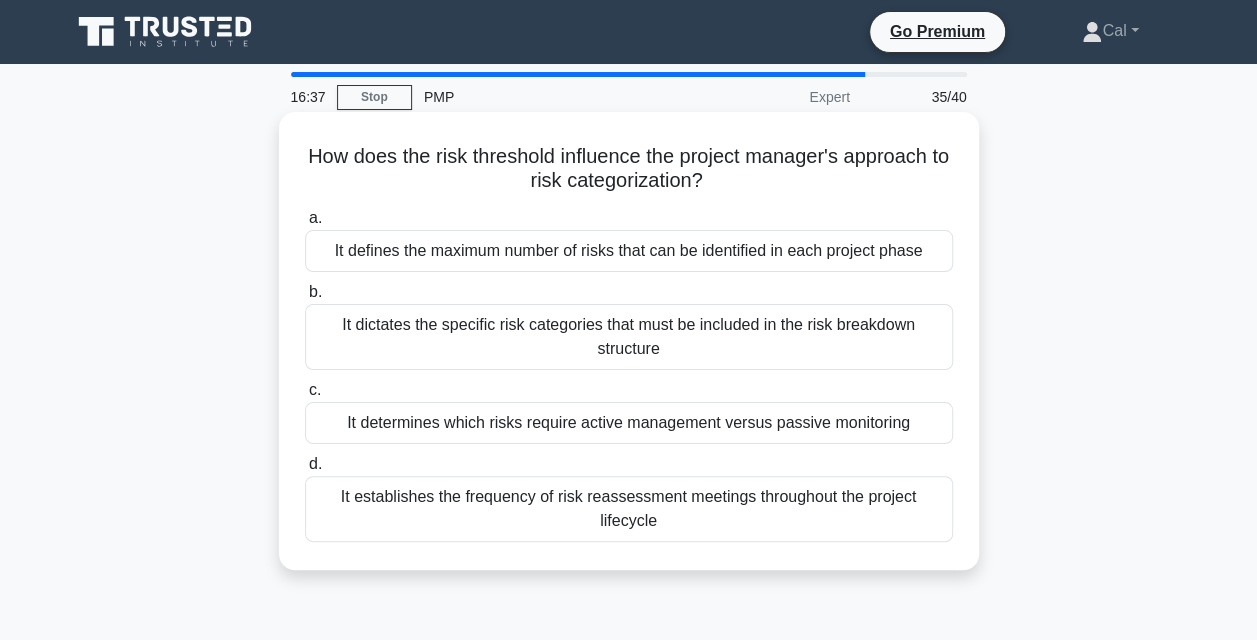 click on "It determines which risks require active management versus passive monitoring" at bounding box center [629, 423] 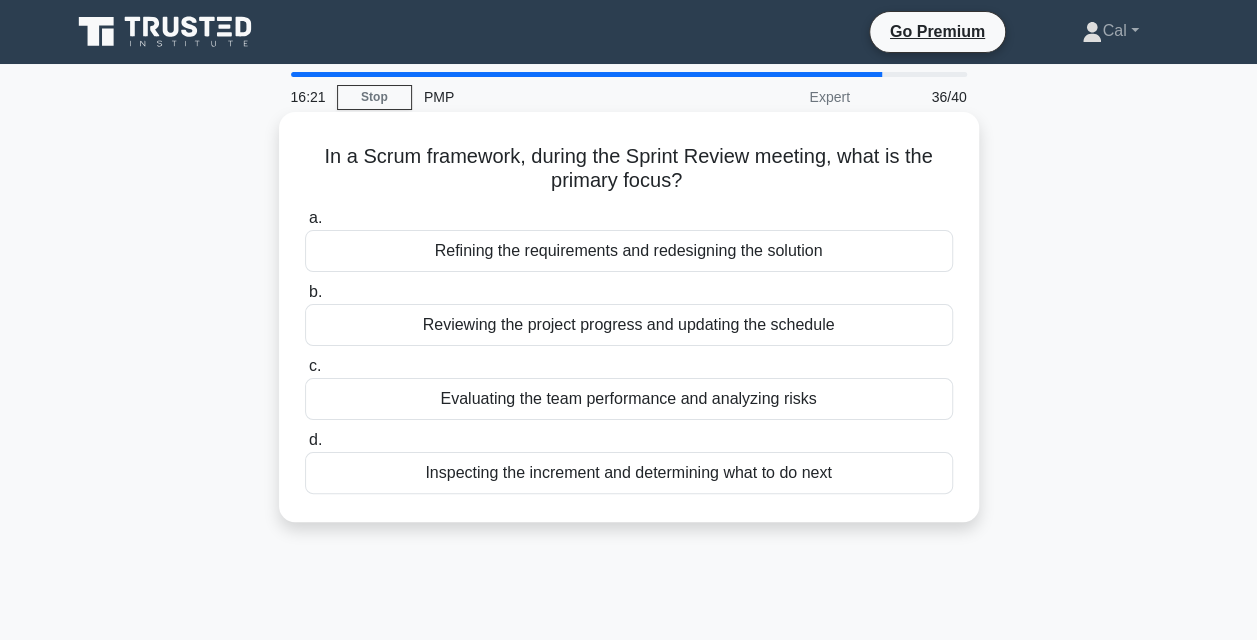 click on "Inspecting the increment and determining what to do next" at bounding box center [629, 473] 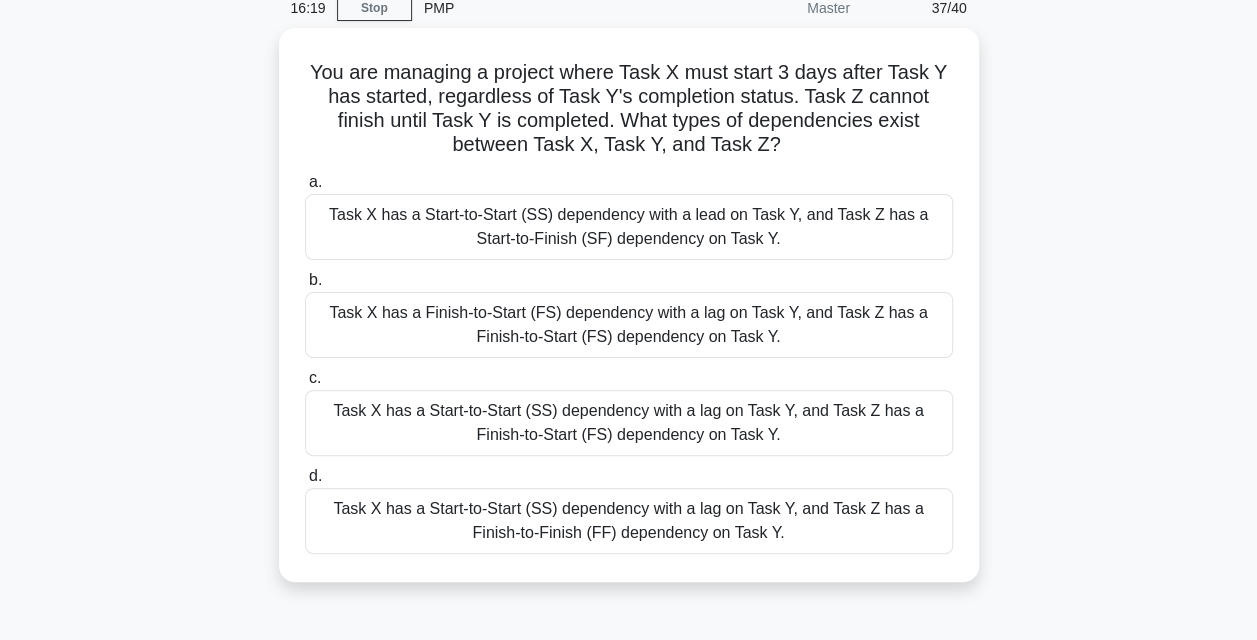 scroll, scrollTop: 90, scrollLeft: 0, axis: vertical 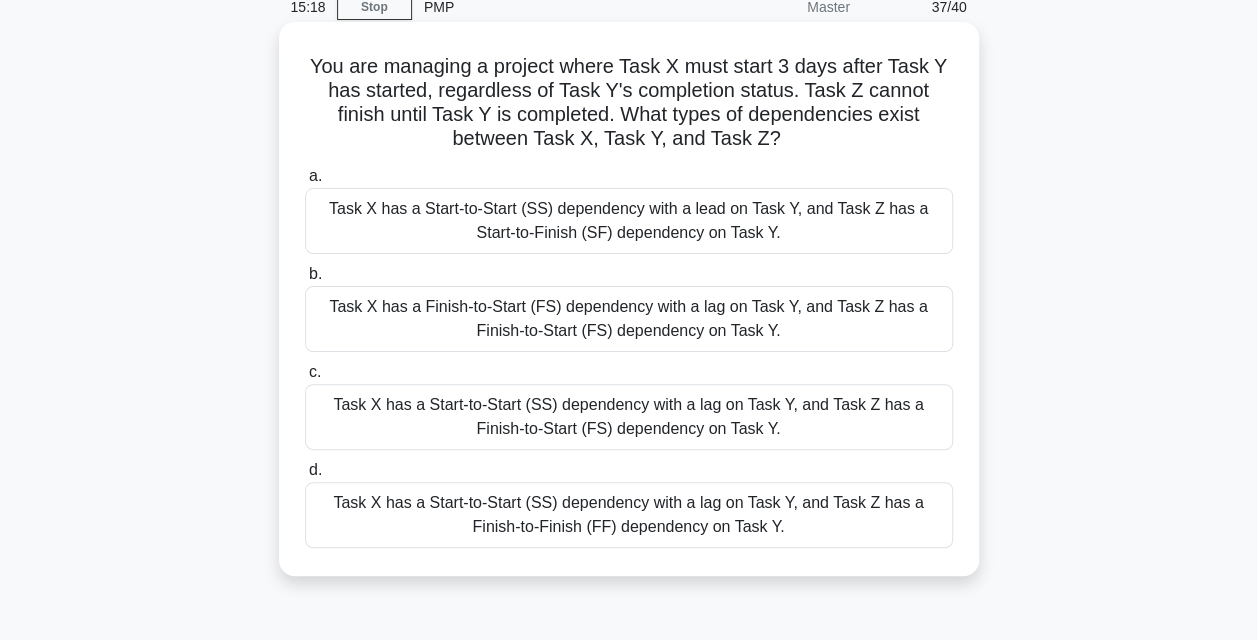 click on "Task X has a Start-to-Start (SS) dependency with a lag on Task Y, and Task Z has a Finish-to-Finish (FF) dependency on Task Y." at bounding box center (629, 515) 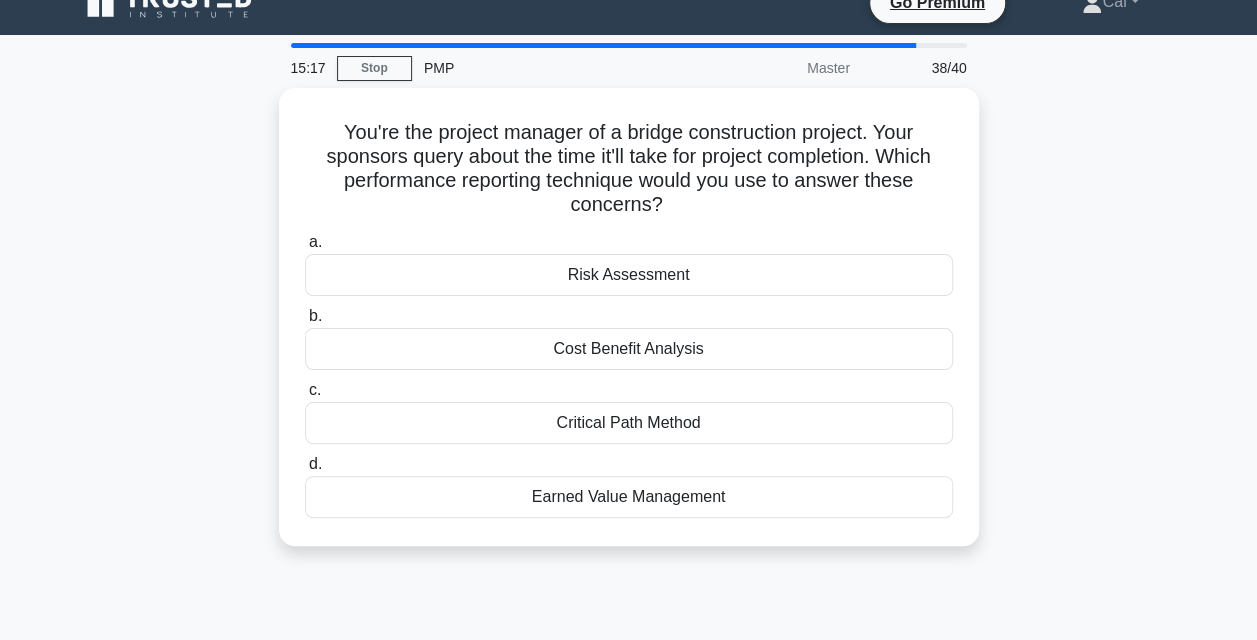scroll, scrollTop: 0, scrollLeft: 0, axis: both 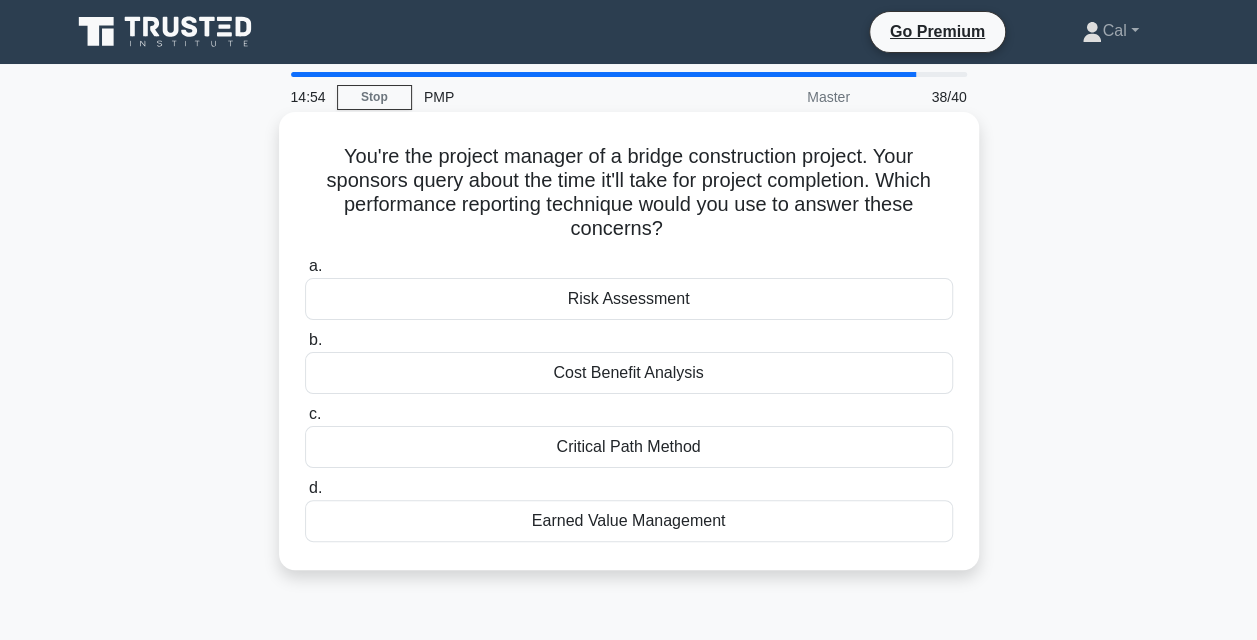 click on "Earned Value Management" at bounding box center (629, 521) 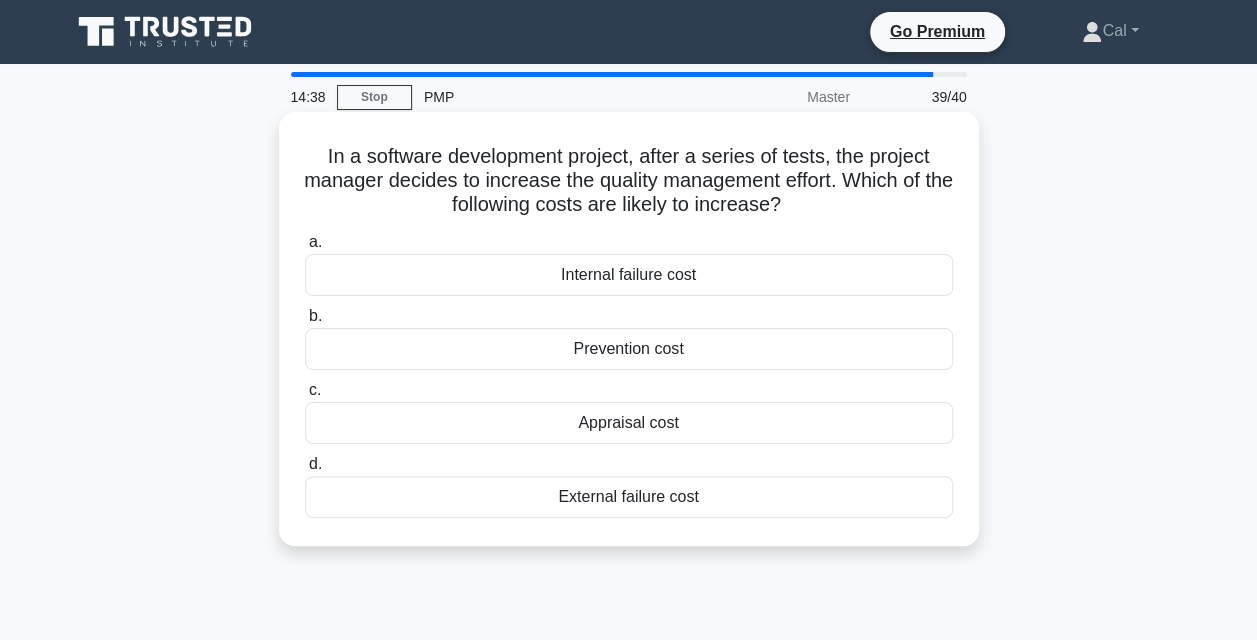 click on "Appraisal cost" at bounding box center [629, 423] 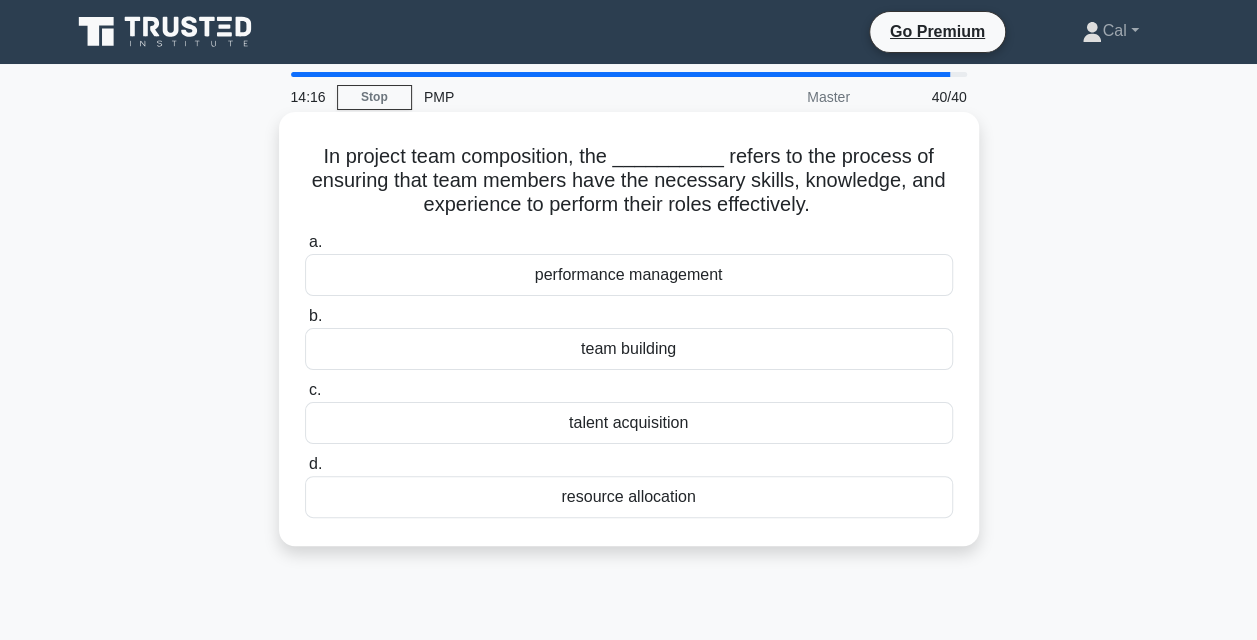 click on "resource allocation" at bounding box center (629, 497) 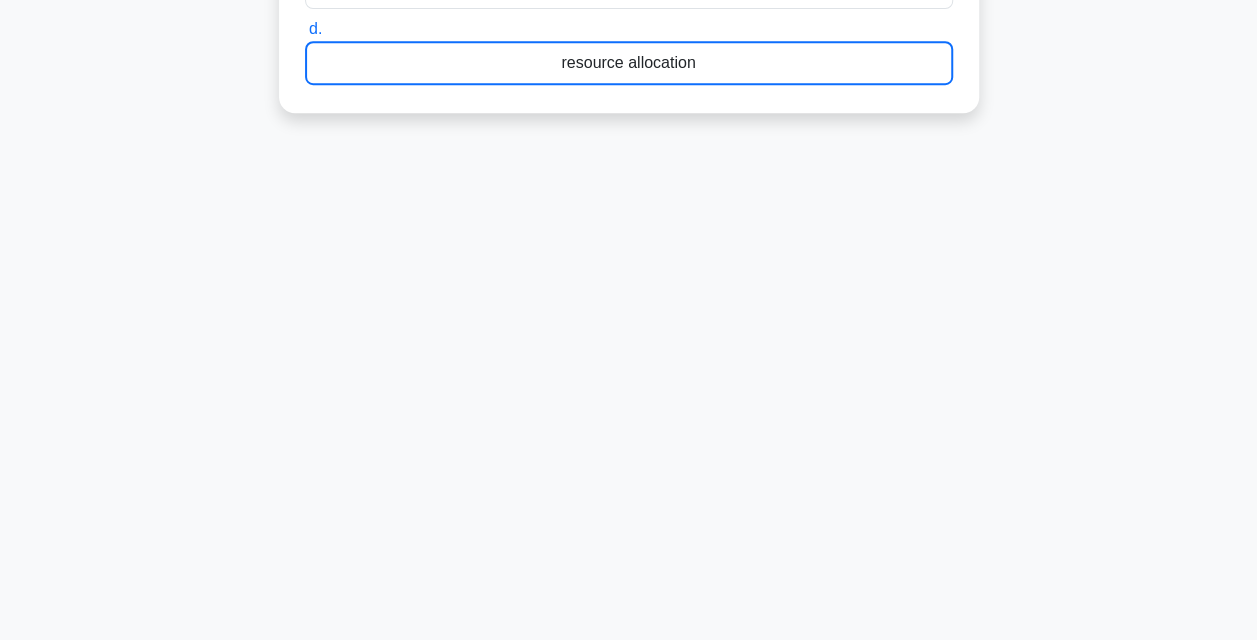 scroll, scrollTop: 0, scrollLeft: 0, axis: both 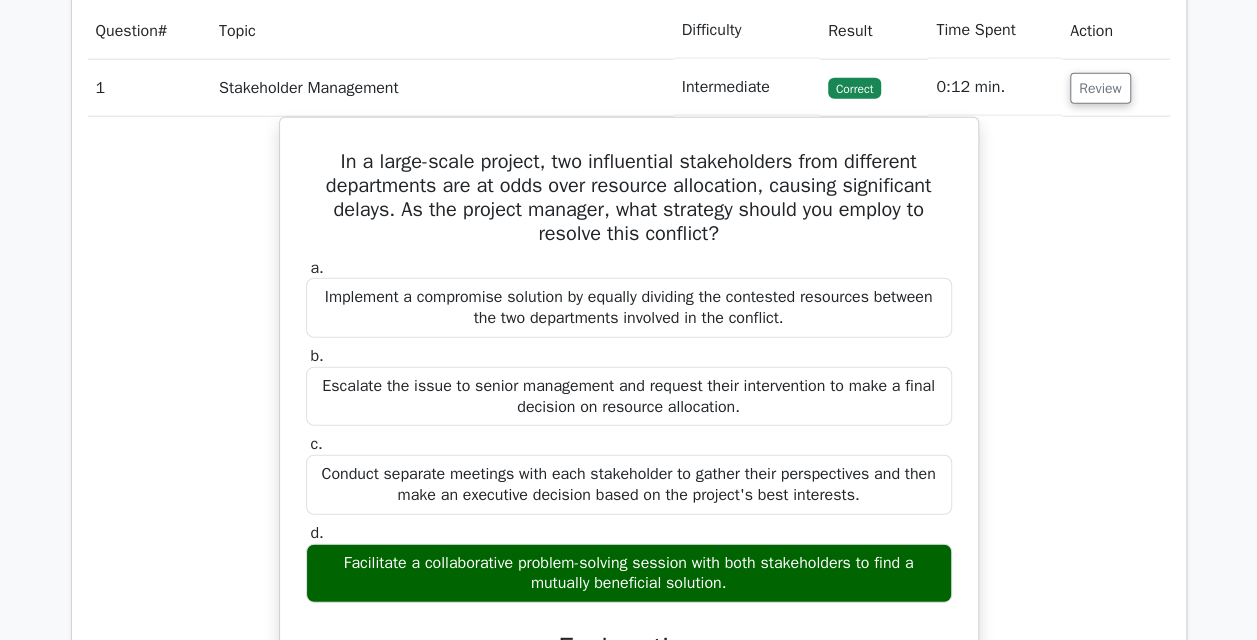 click on "Review" at bounding box center [1116, 87] 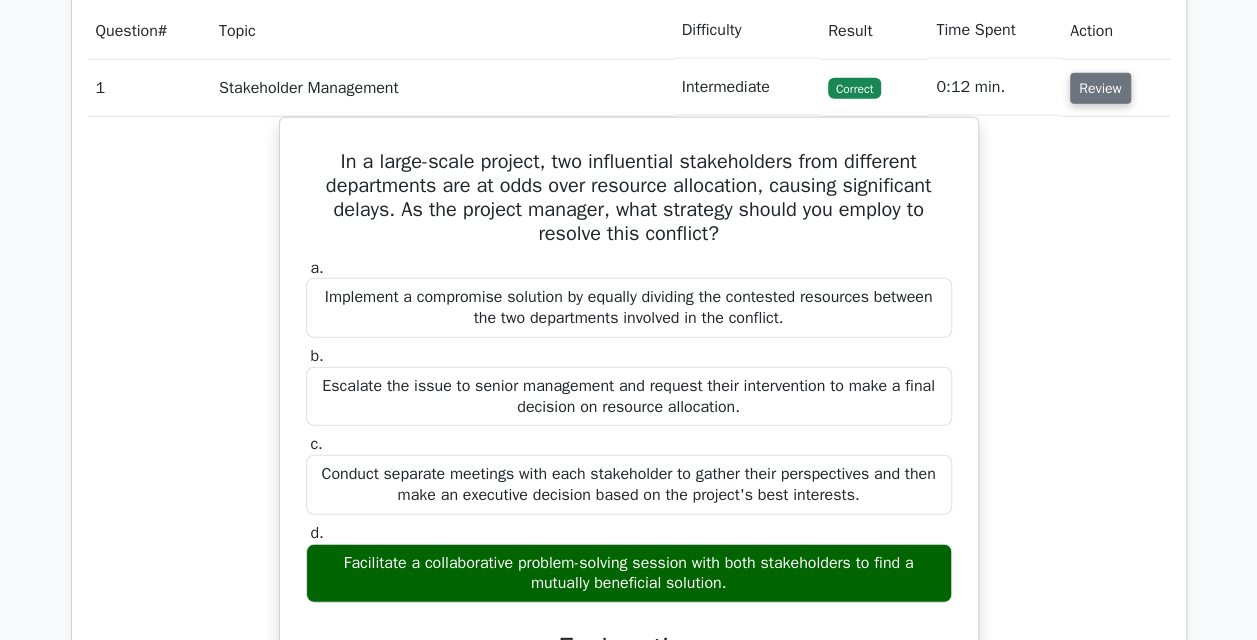 click on "Review" at bounding box center (1100, 88) 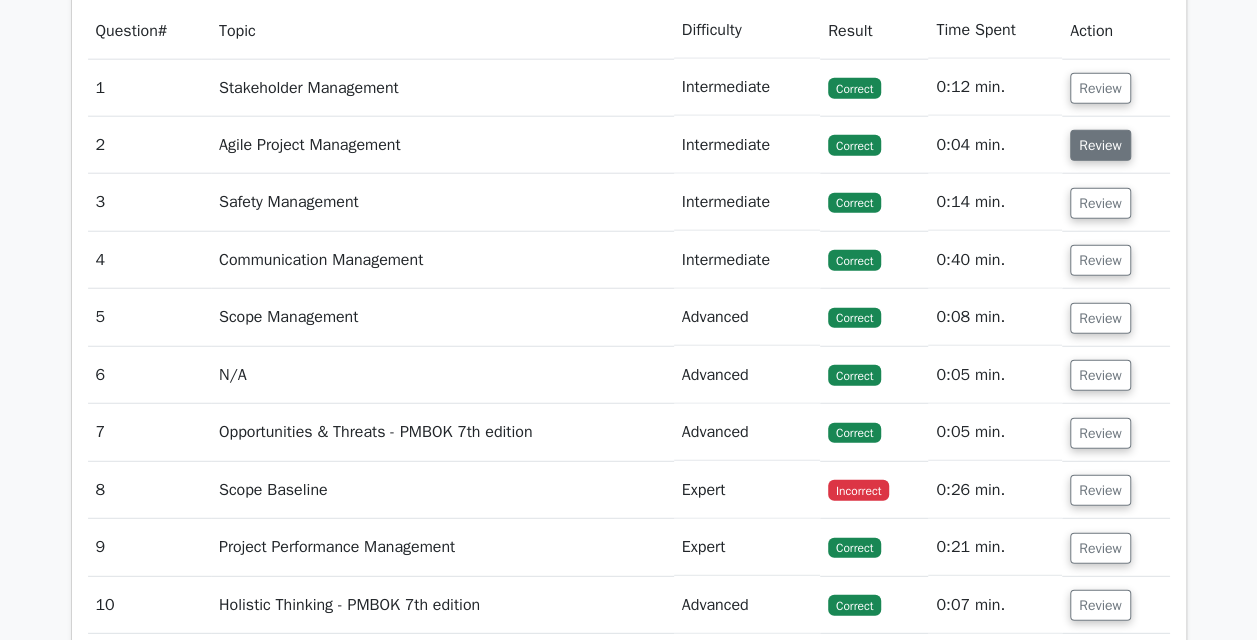 click on "Review" at bounding box center (1100, 145) 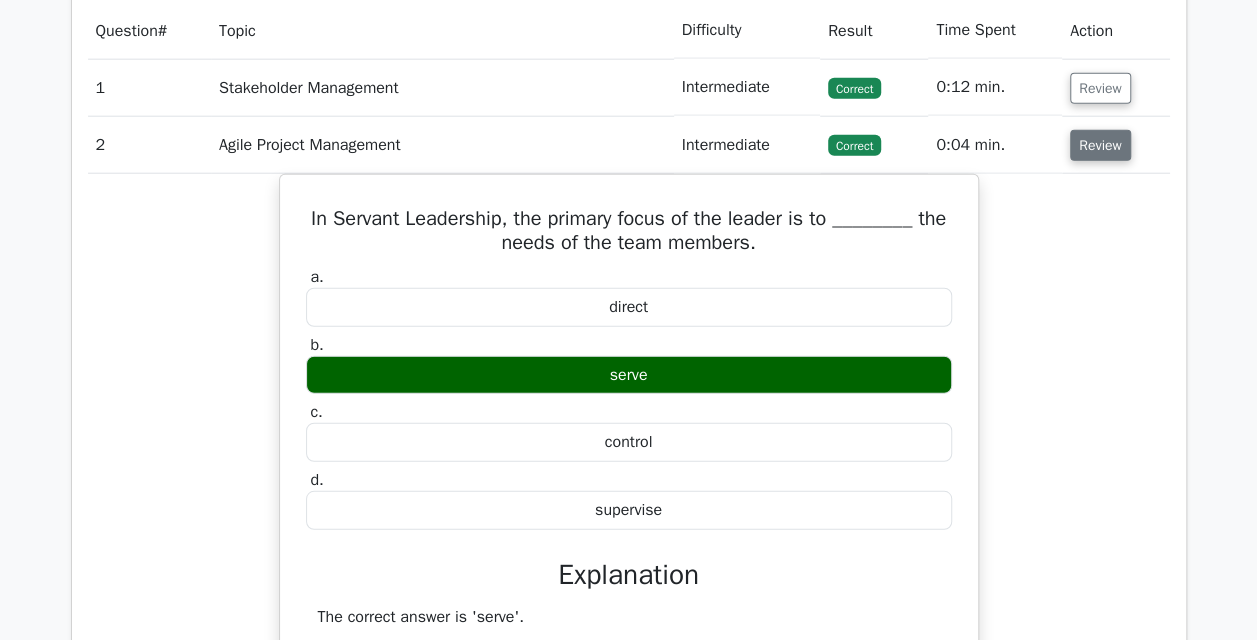 click on "Review" at bounding box center [1100, 145] 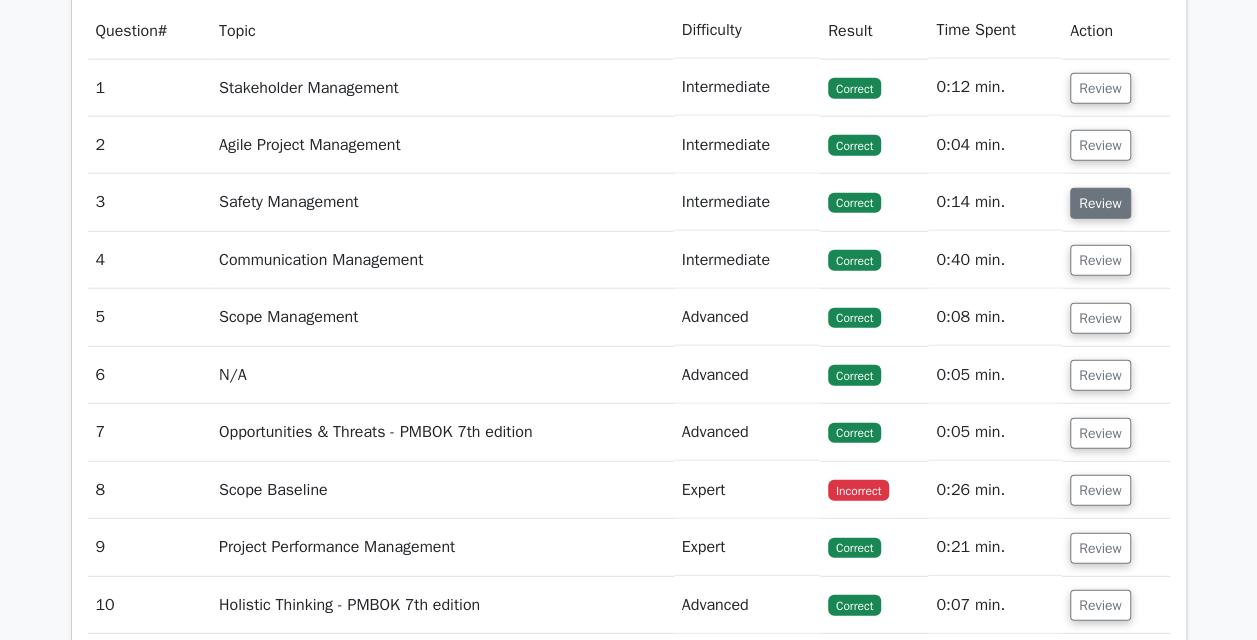click on "Review" at bounding box center (1100, 203) 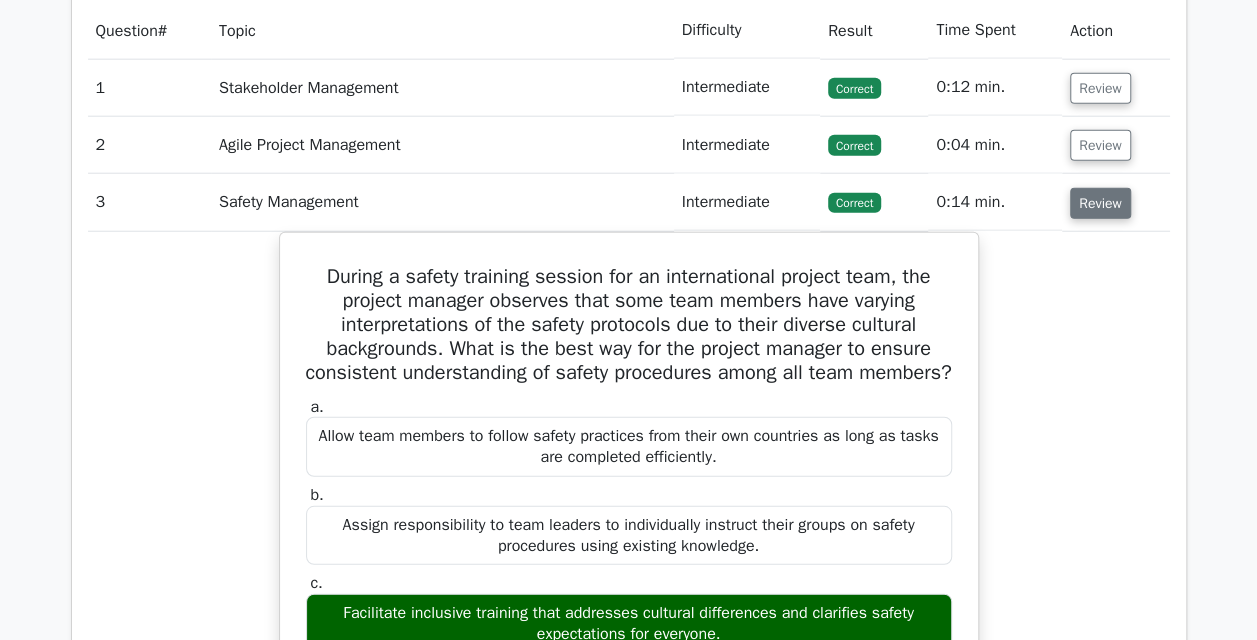 click on "Review" at bounding box center (1100, 203) 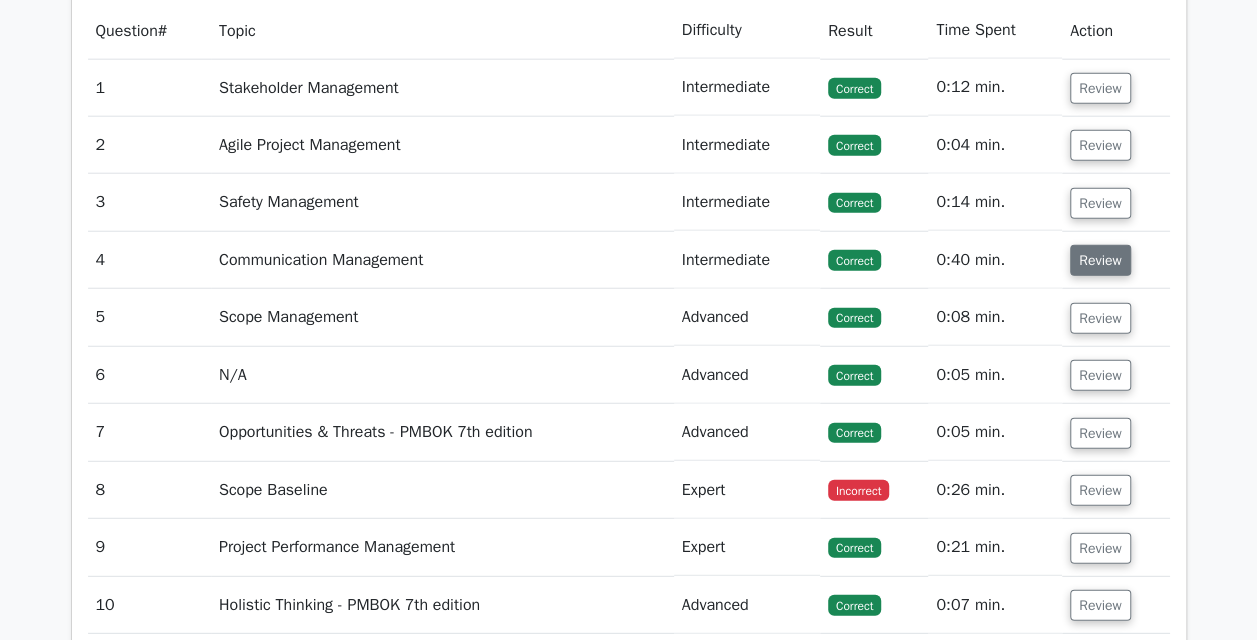 click on "Review" at bounding box center (1100, 260) 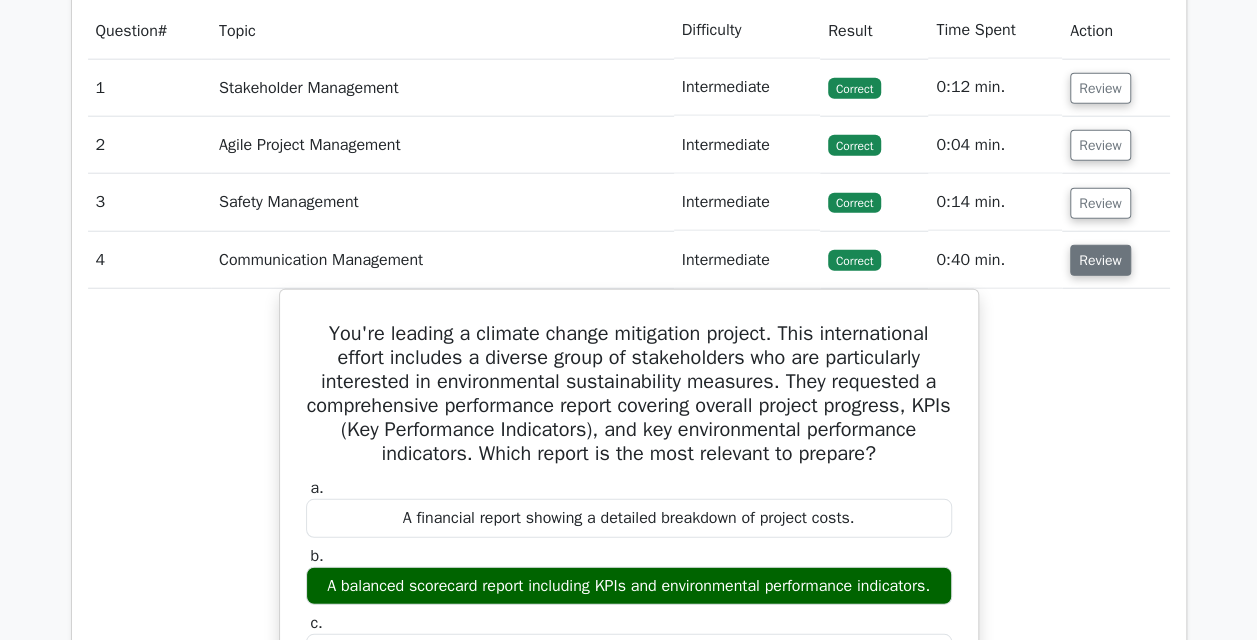 click on "Review" at bounding box center [1100, 260] 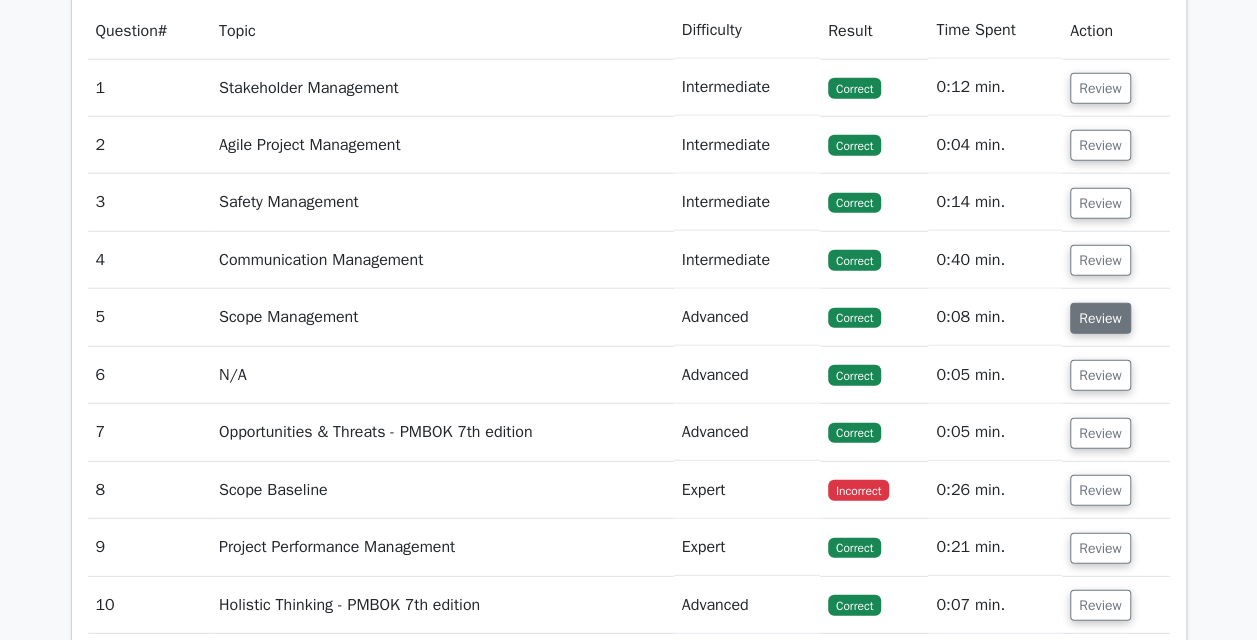 click on "Review" at bounding box center [1100, 318] 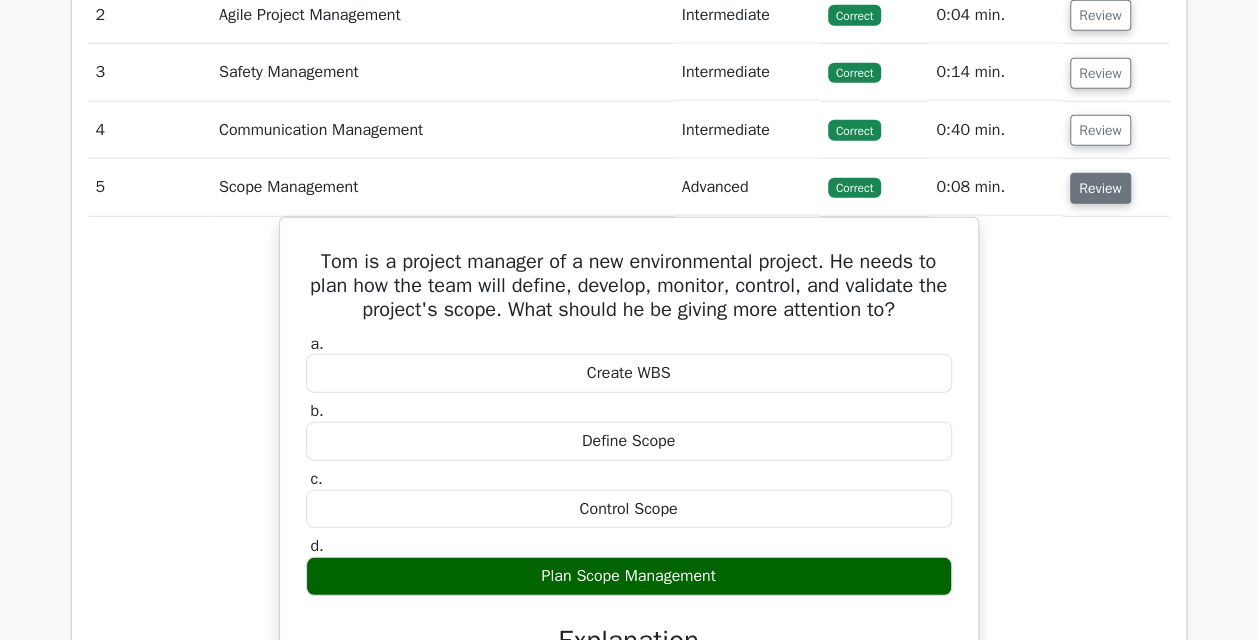 scroll, scrollTop: 2594, scrollLeft: 0, axis: vertical 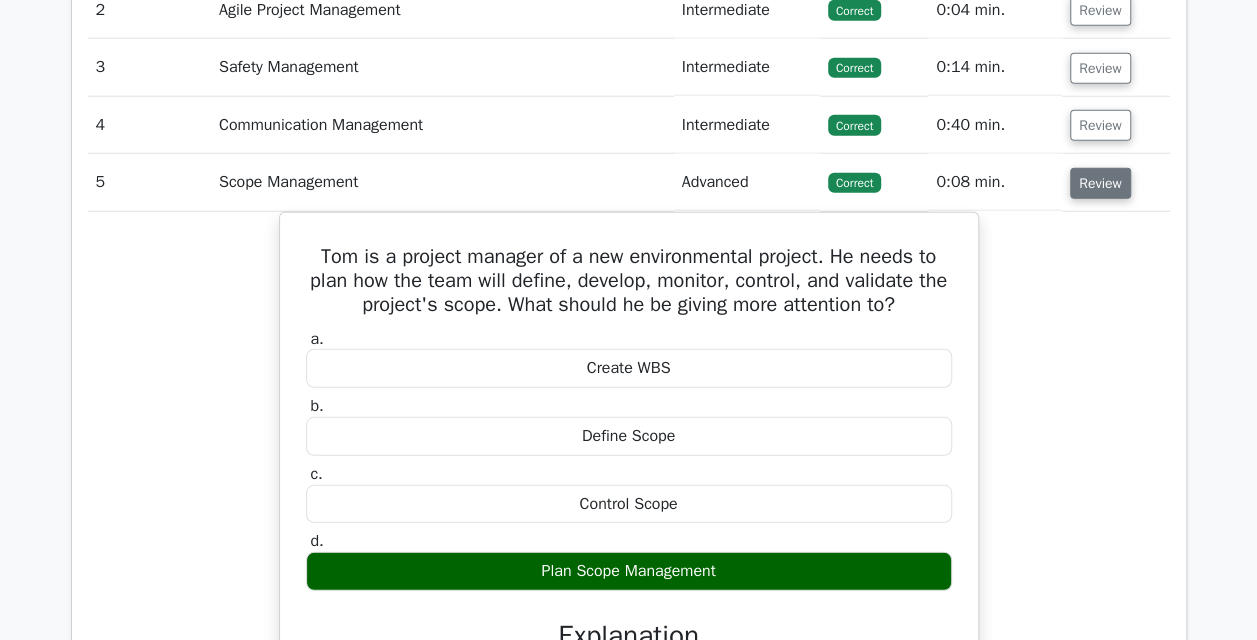 click on "Review" at bounding box center [1100, 183] 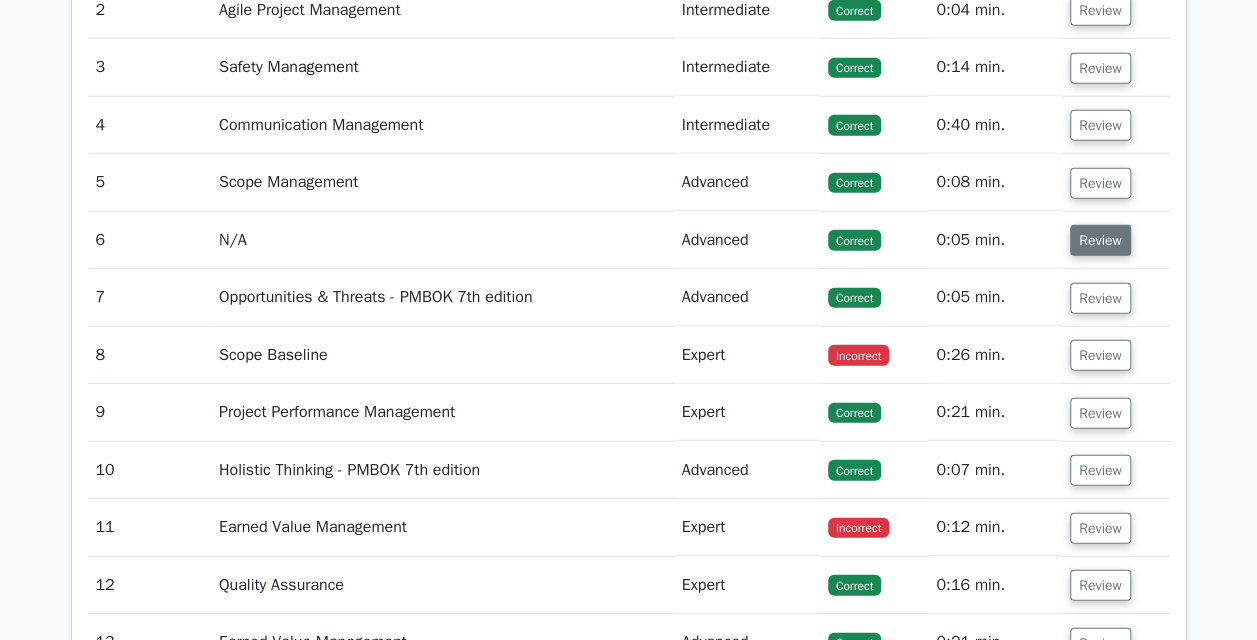 click on "Review" at bounding box center (1100, 240) 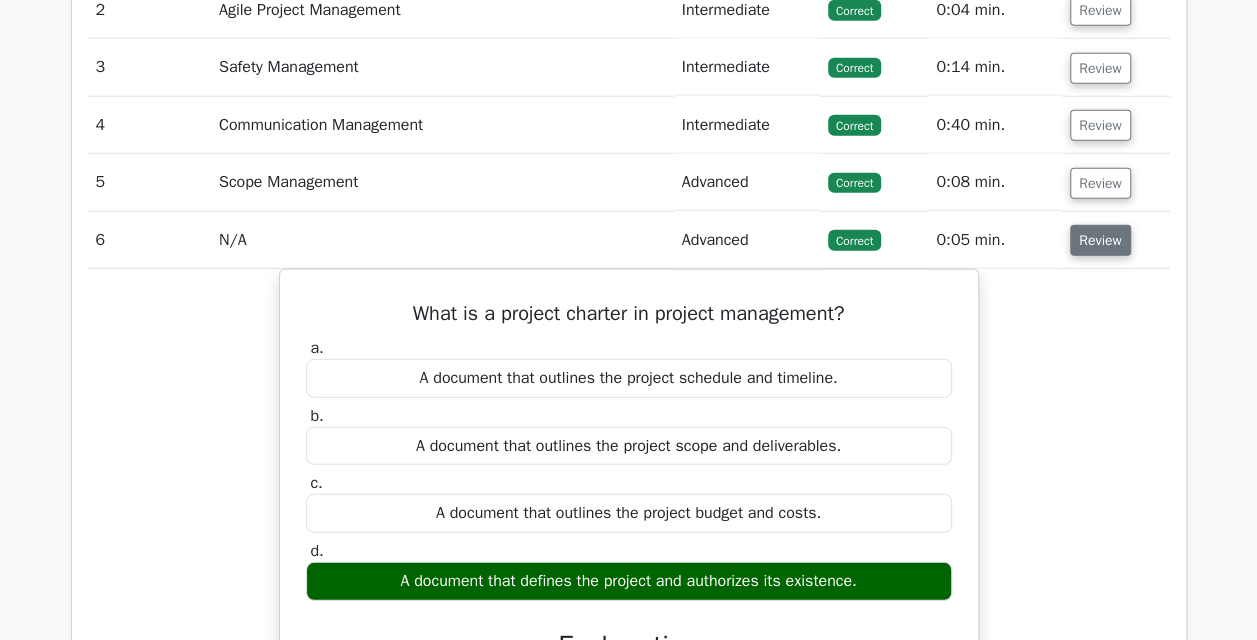 click on "Review" at bounding box center [1100, 240] 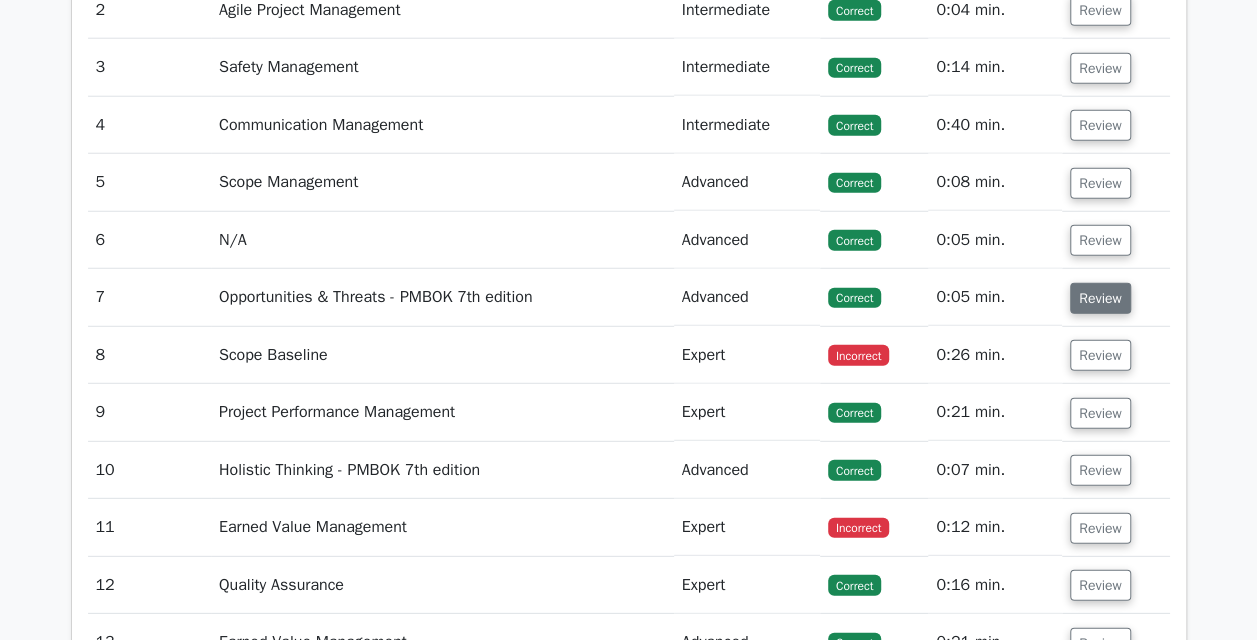 click on "Review" at bounding box center [1100, 298] 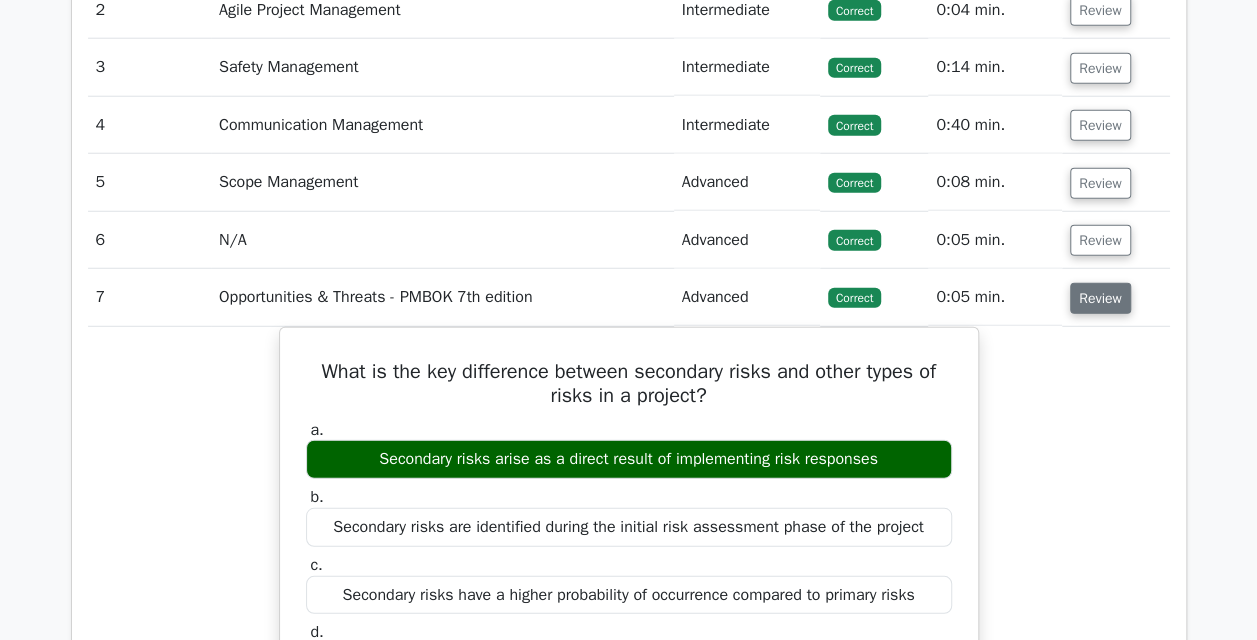 click on "Review" at bounding box center [1100, 298] 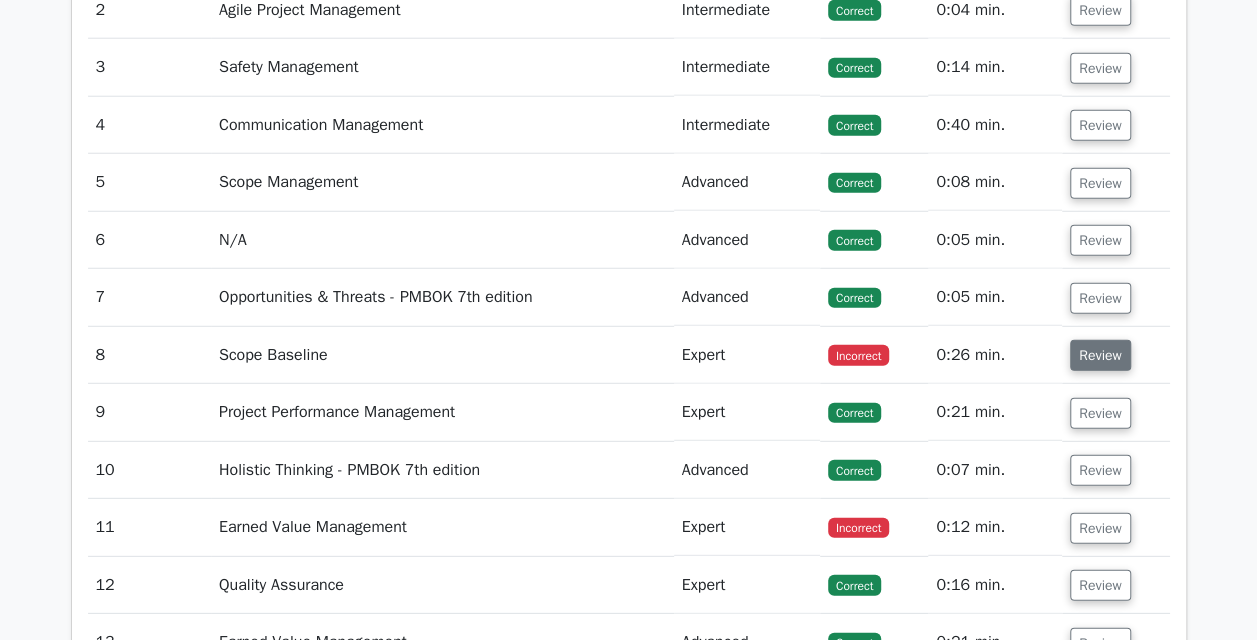 click on "Review" at bounding box center [1100, 355] 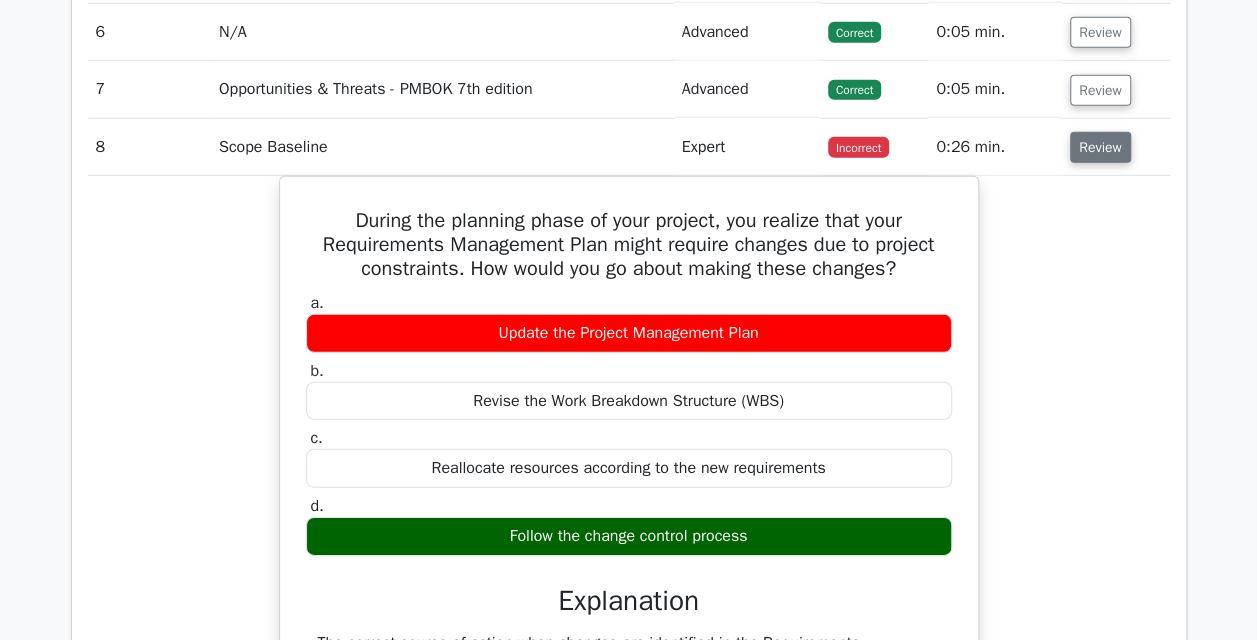 scroll, scrollTop: 2796, scrollLeft: 0, axis: vertical 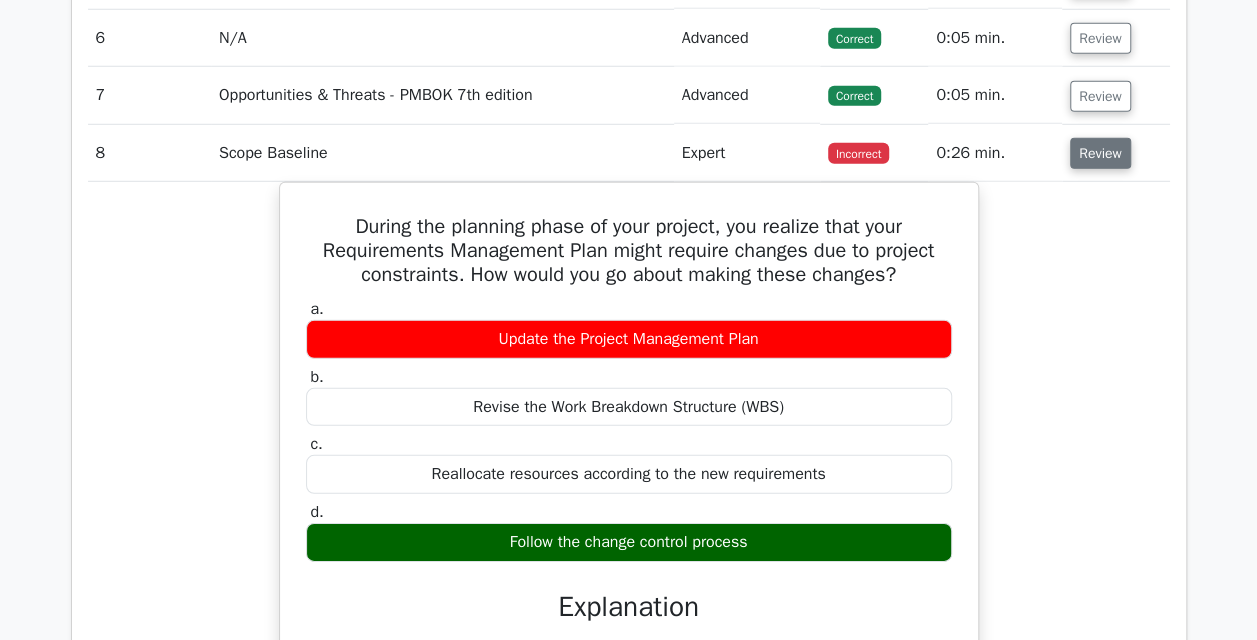 click on "Review" at bounding box center (1100, 153) 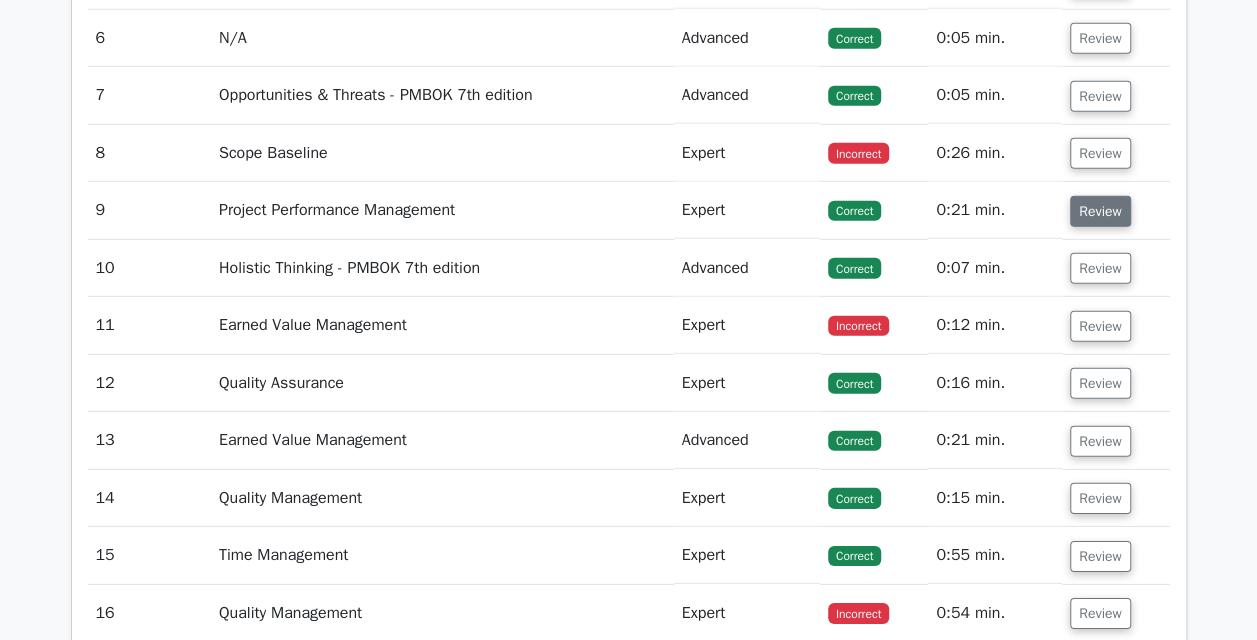 click on "Review" at bounding box center (1100, 211) 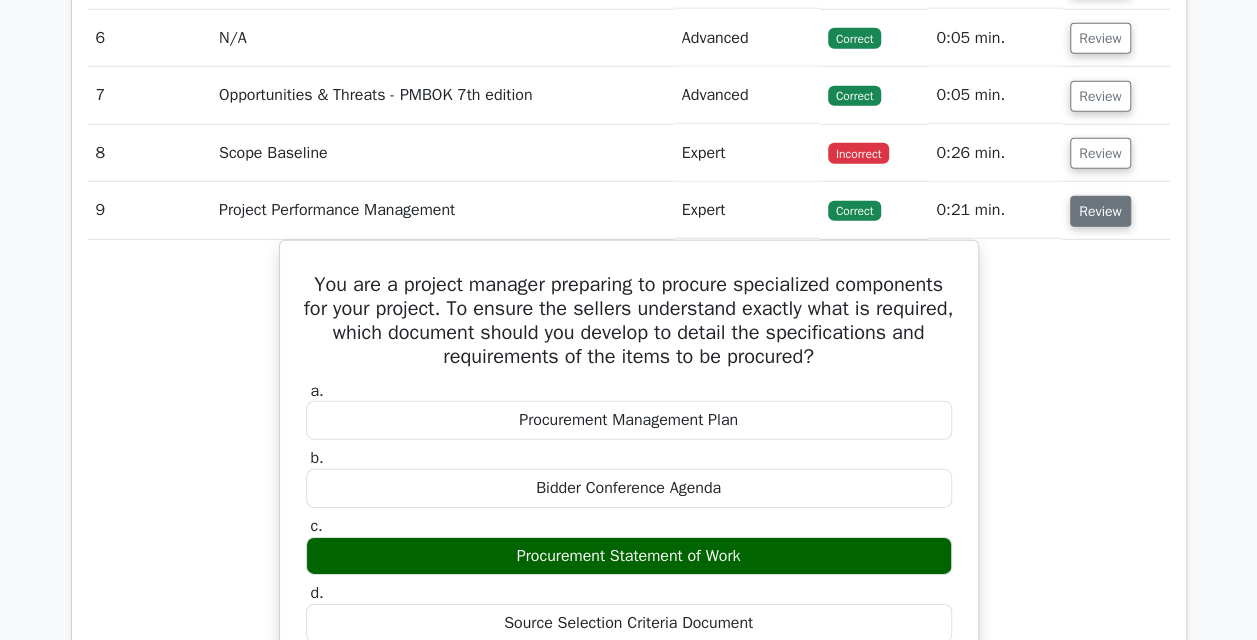 click on "Review" at bounding box center [1100, 211] 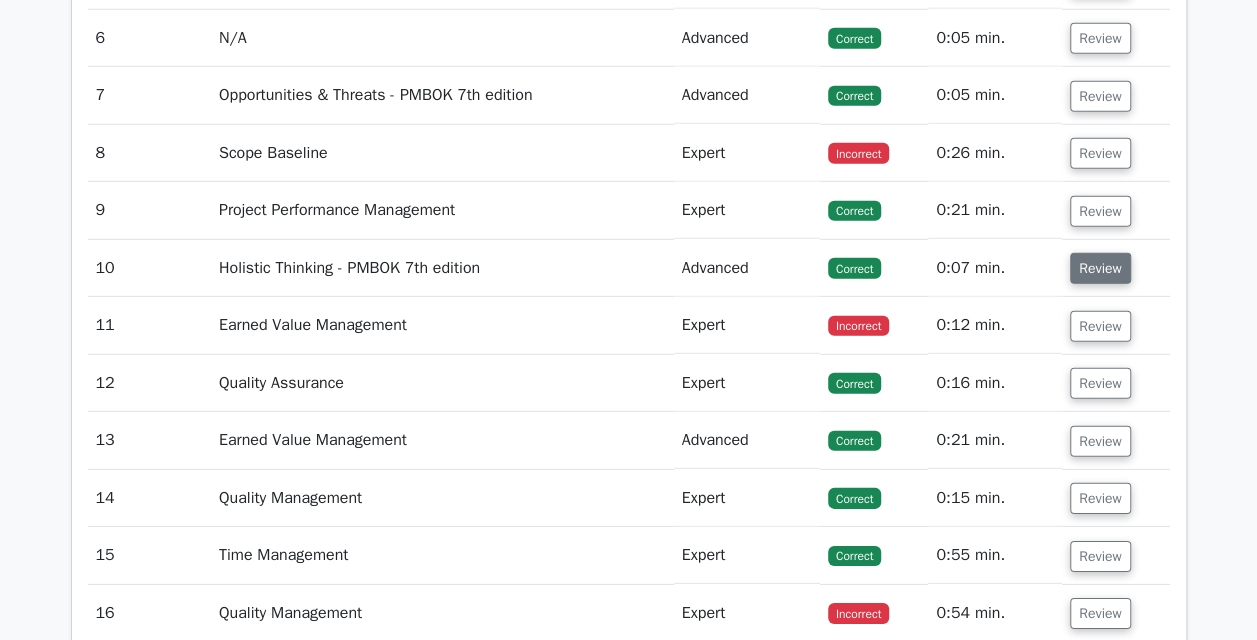 click on "Review" at bounding box center (1100, 268) 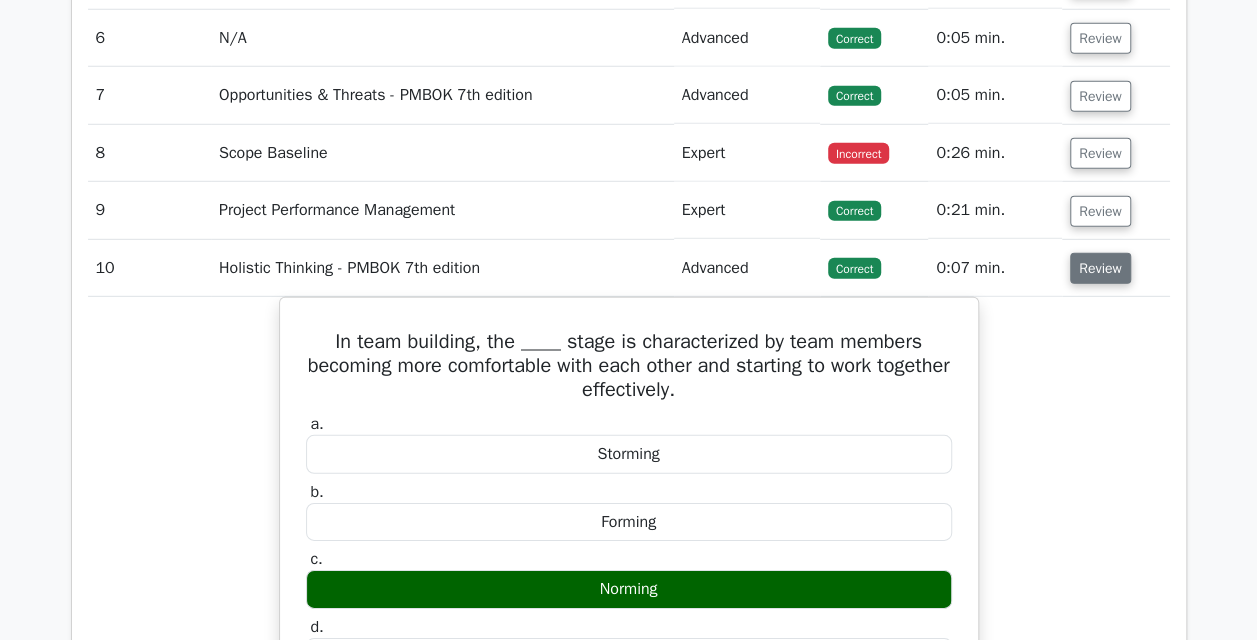 click on "Review" at bounding box center [1100, 268] 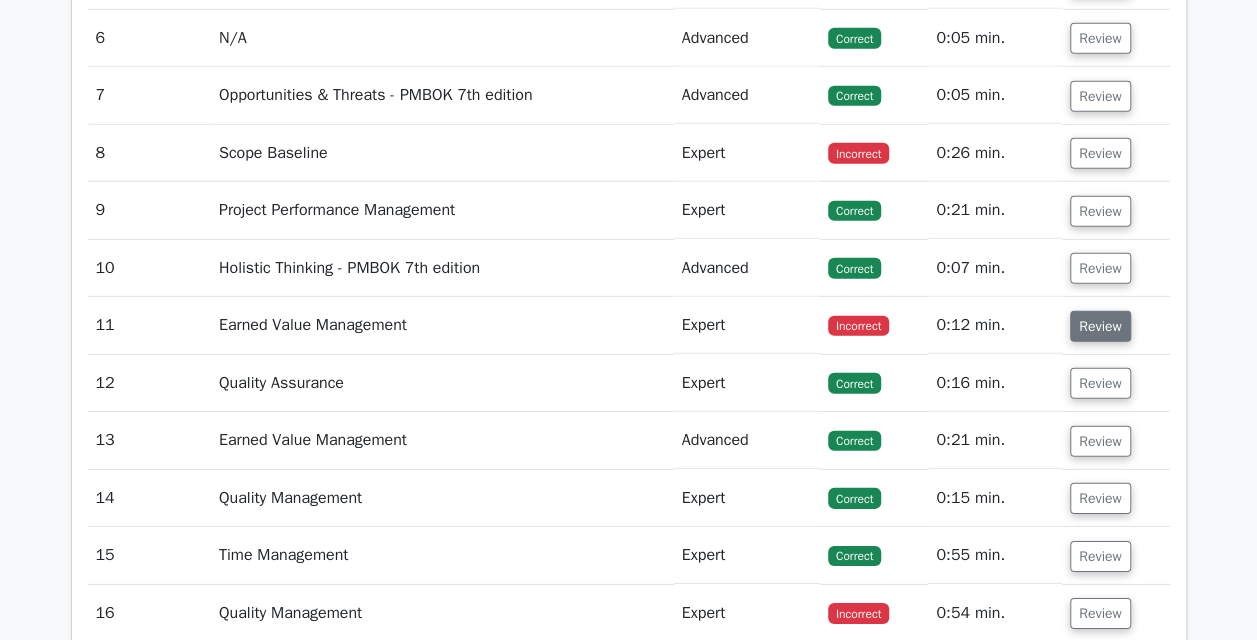 click on "Review" at bounding box center [1100, 326] 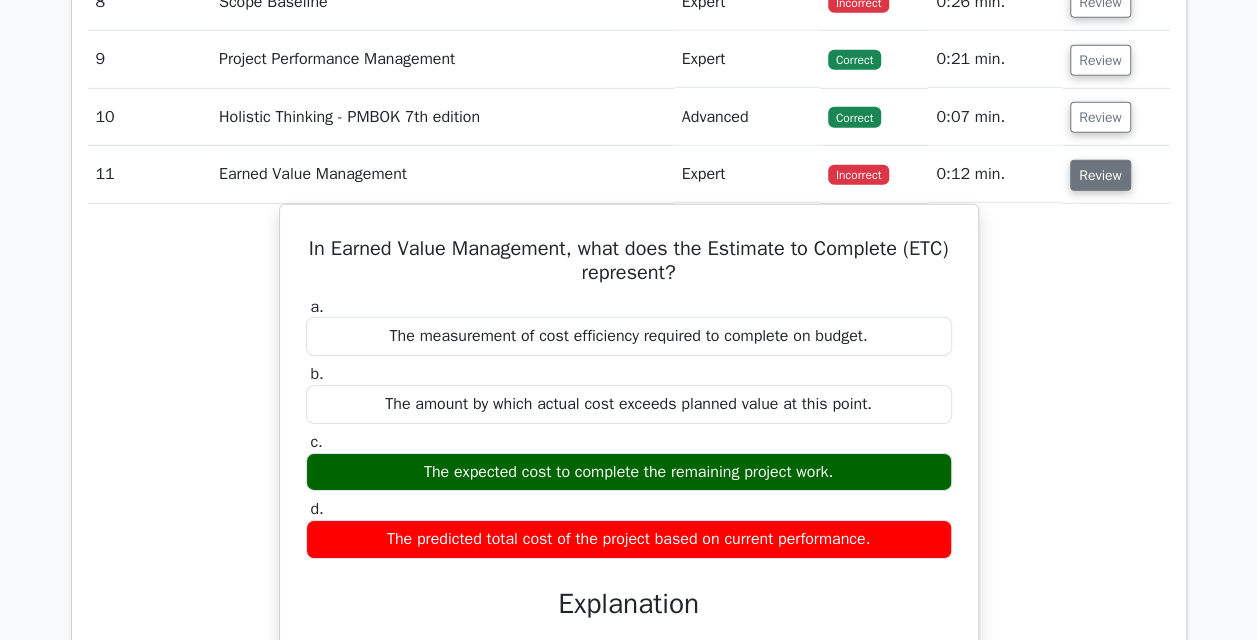 scroll, scrollTop: 2949, scrollLeft: 0, axis: vertical 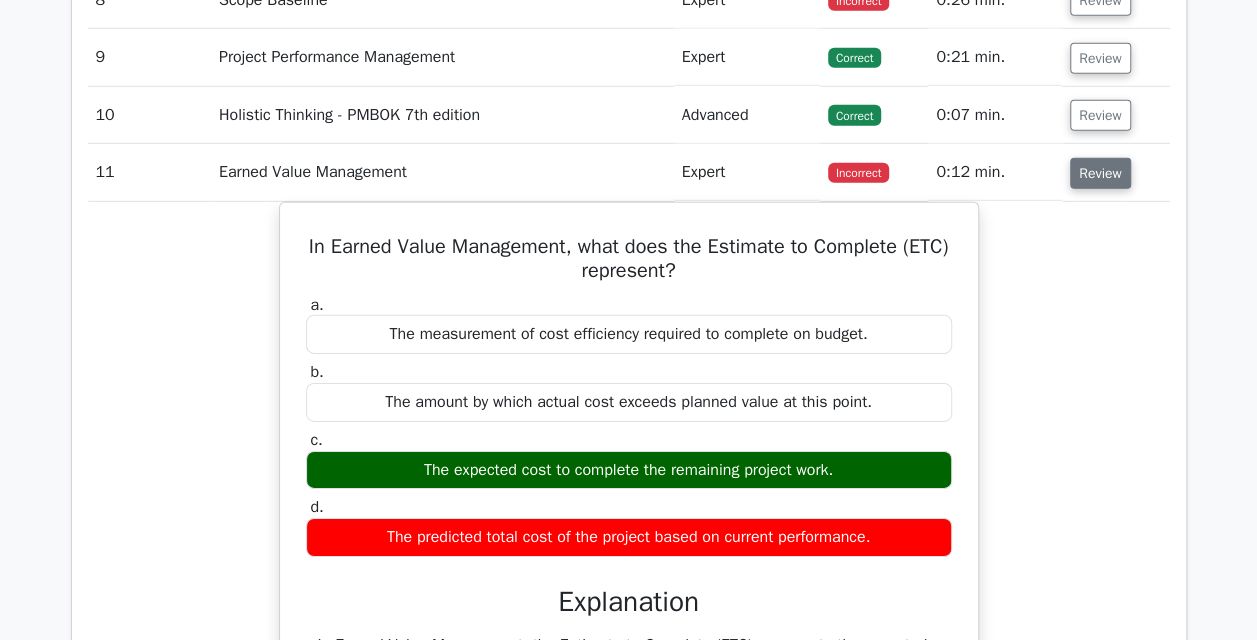 click on "Review" at bounding box center (1100, 173) 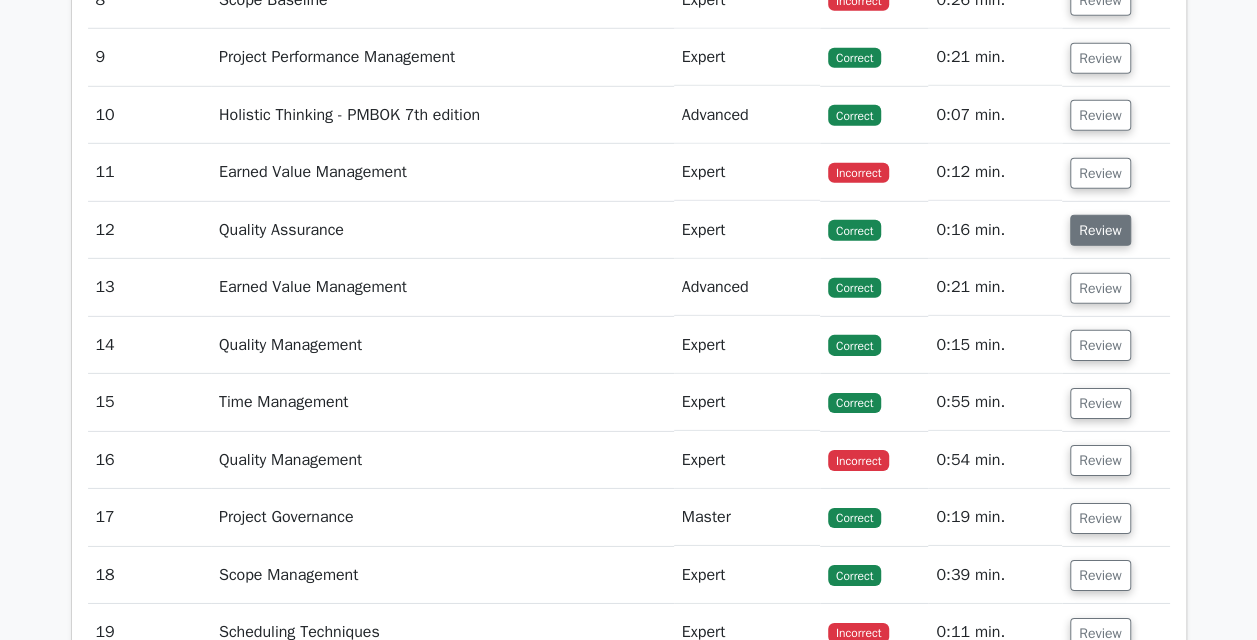 click on "Review" at bounding box center [1100, 230] 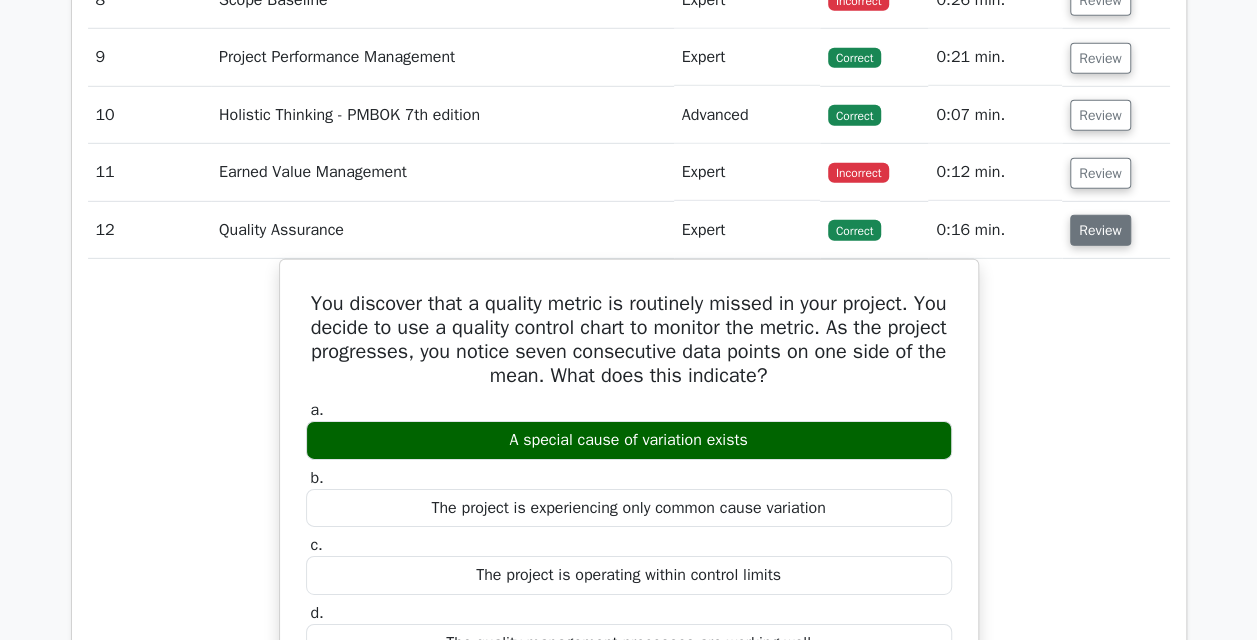 click on "Review" at bounding box center (1100, 230) 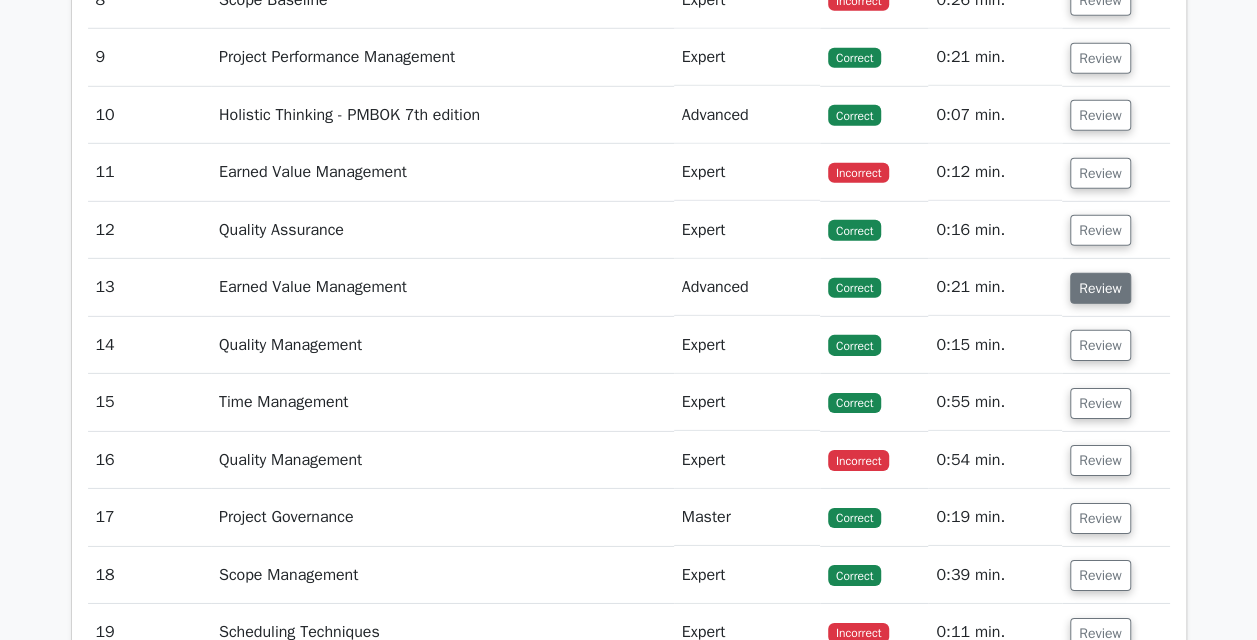 click on "Review" at bounding box center [1100, 288] 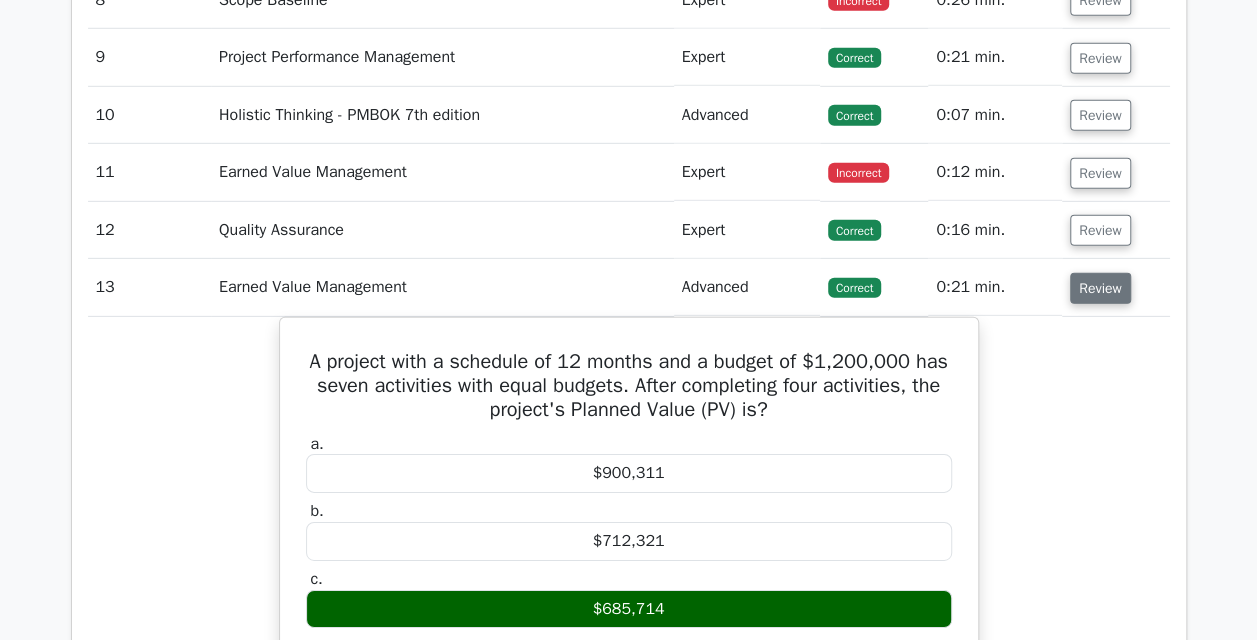 click on "Review" at bounding box center (1100, 288) 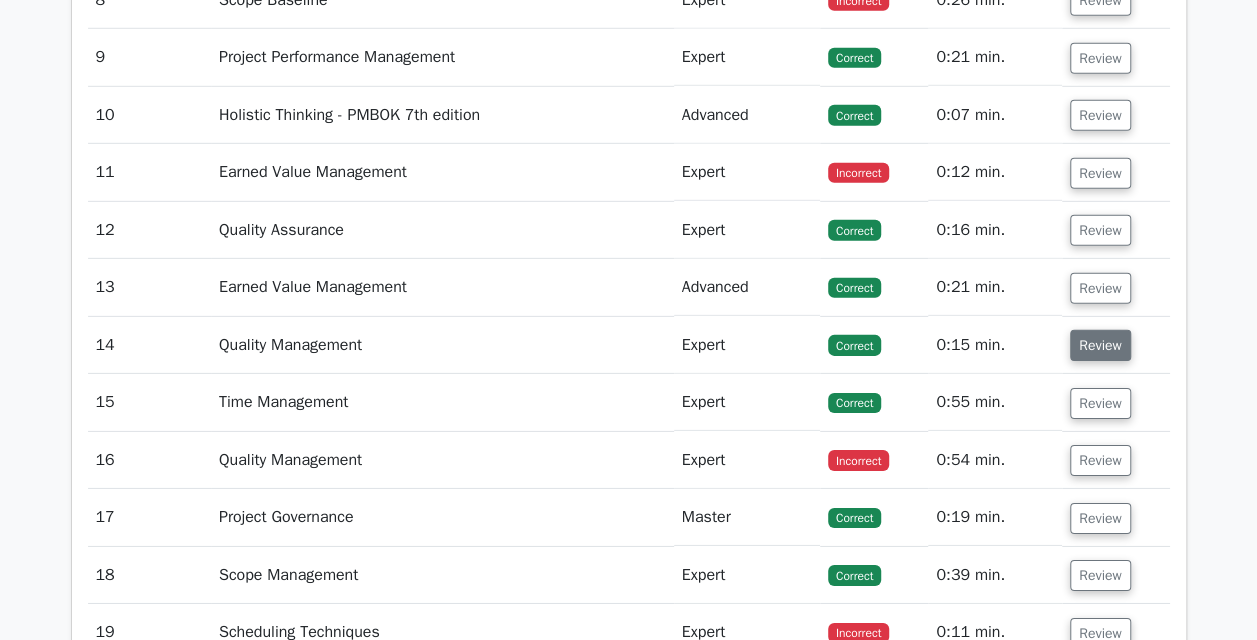 click on "Review" at bounding box center [1100, 345] 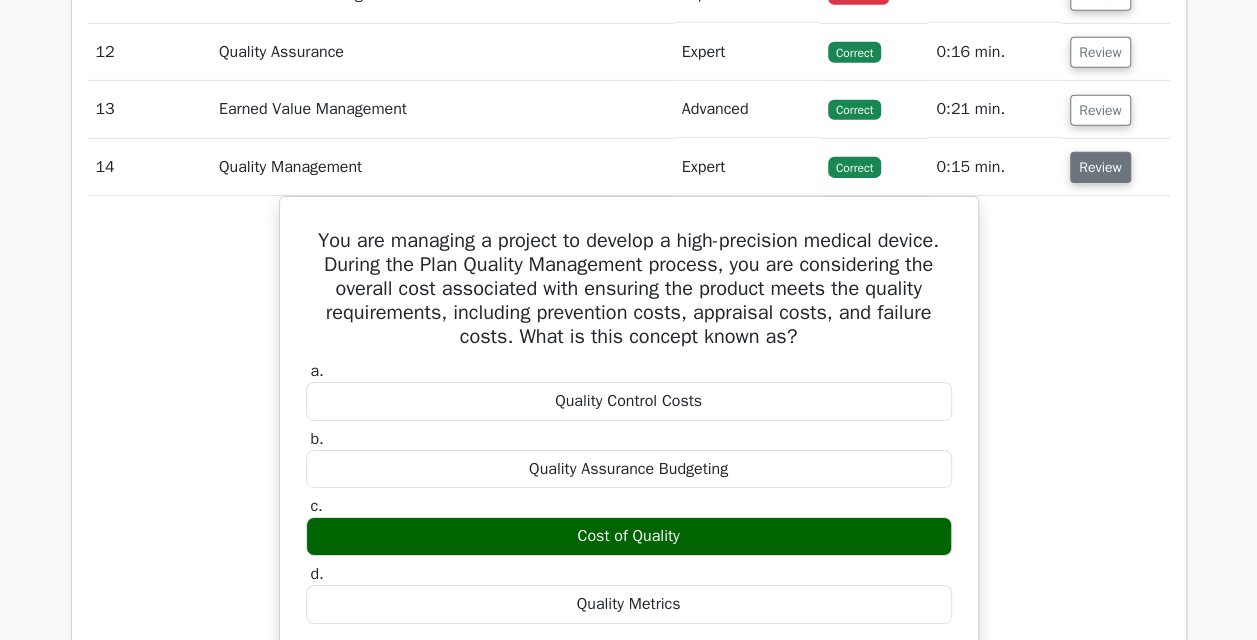 scroll, scrollTop: 3129, scrollLeft: 0, axis: vertical 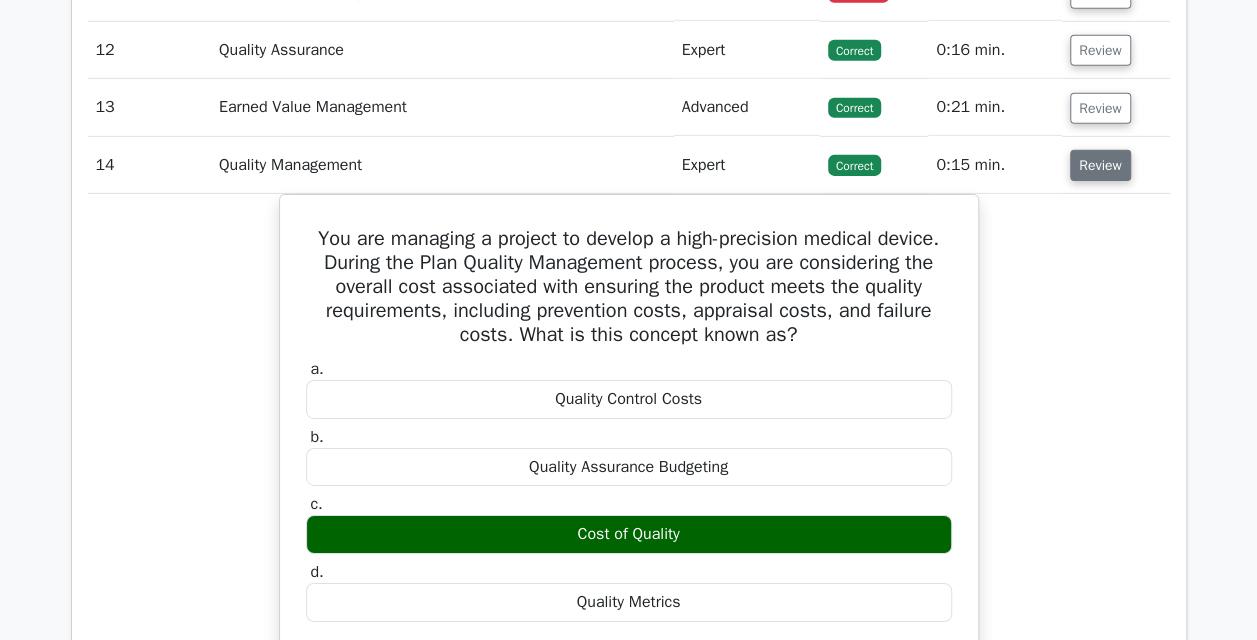 click on "Review" at bounding box center (1100, 165) 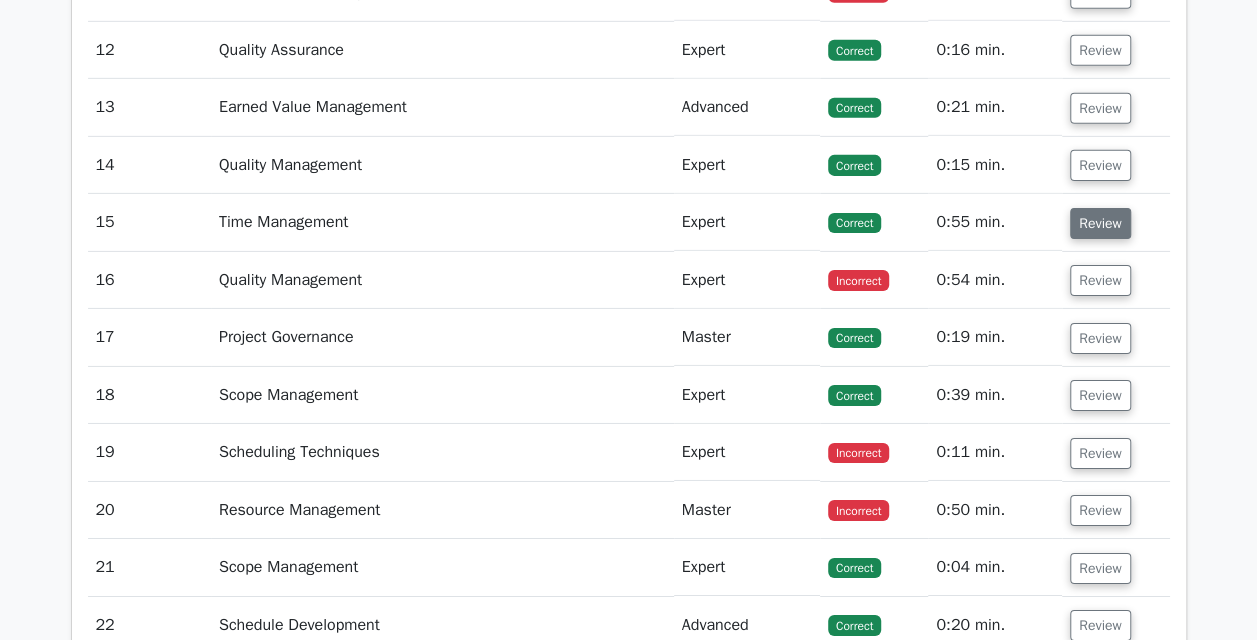 click on "Review" at bounding box center (1100, 223) 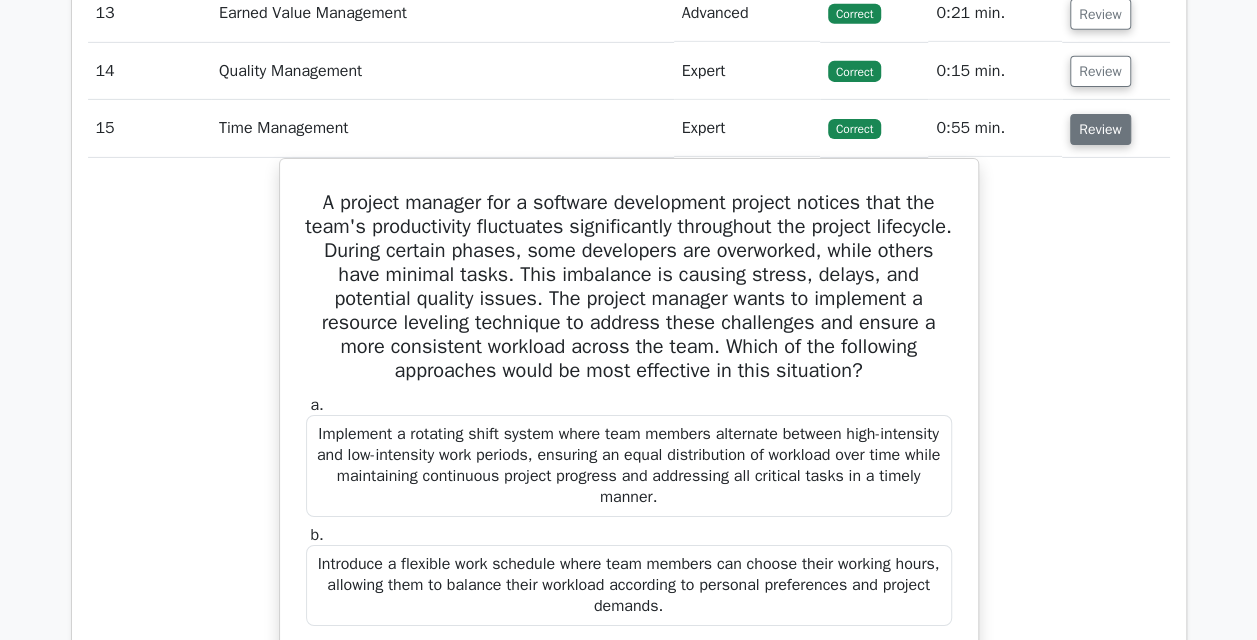 scroll, scrollTop: 3221, scrollLeft: 0, axis: vertical 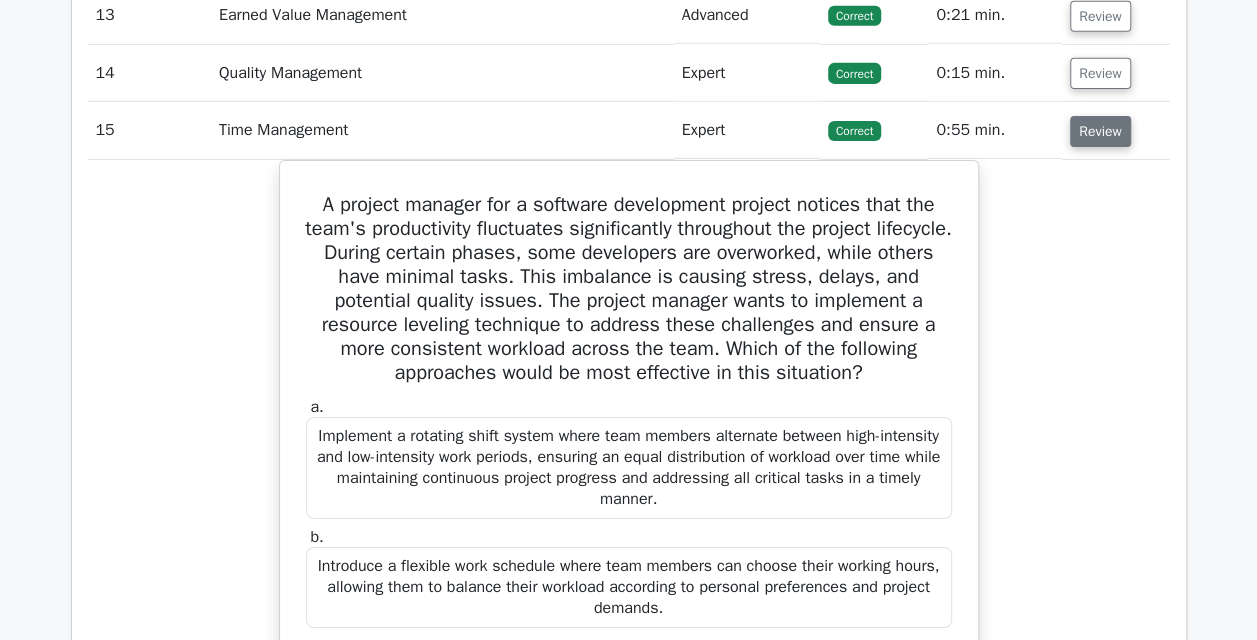 click on "Review" at bounding box center (1100, 131) 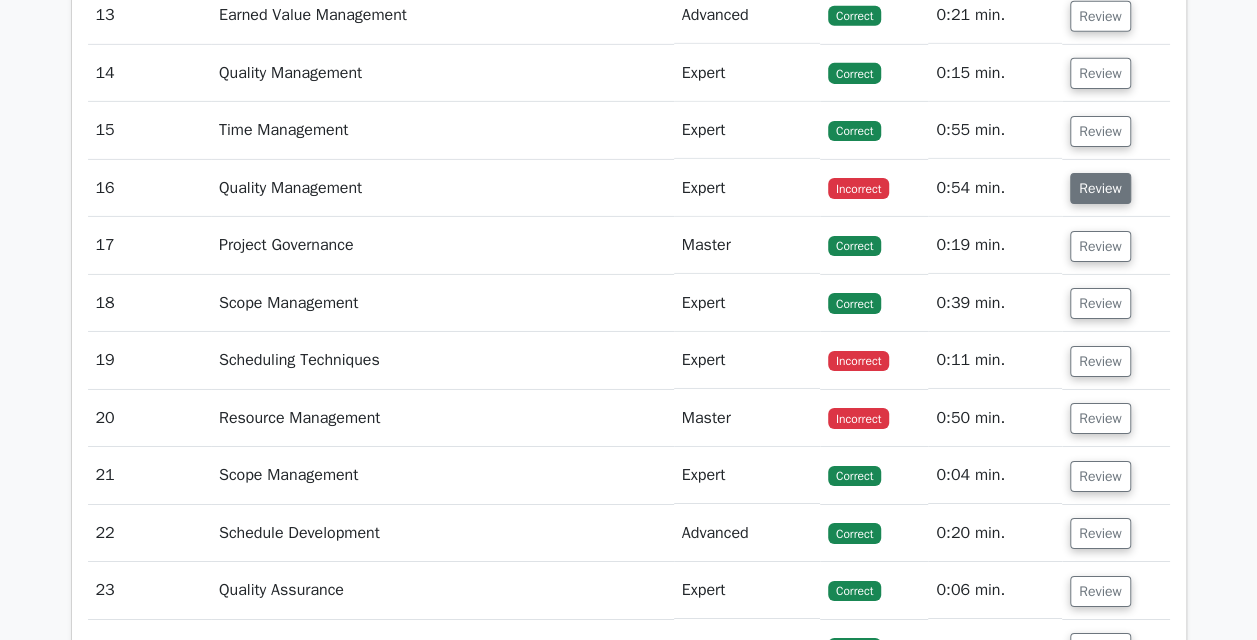click on "Review" at bounding box center [1100, 188] 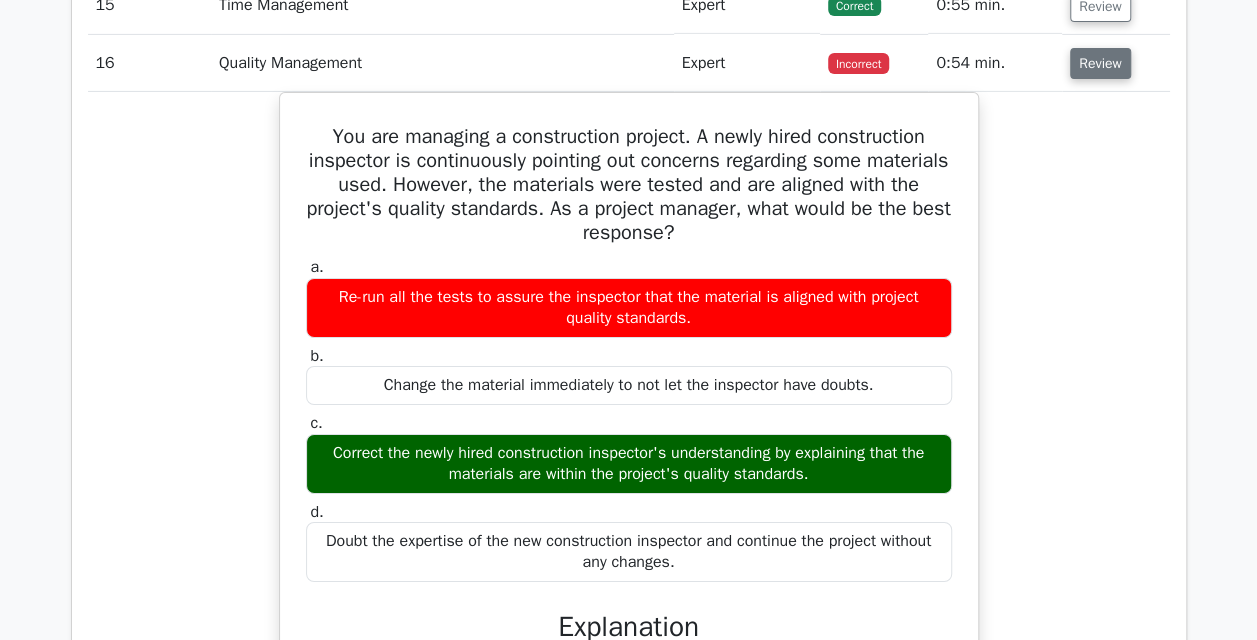 scroll, scrollTop: 3350, scrollLeft: 0, axis: vertical 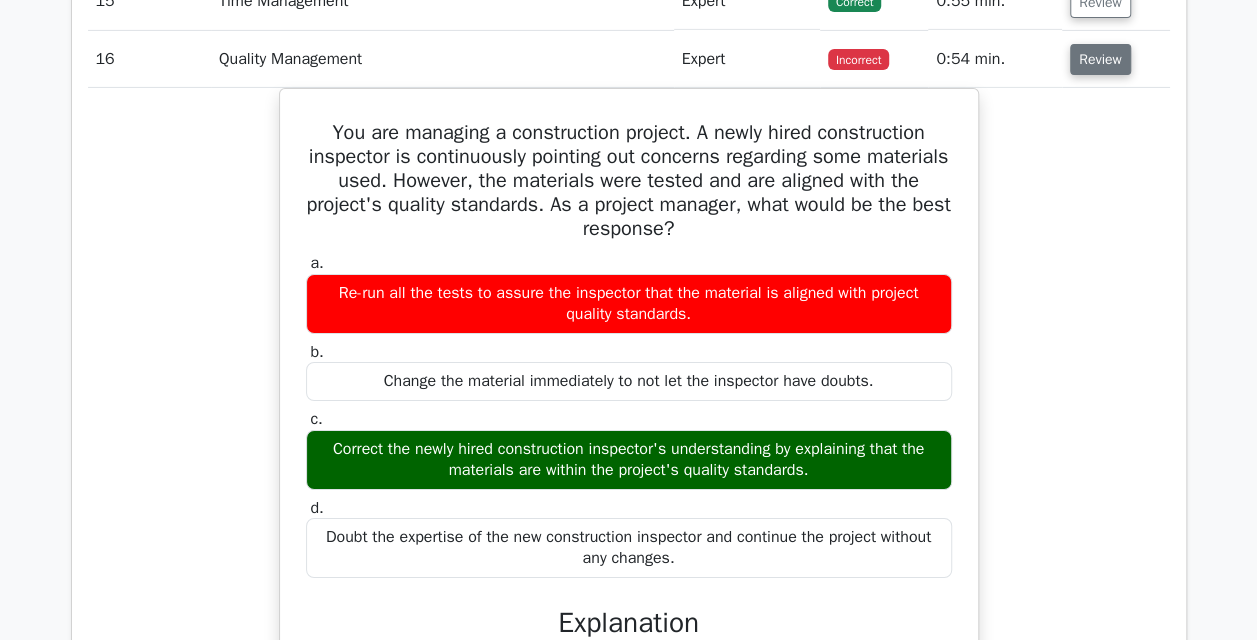 click on "Review" at bounding box center [1100, 59] 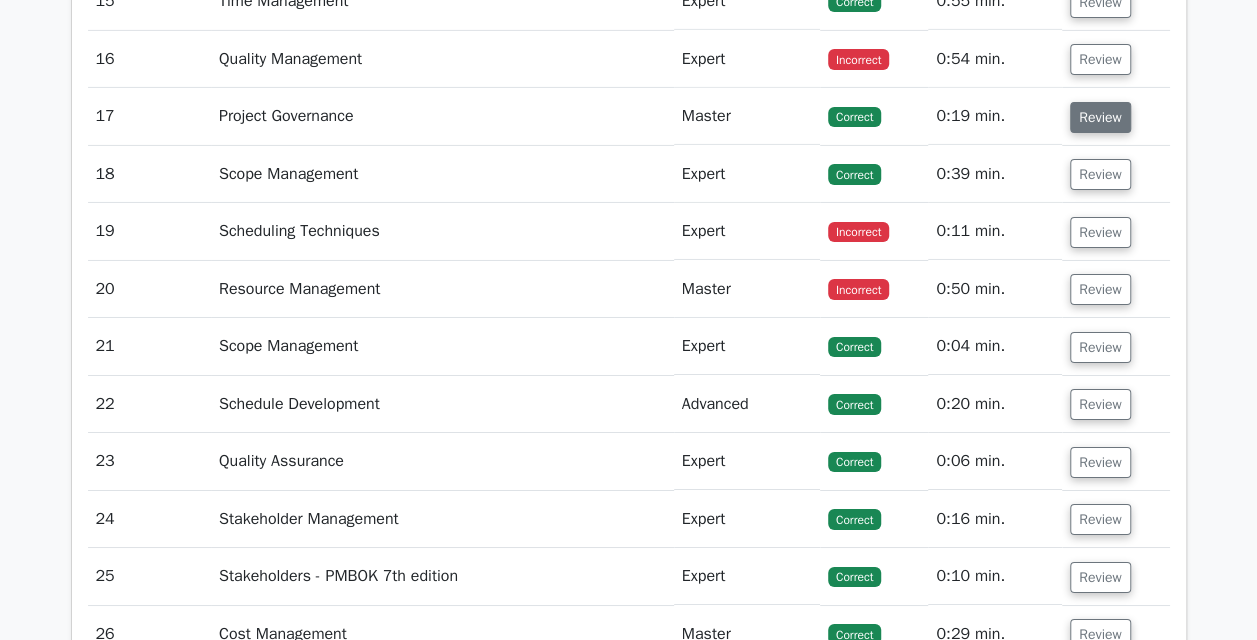 click on "Review" at bounding box center (1100, 117) 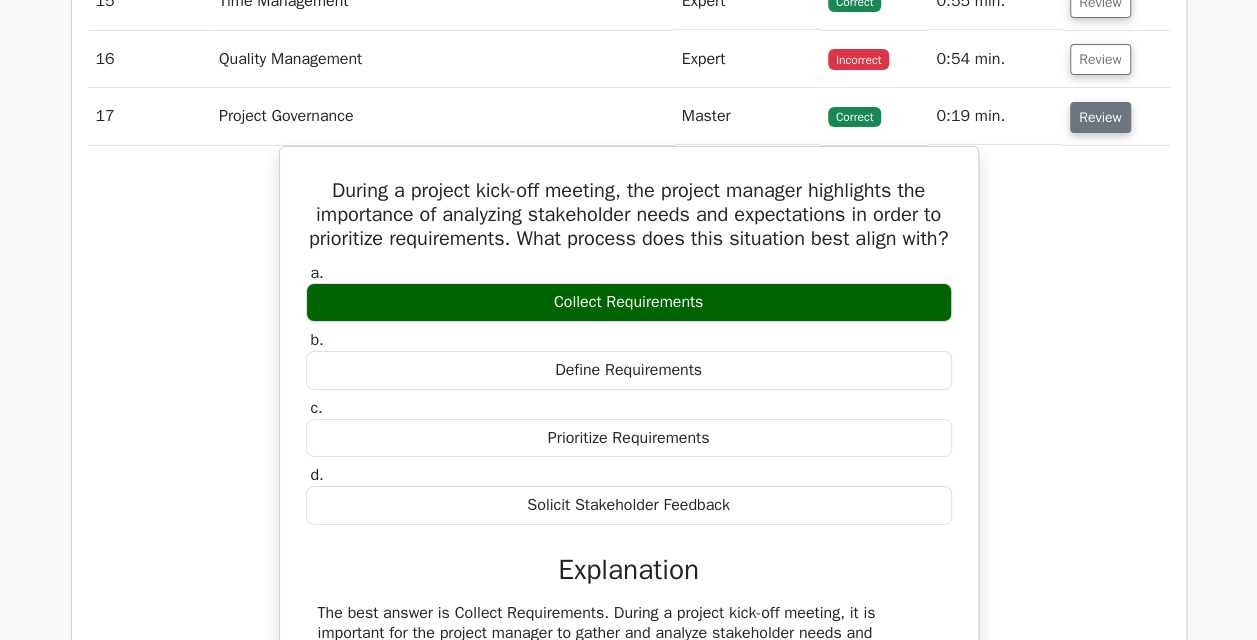 click on "Review" at bounding box center [1100, 117] 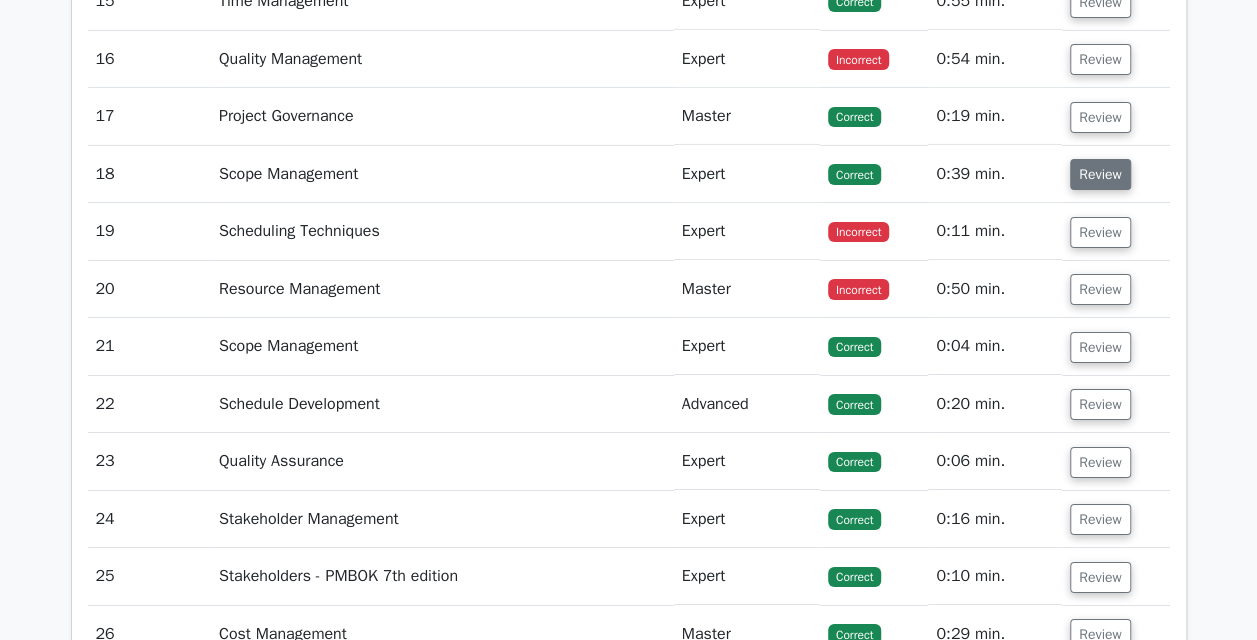 click on "Review" at bounding box center [1100, 174] 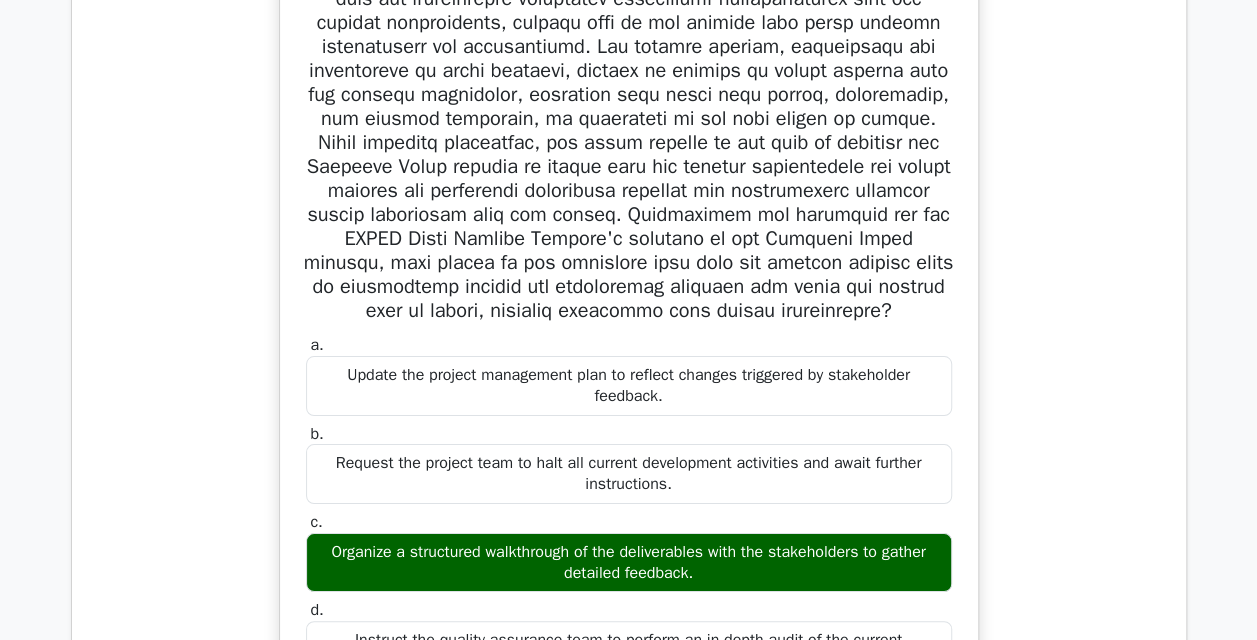 scroll, scrollTop: 3400, scrollLeft: 0, axis: vertical 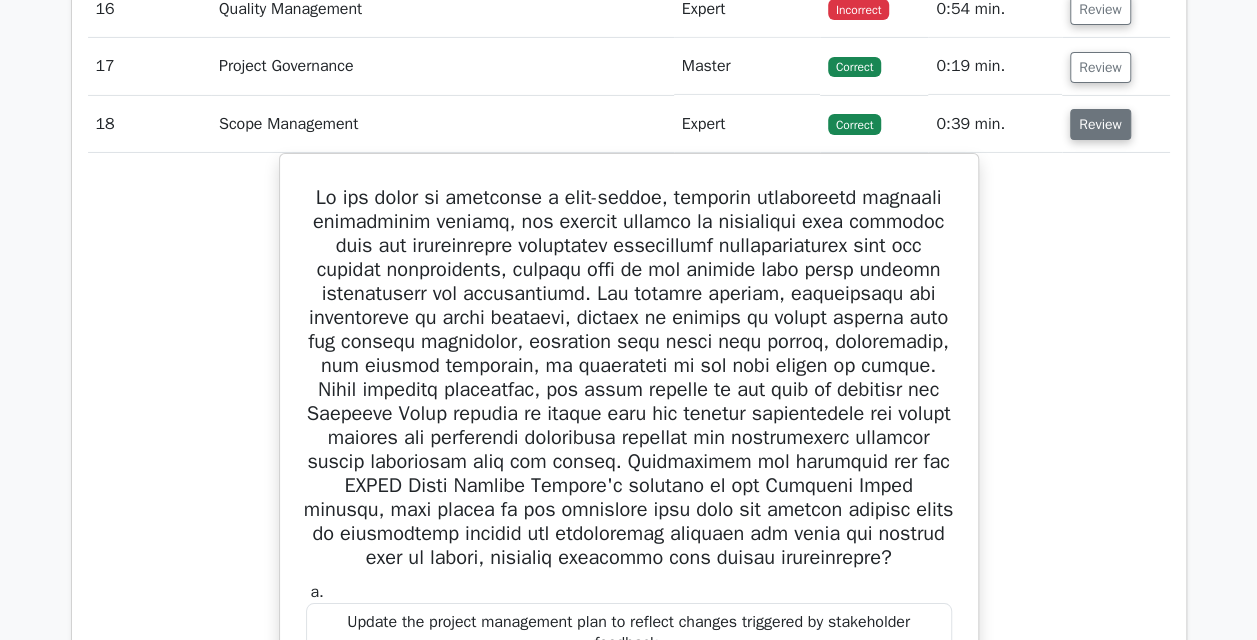 click on "Review" at bounding box center [1100, 124] 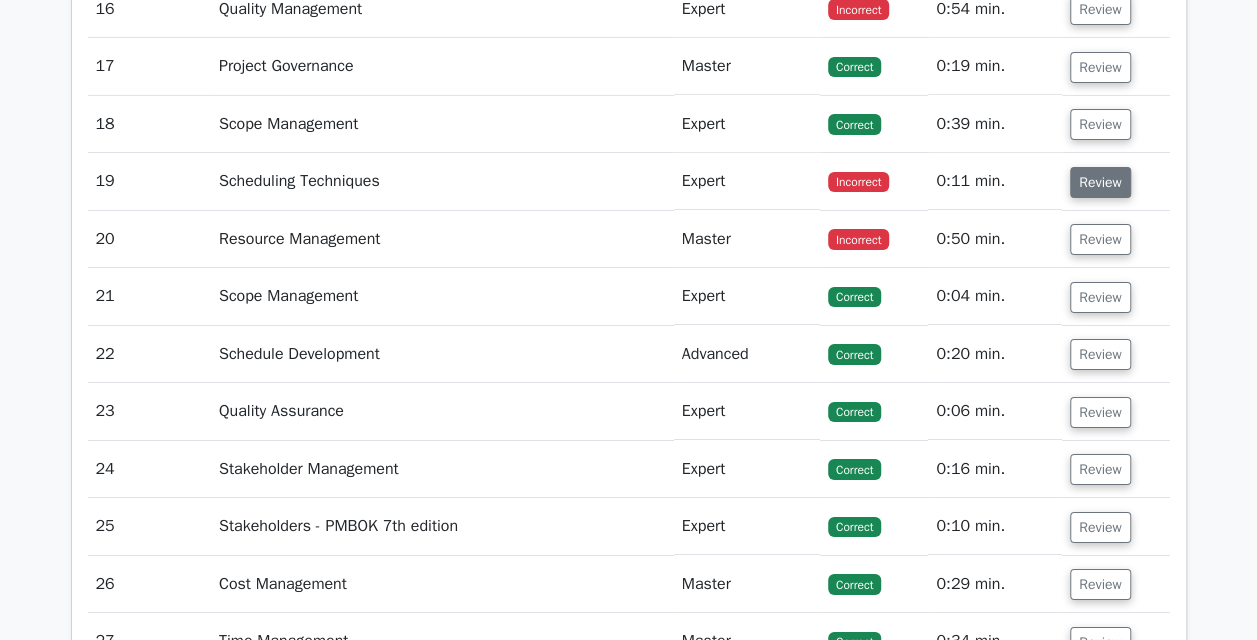 click on "Review" at bounding box center [1100, 182] 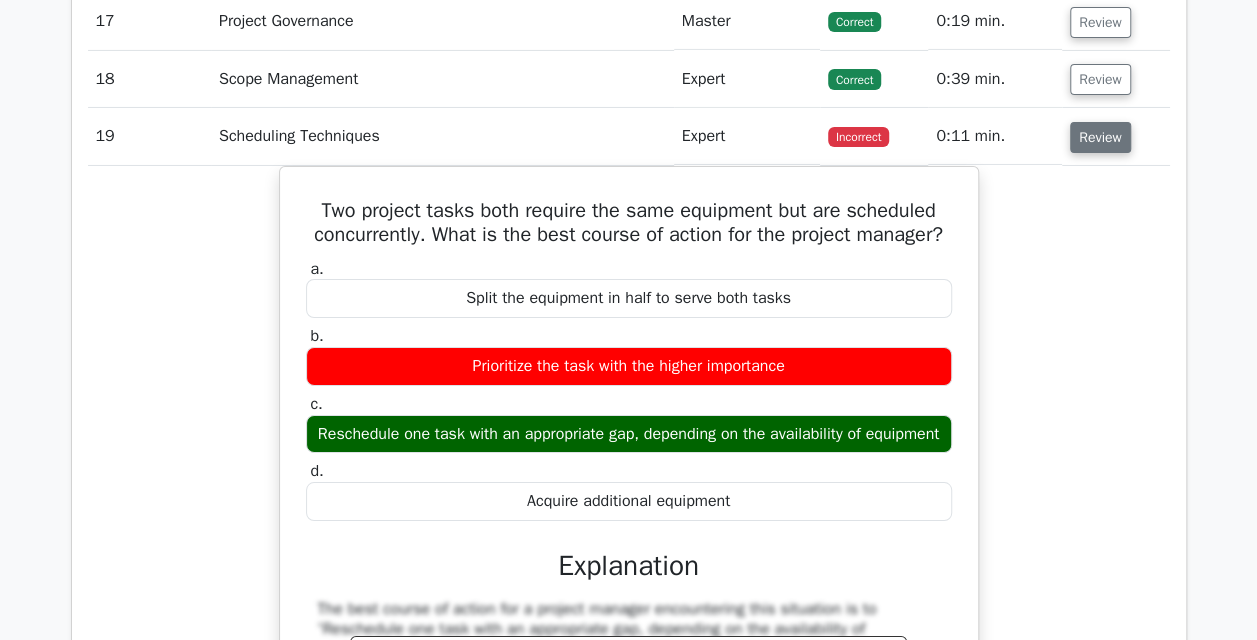 scroll, scrollTop: 3447, scrollLeft: 0, axis: vertical 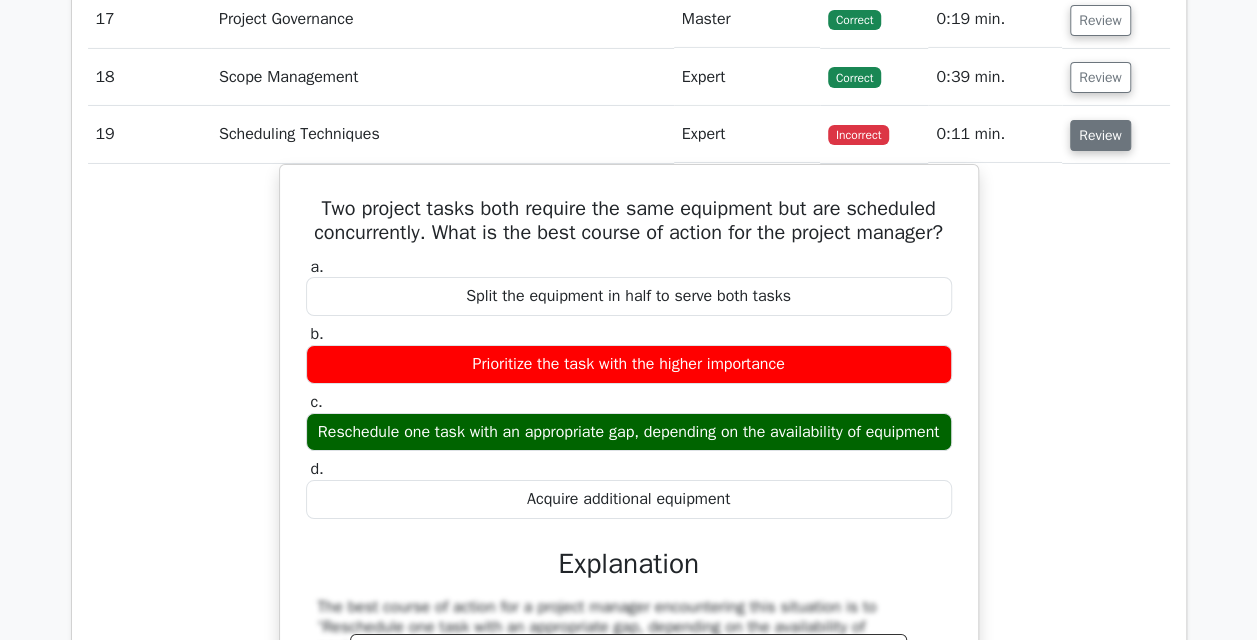 click on "Review" at bounding box center [1100, 135] 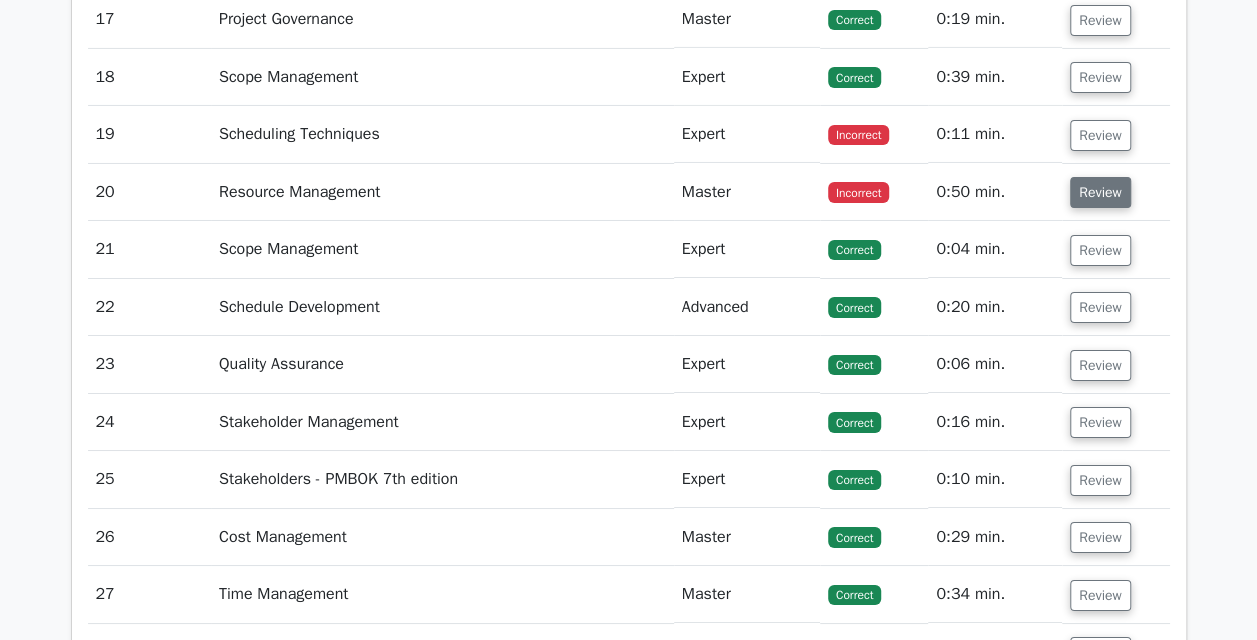 click on "Review" at bounding box center [1100, 192] 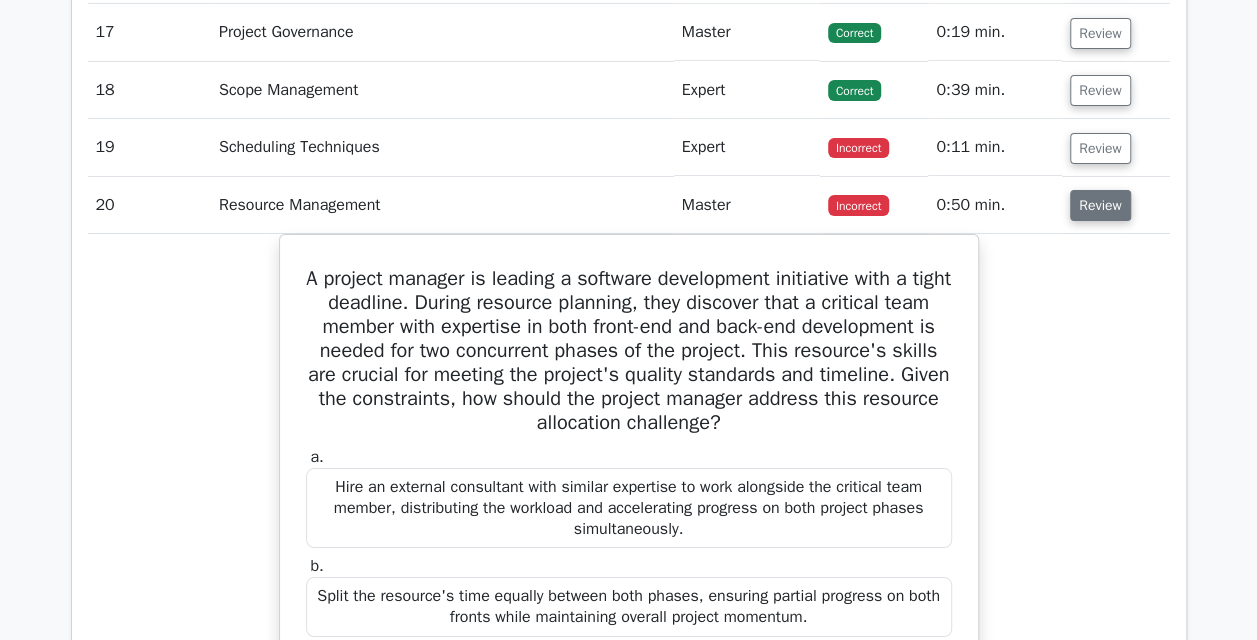 scroll, scrollTop: 3433, scrollLeft: 0, axis: vertical 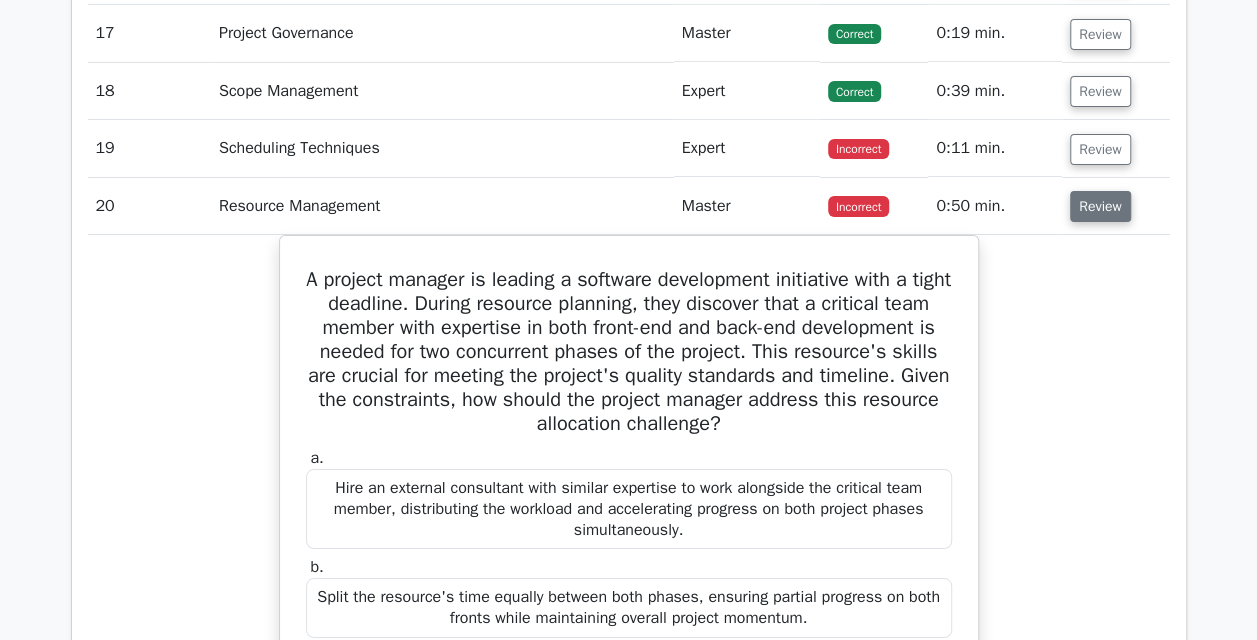 click on "Review" at bounding box center [1100, 206] 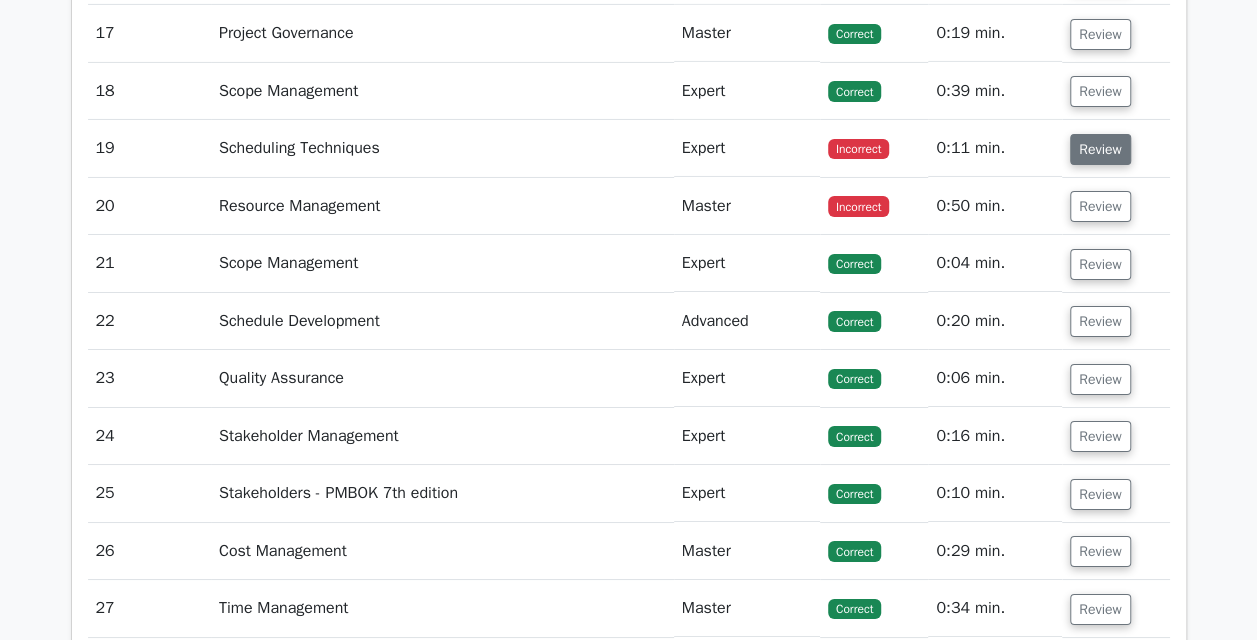click on "Review" at bounding box center (1100, 149) 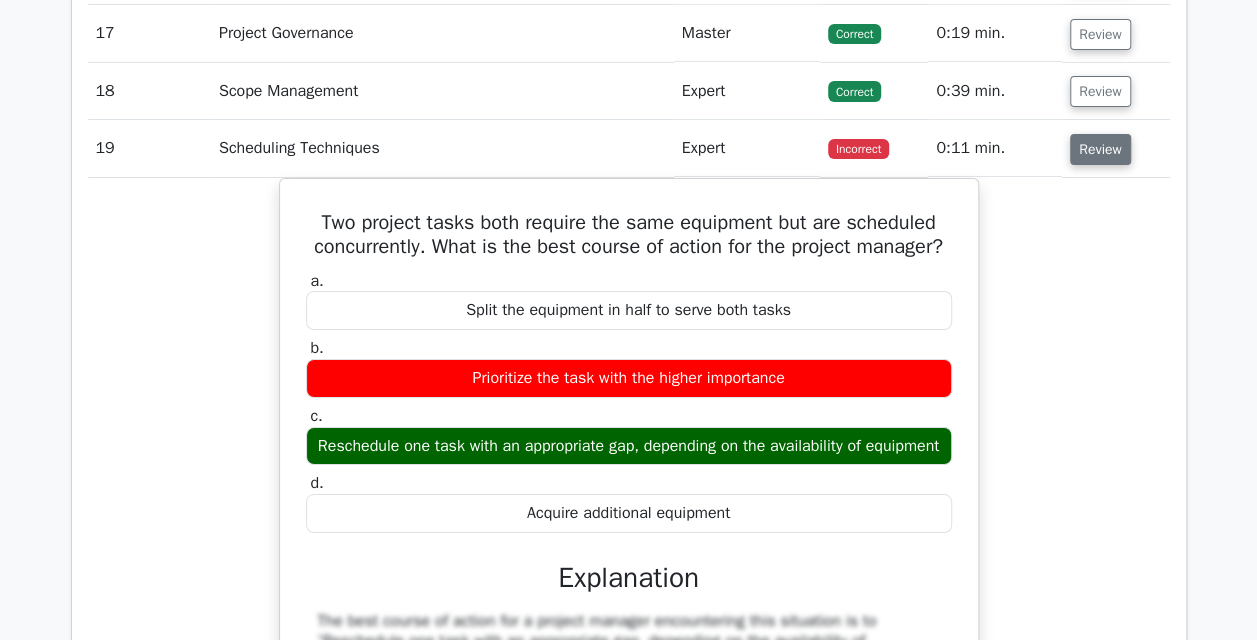 click on "Review" at bounding box center [1100, 149] 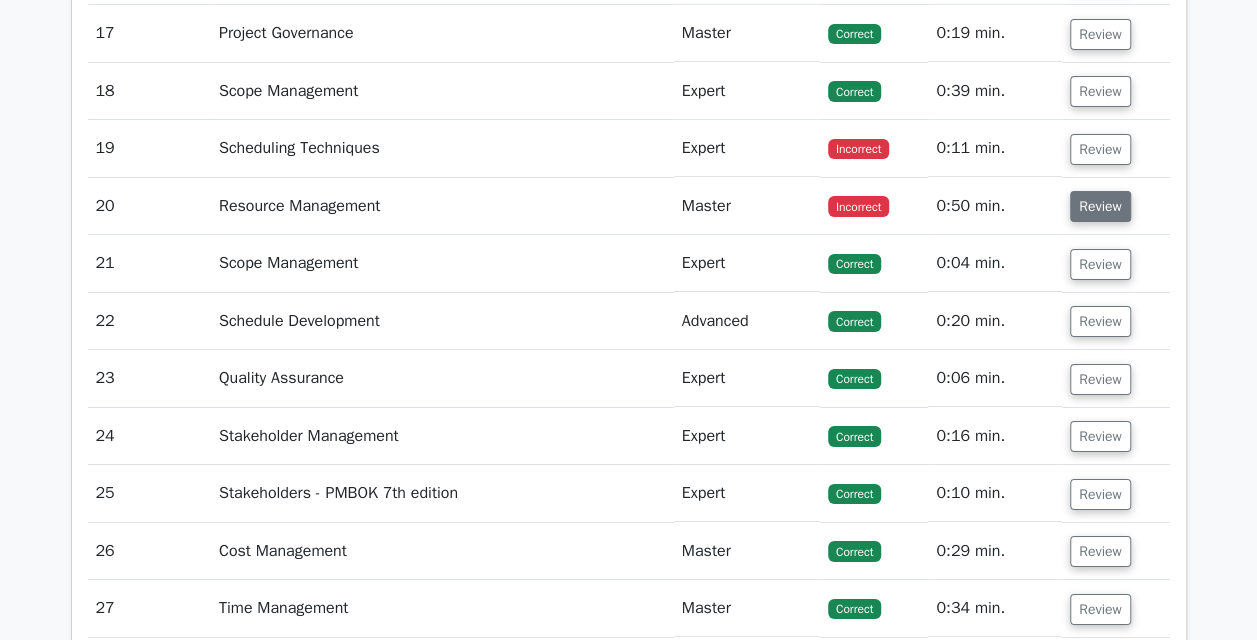 click on "Review" at bounding box center [1100, 206] 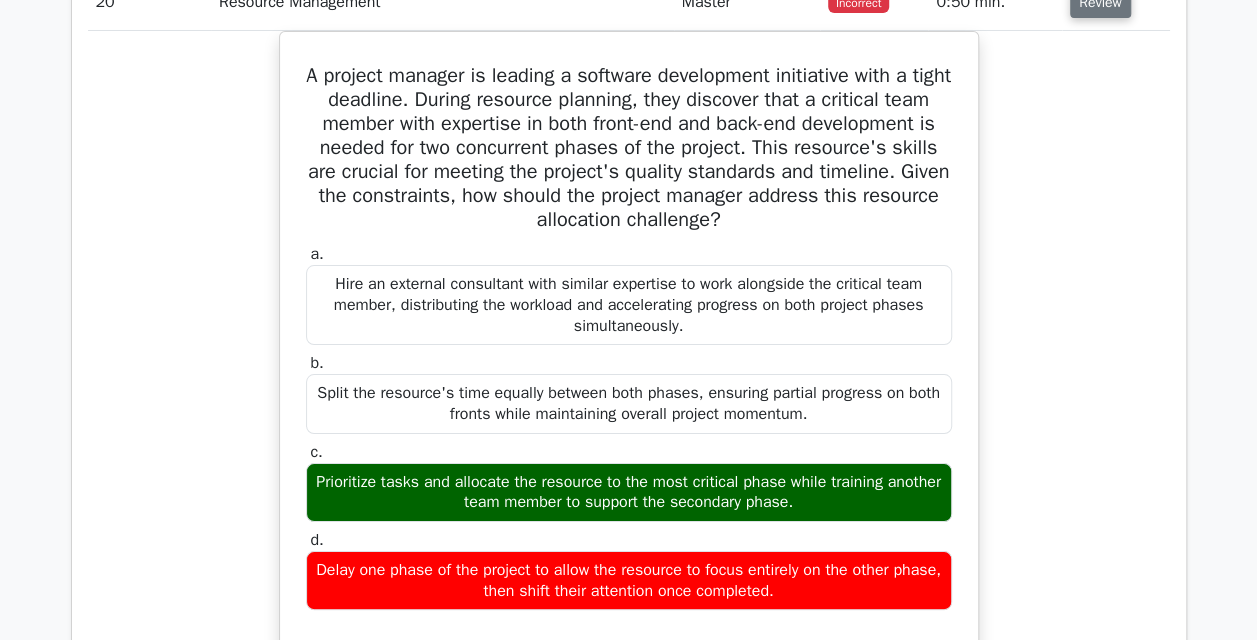 scroll, scrollTop: 3437, scrollLeft: 0, axis: vertical 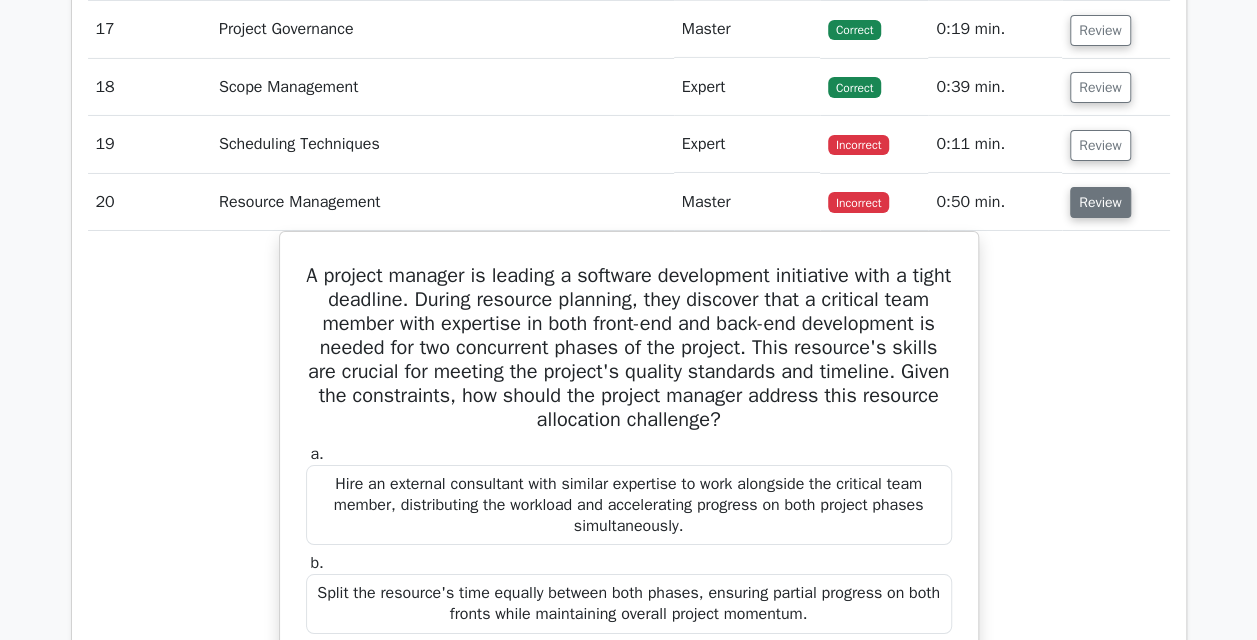 click on "Review" at bounding box center (1100, 202) 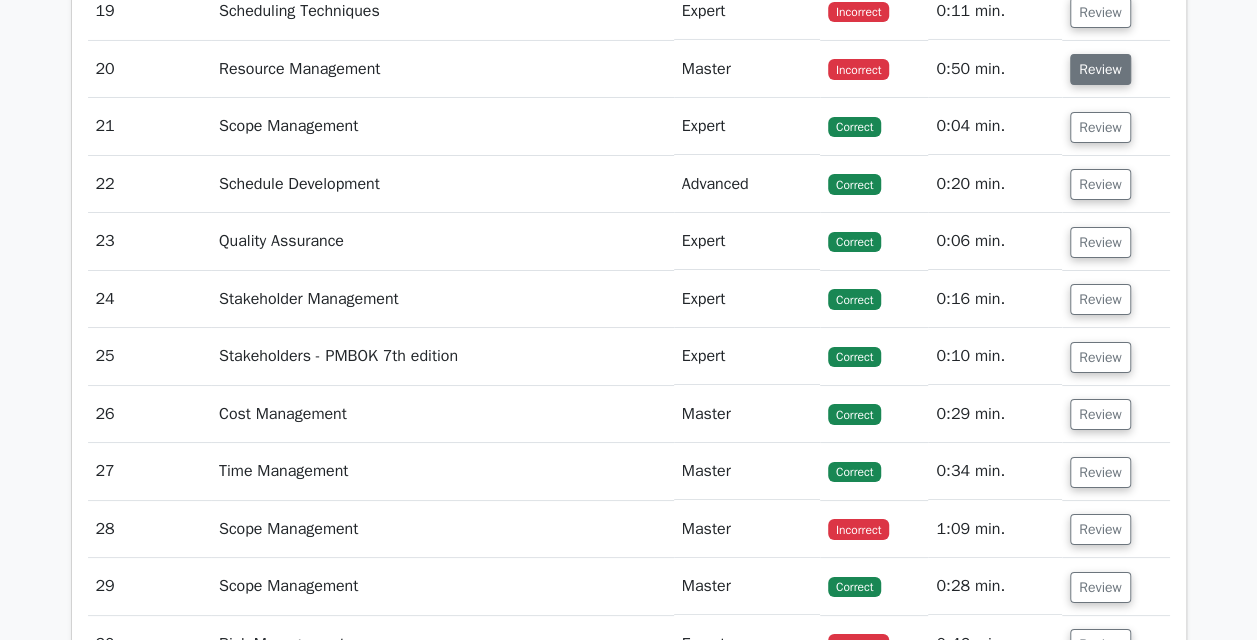 scroll, scrollTop: 3571, scrollLeft: 0, axis: vertical 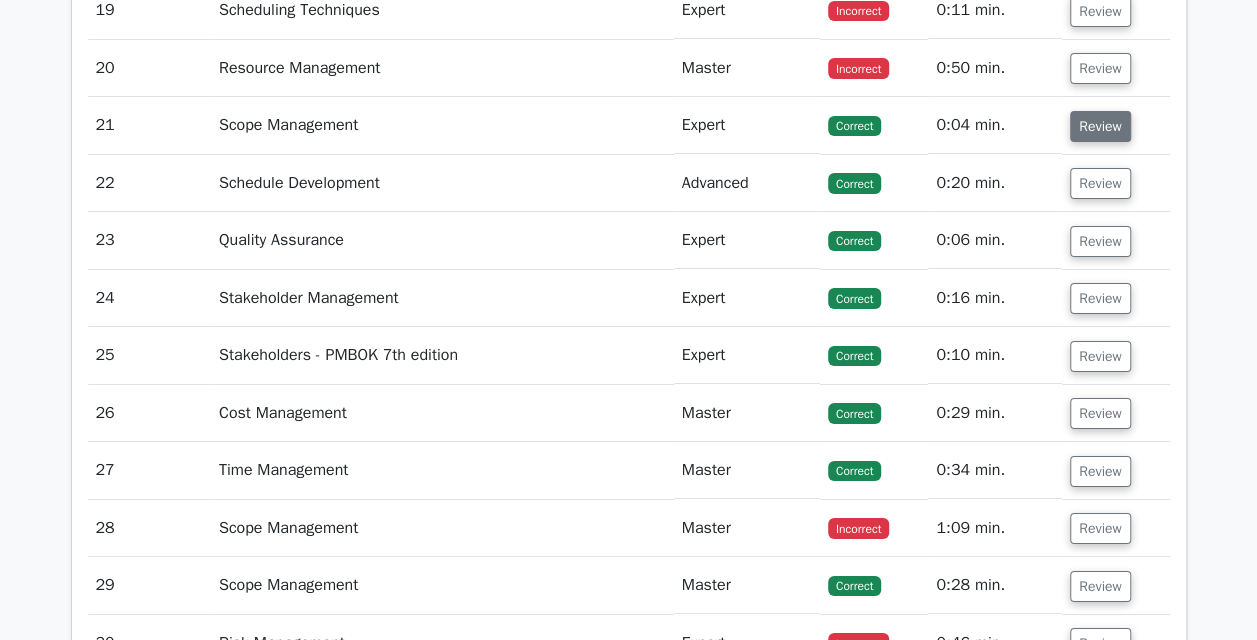 click on "Review" at bounding box center [1100, 126] 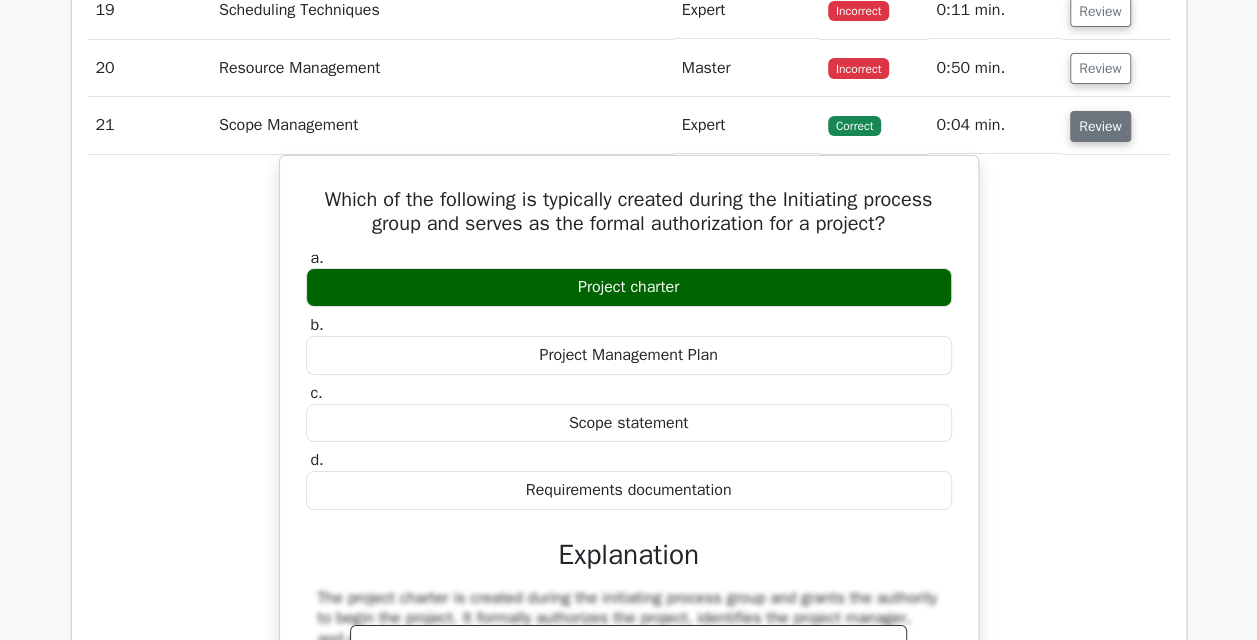 click on "Review" at bounding box center [1100, 126] 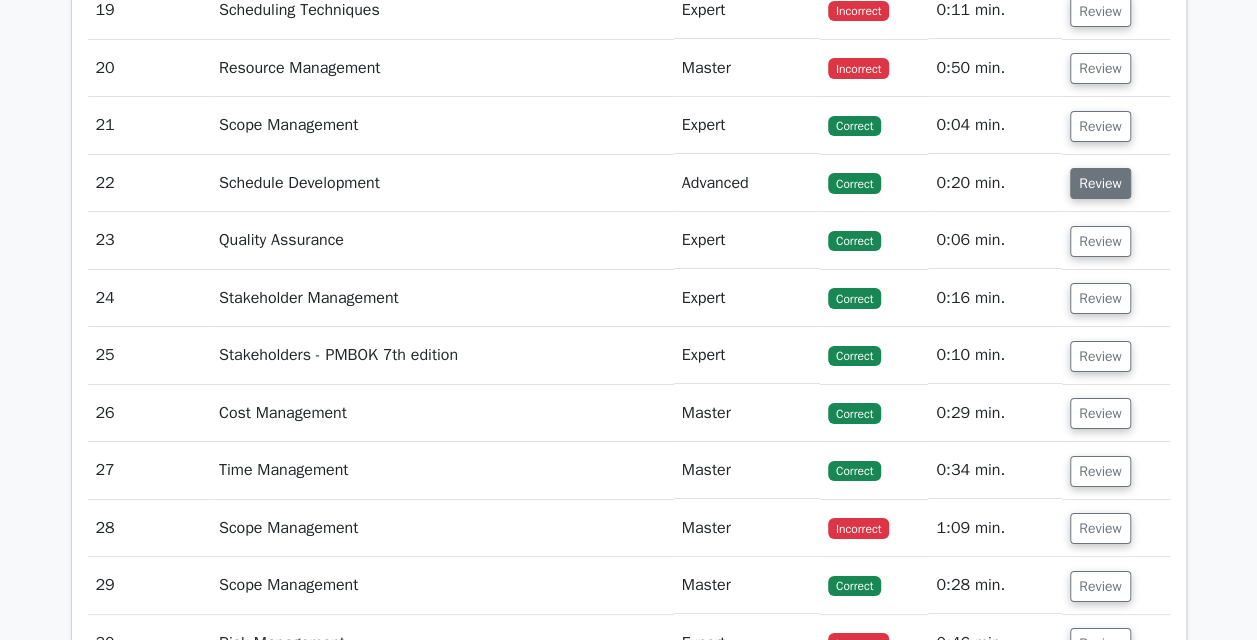 click on "Review" at bounding box center [1100, 183] 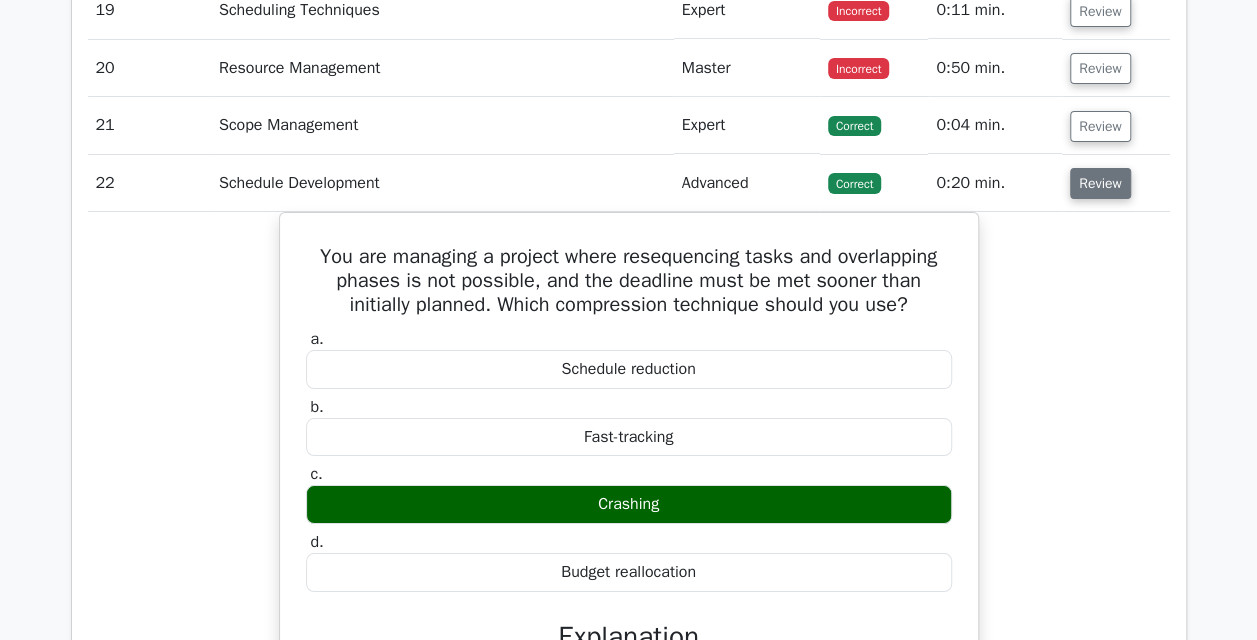 click on "Review" at bounding box center [1100, 183] 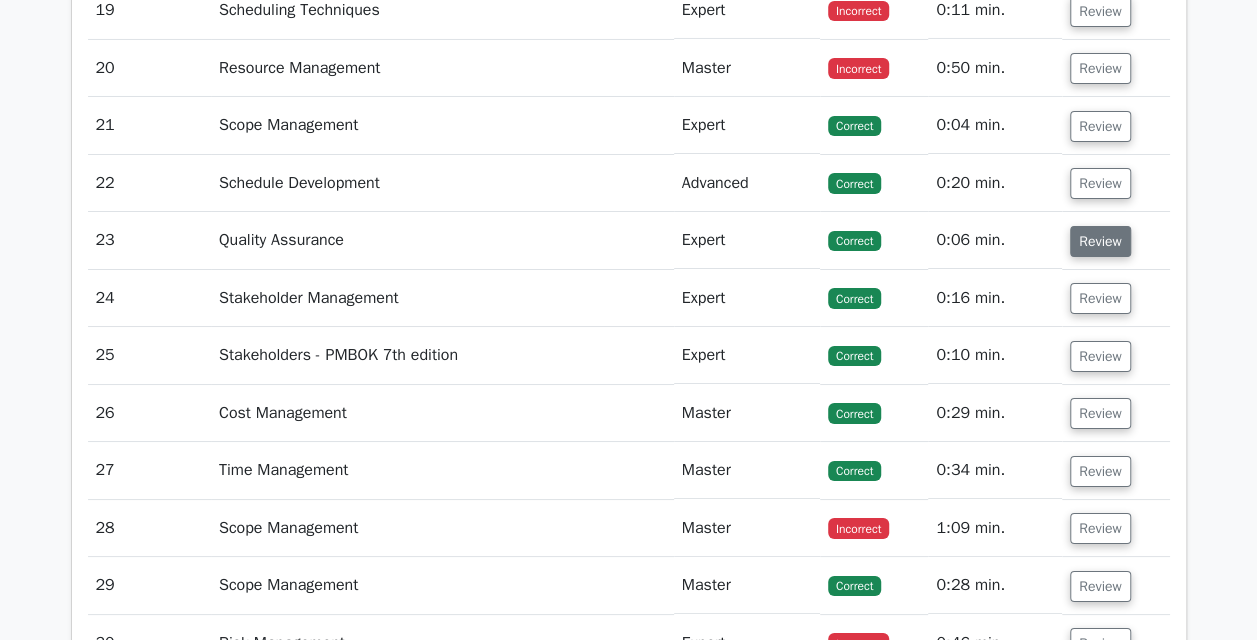click on "Review" at bounding box center (1100, 241) 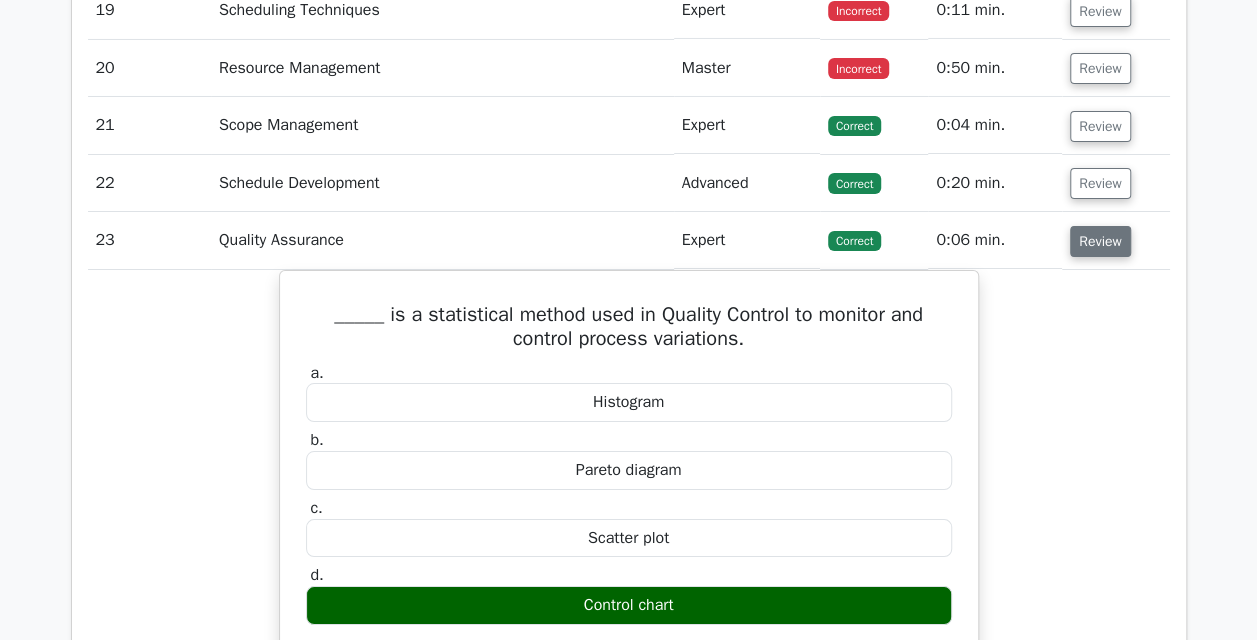 click on "Review" at bounding box center (1100, 241) 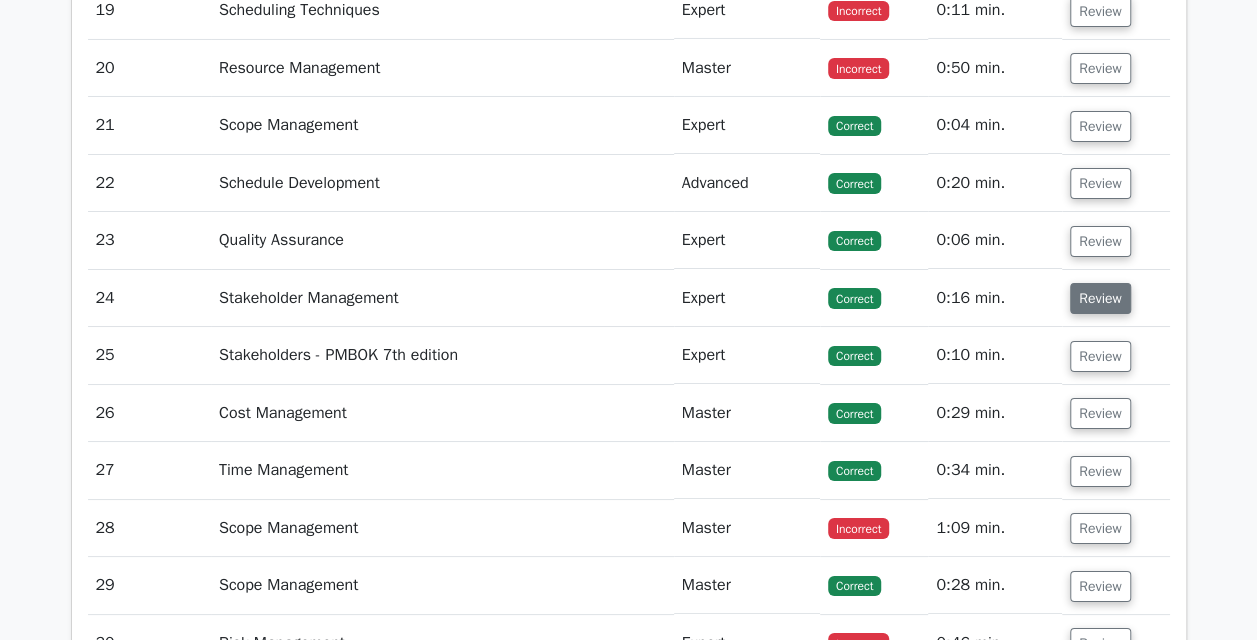 click on "Review" at bounding box center [1100, 298] 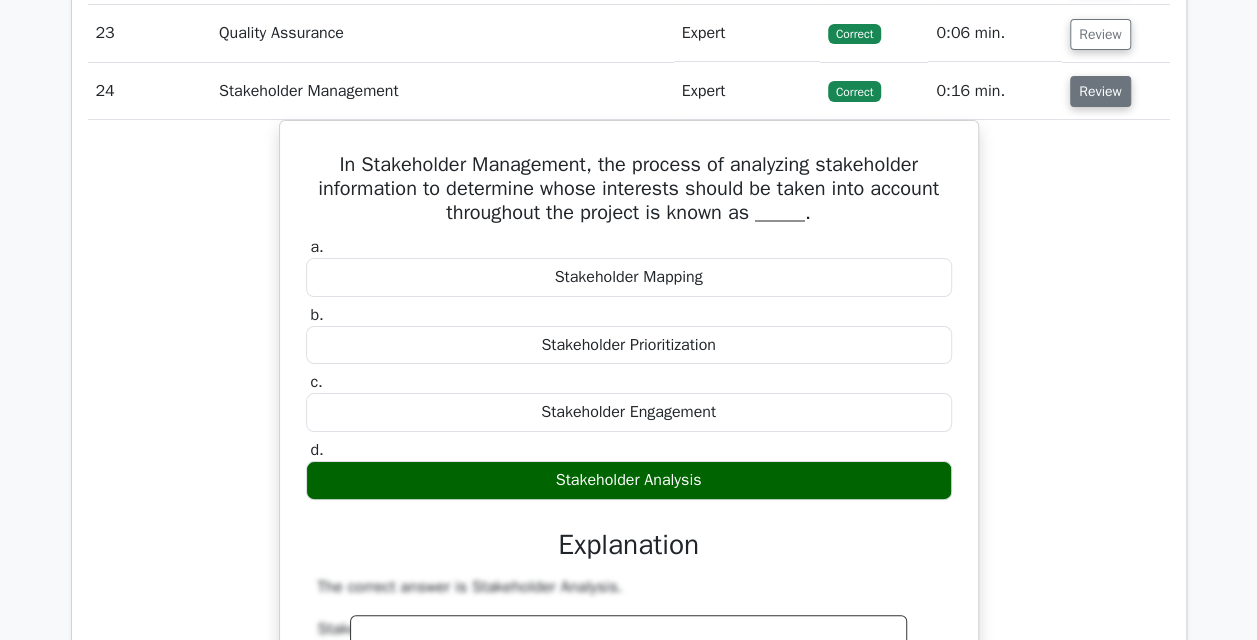 scroll, scrollTop: 3779, scrollLeft: 0, axis: vertical 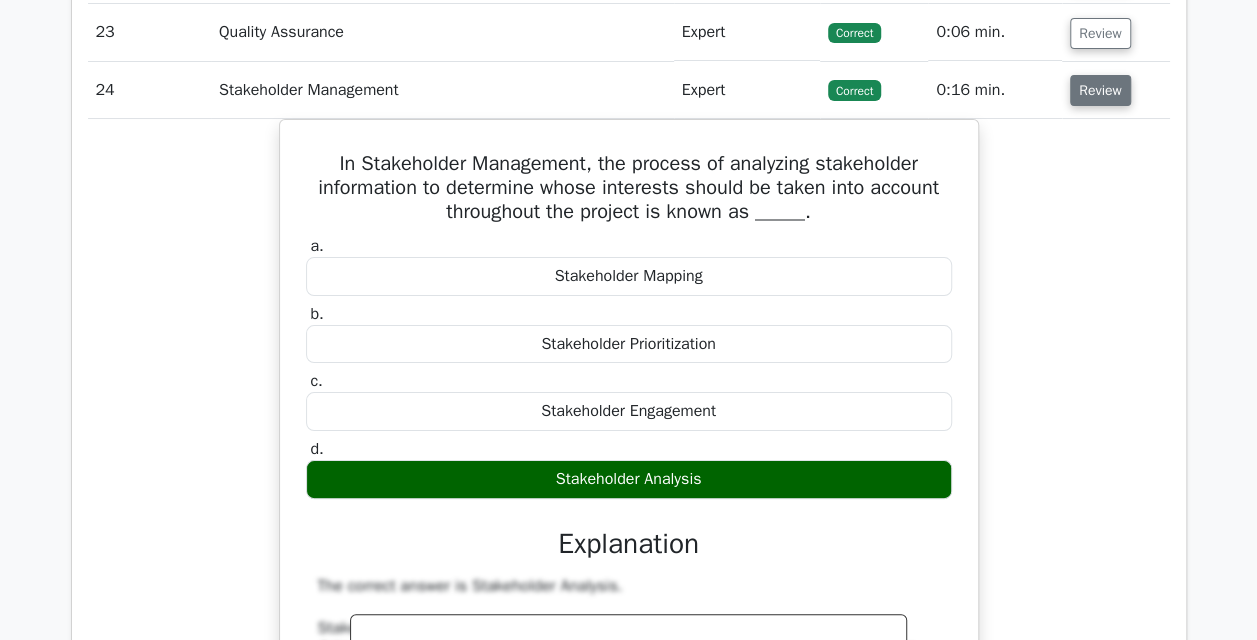 click on "Review" at bounding box center [1100, 90] 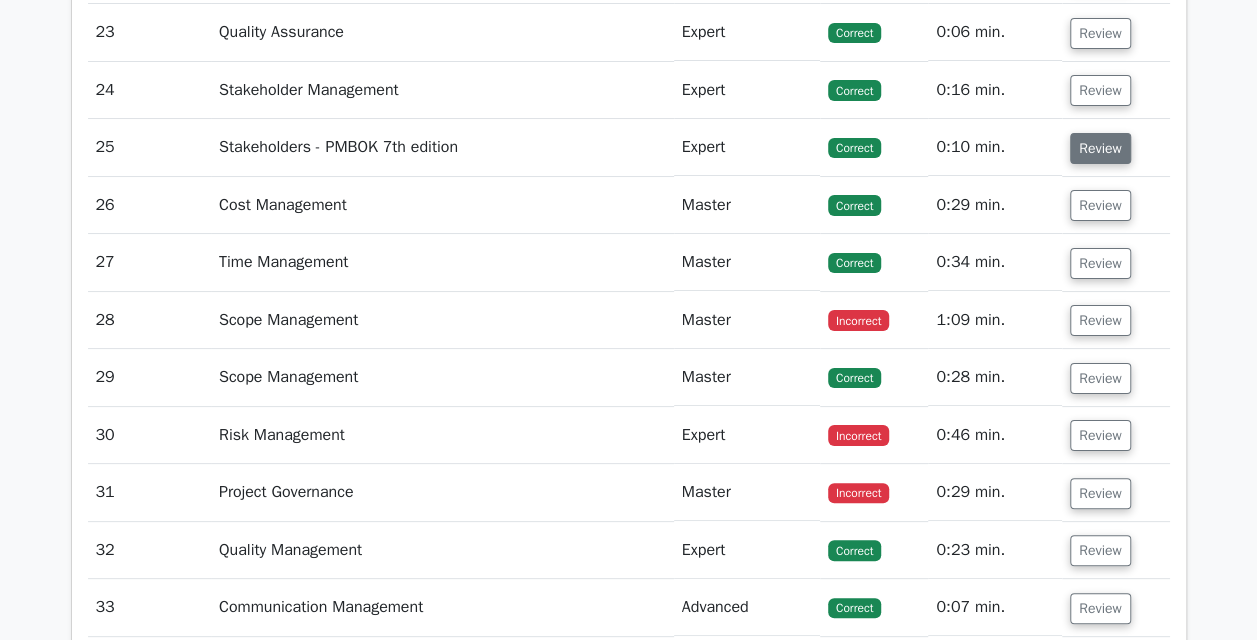 click on "Review" at bounding box center [1100, 148] 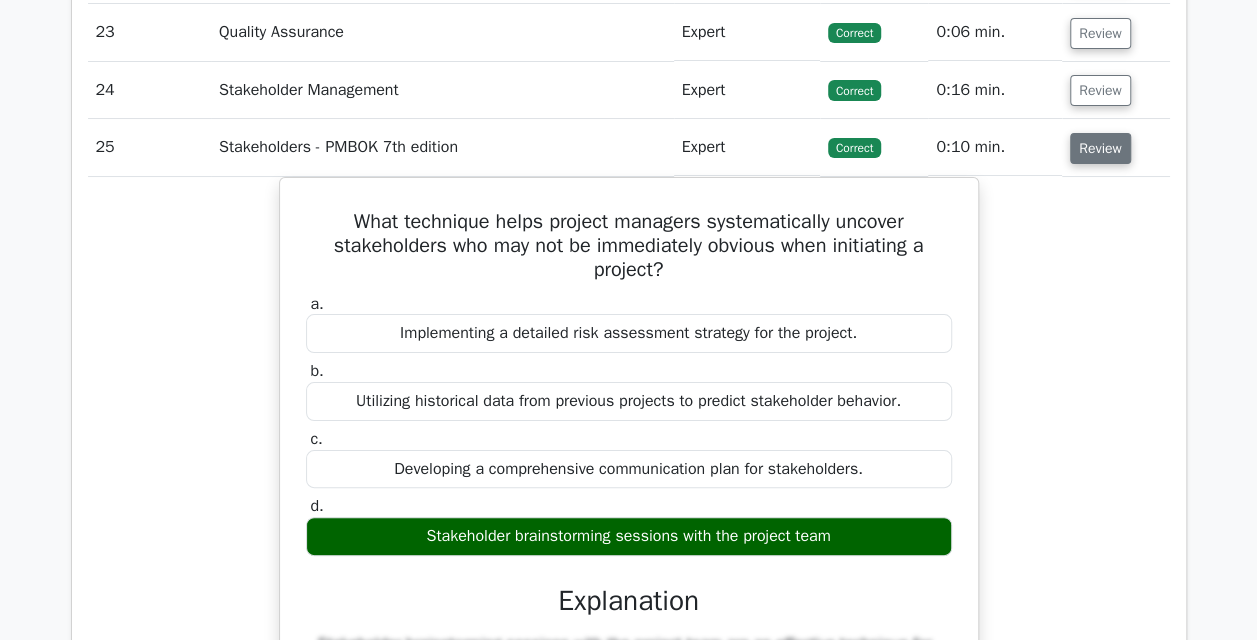 click on "Review" at bounding box center [1100, 148] 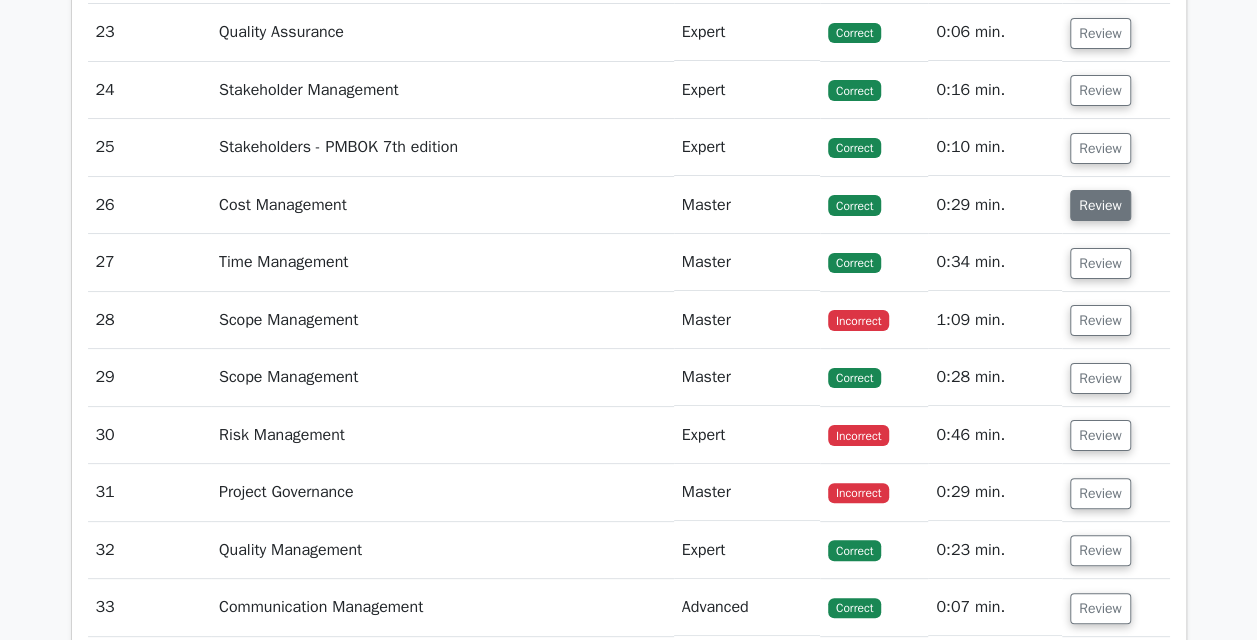 click on "Review" at bounding box center (1100, 205) 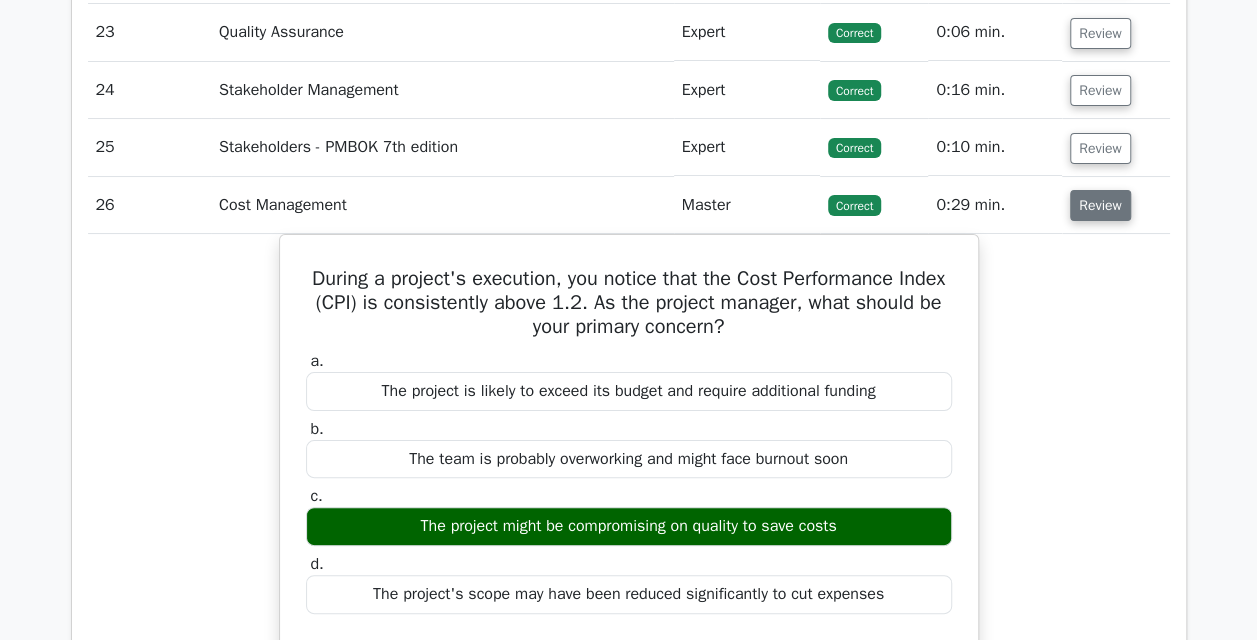 click on "Review" at bounding box center (1100, 205) 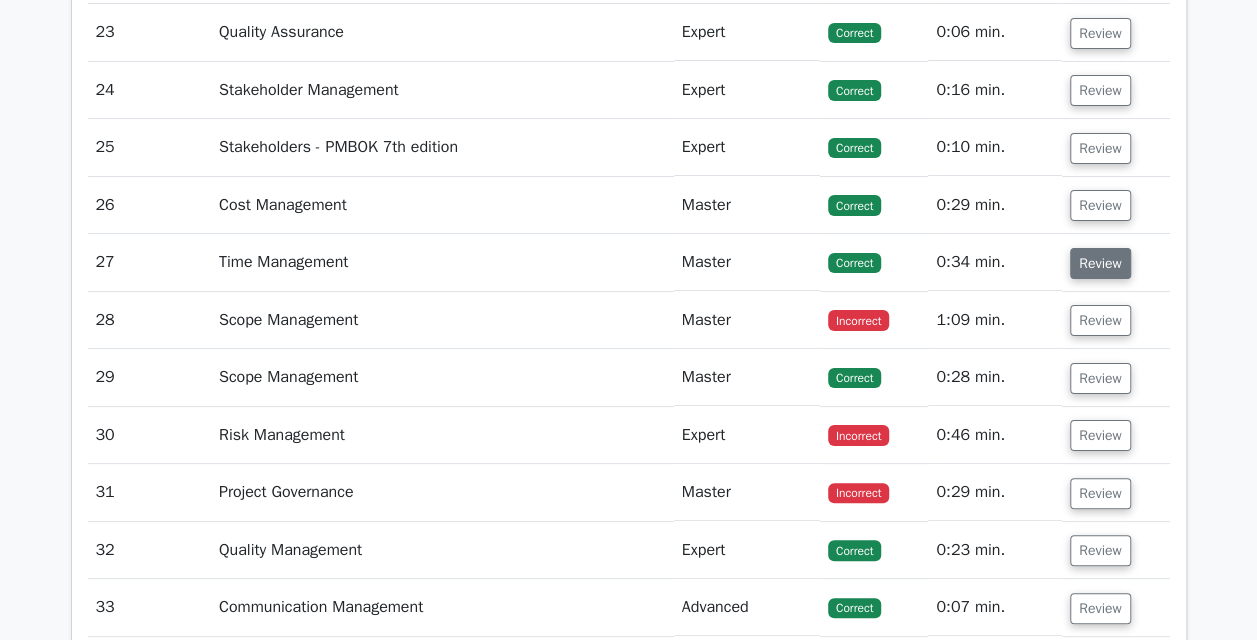 click on "Review" at bounding box center [1100, 263] 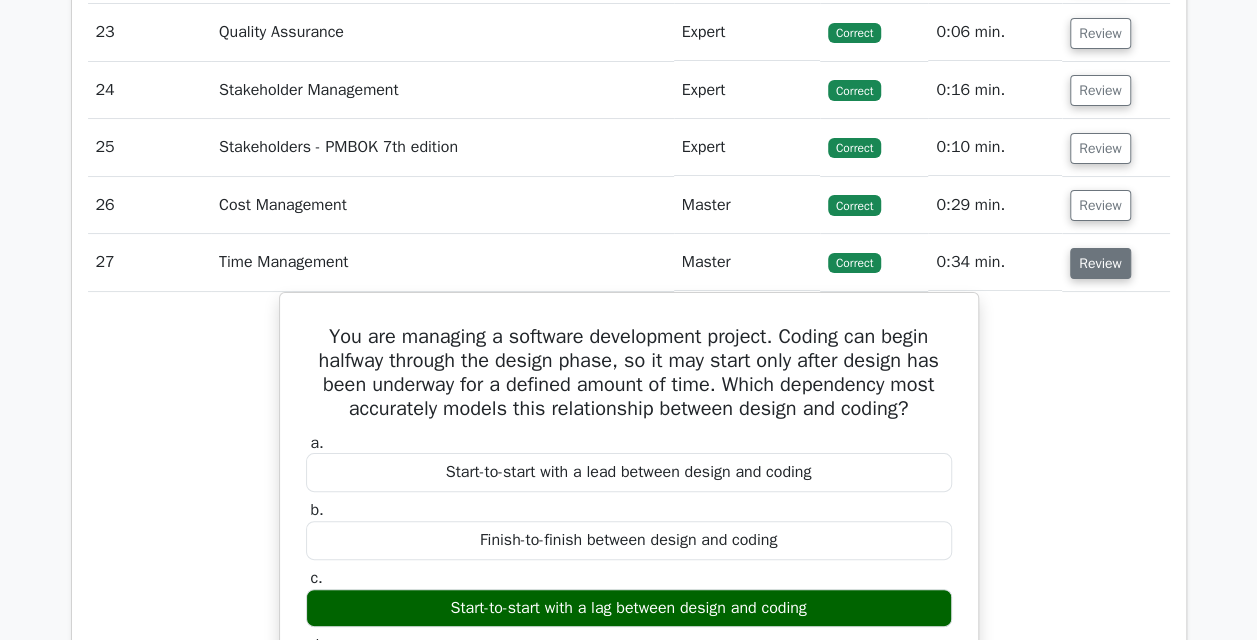 click on "Review" at bounding box center [1100, 263] 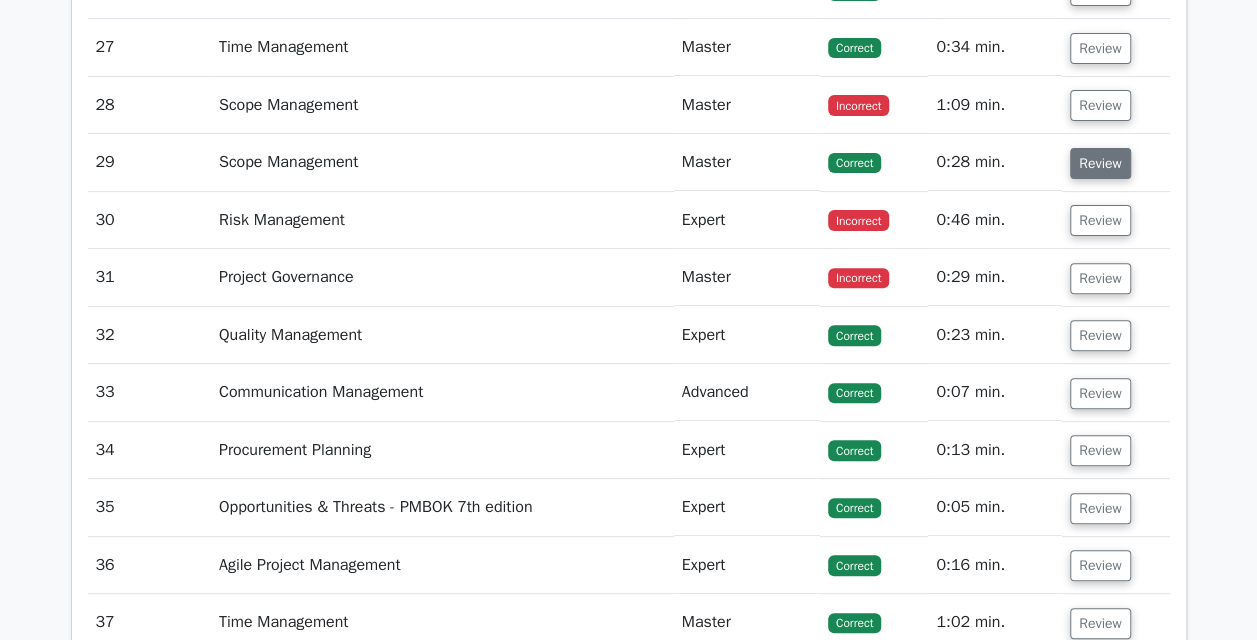 scroll, scrollTop: 3993, scrollLeft: 0, axis: vertical 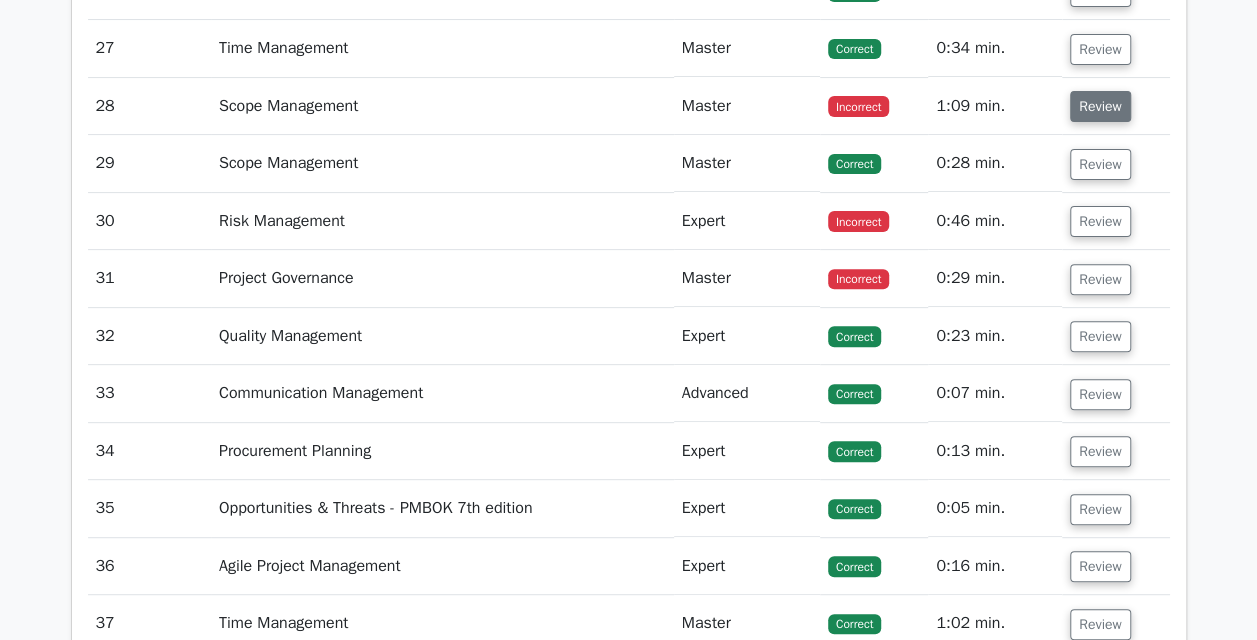 click on "Review" at bounding box center [1100, 106] 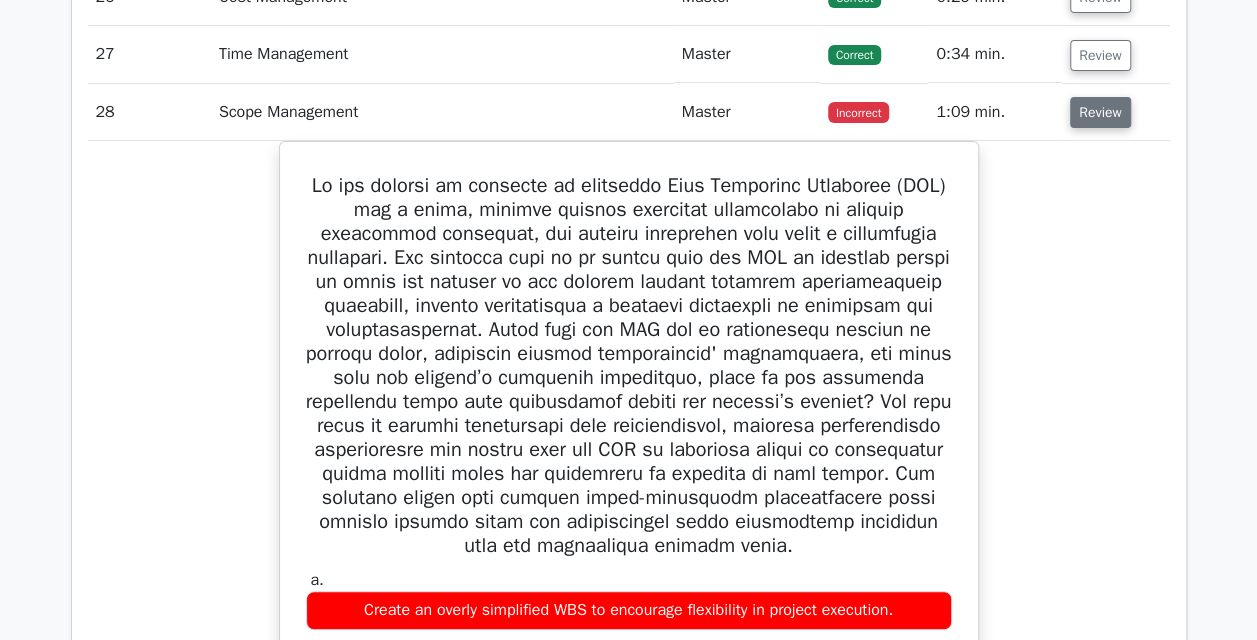 scroll, scrollTop: 3986, scrollLeft: 0, axis: vertical 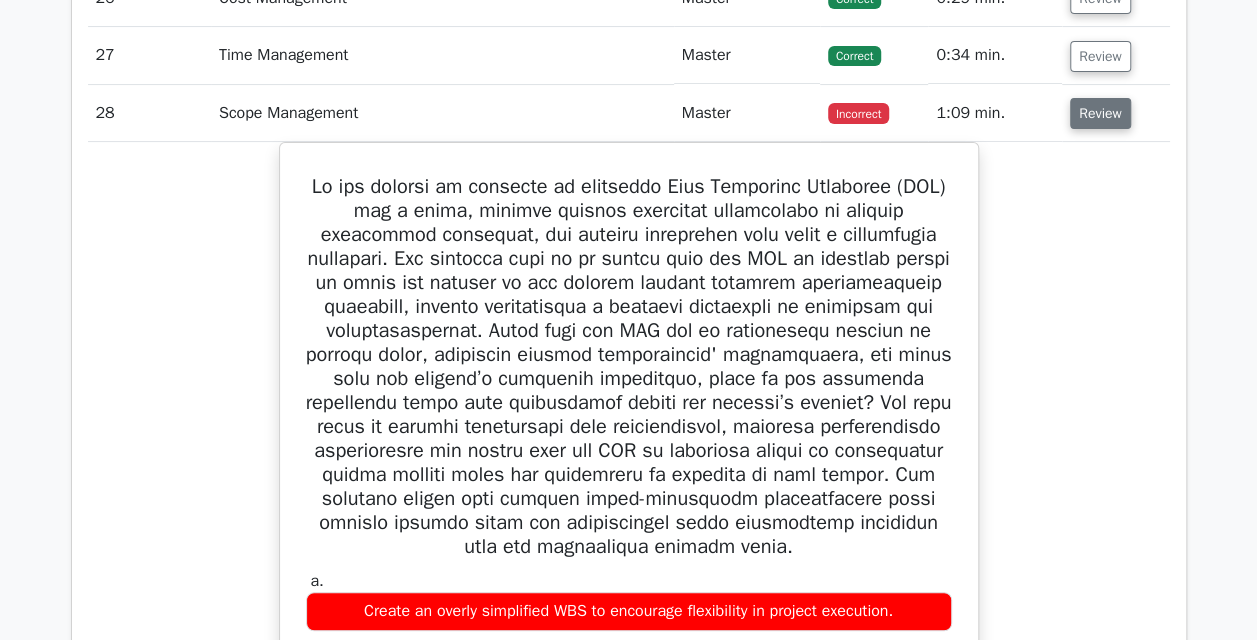 click on "Review" at bounding box center [1100, 113] 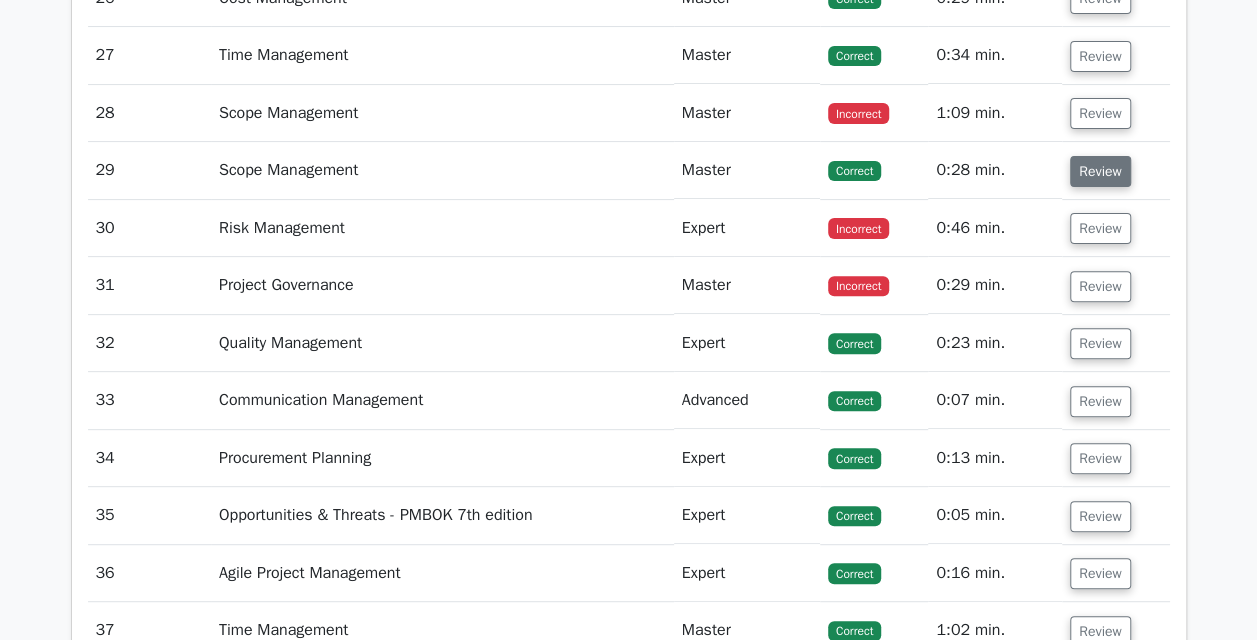 click on "Review" at bounding box center [1100, 171] 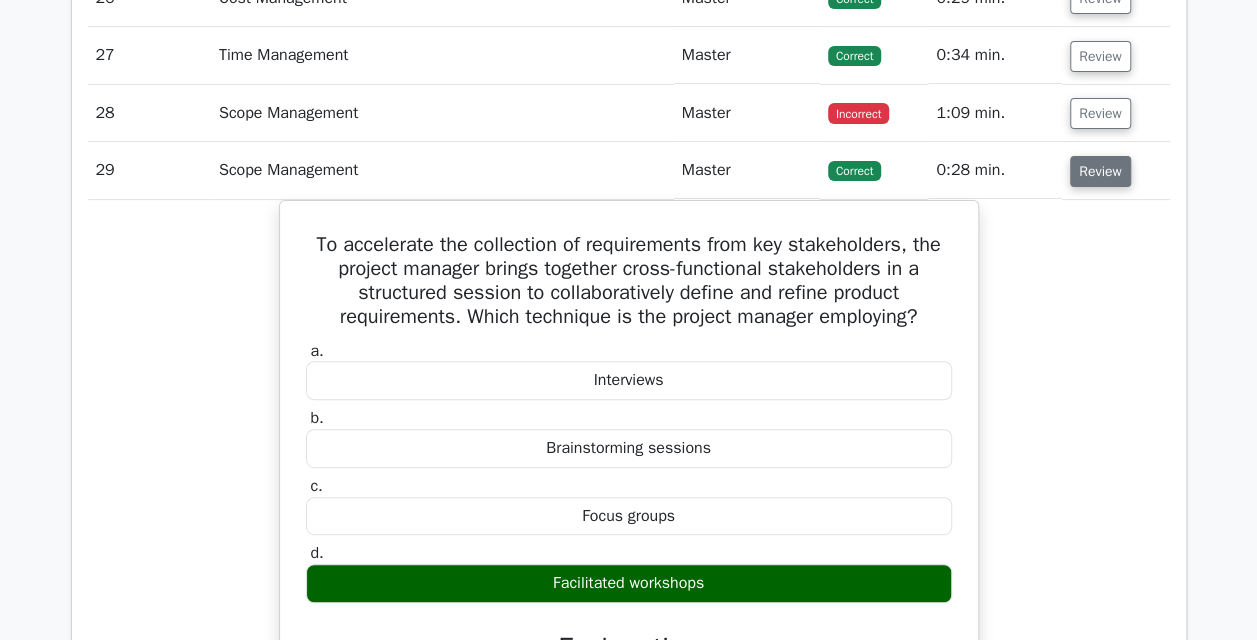 click on "Review" at bounding box center [1100, 171] 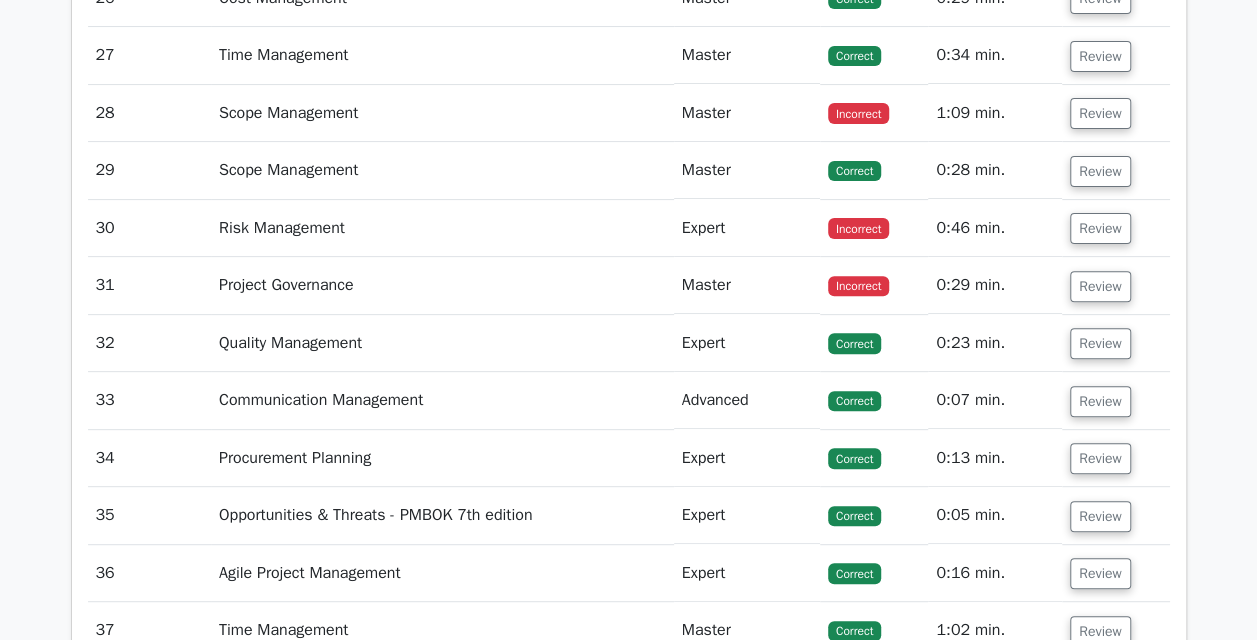 click on "Review" at bounding box center [1115, 228] 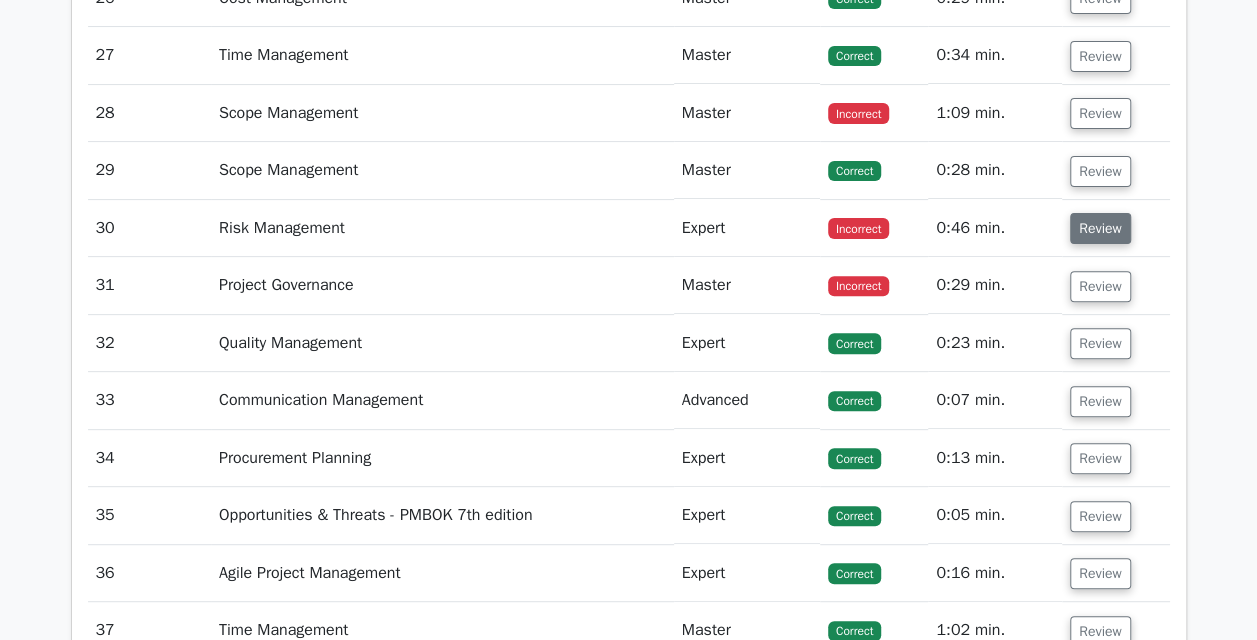 click on "Review" at bounding box center [1100, 228] 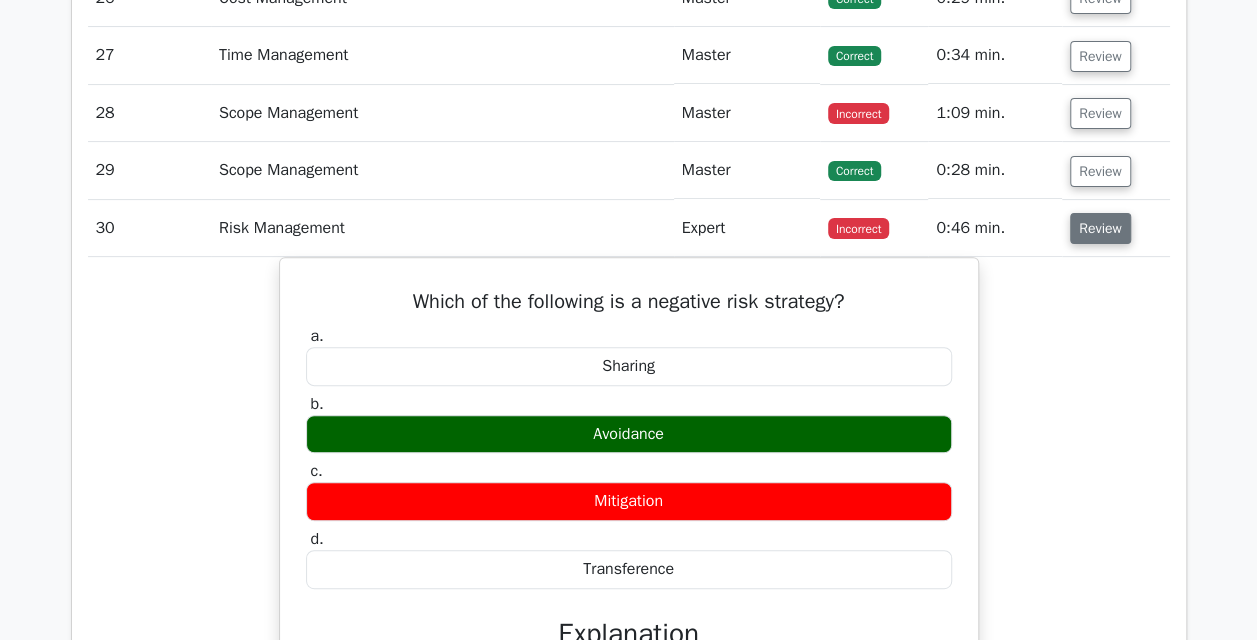 click on "Review" at bounding box center [1100, 228] 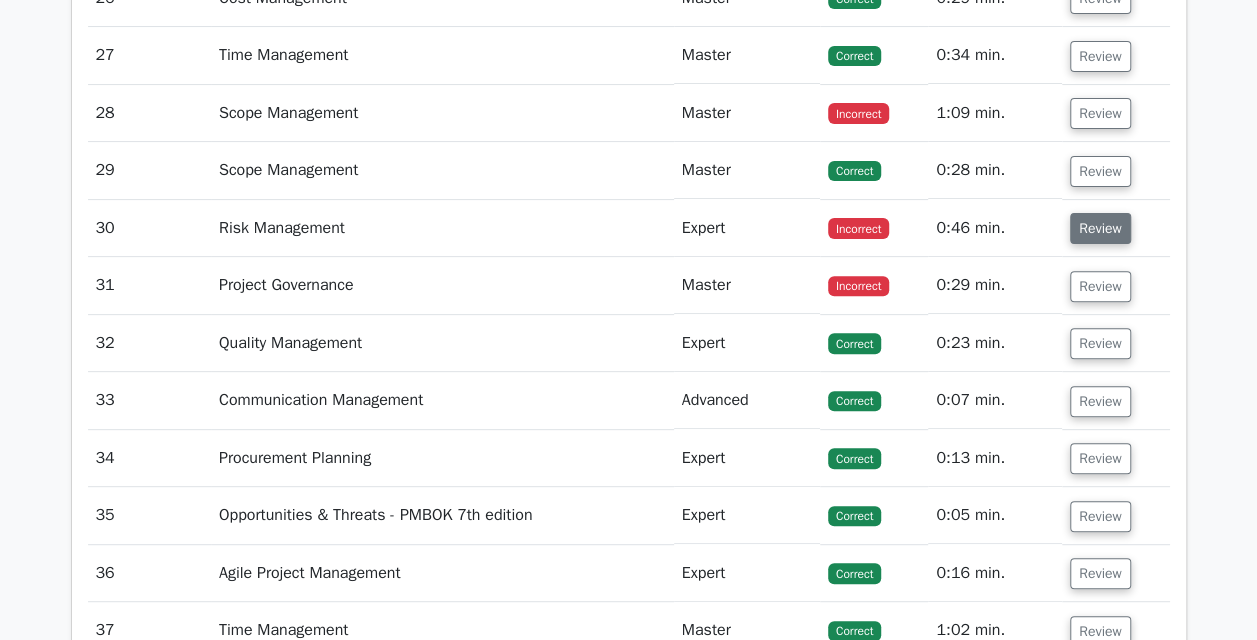 click on "Review" at bounding box center [1100, 228] 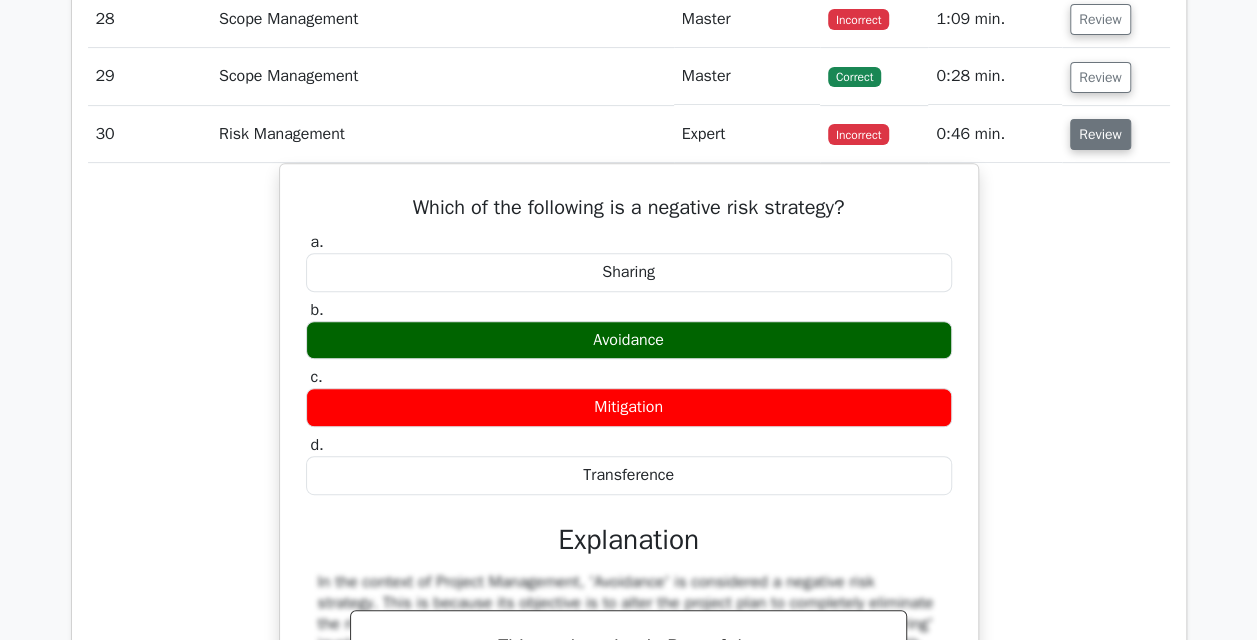scroll, scrollTop: 4078, scrollLeft: 0, axis: vertical 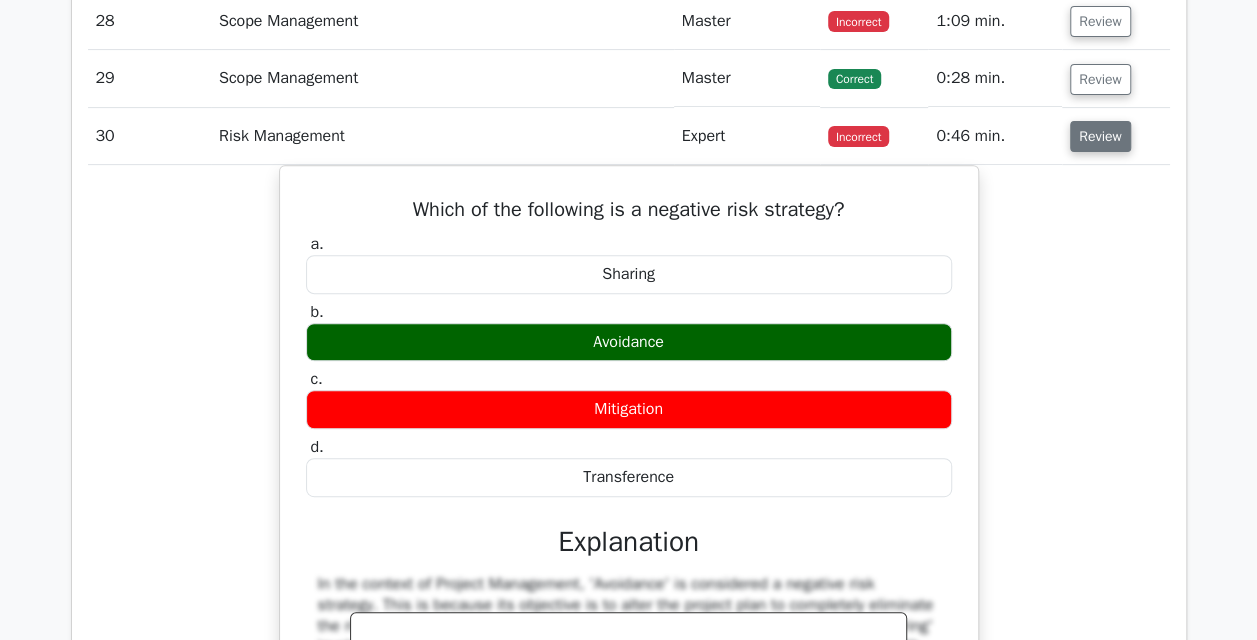 click on "Review" at bounding box center (1100, 136) 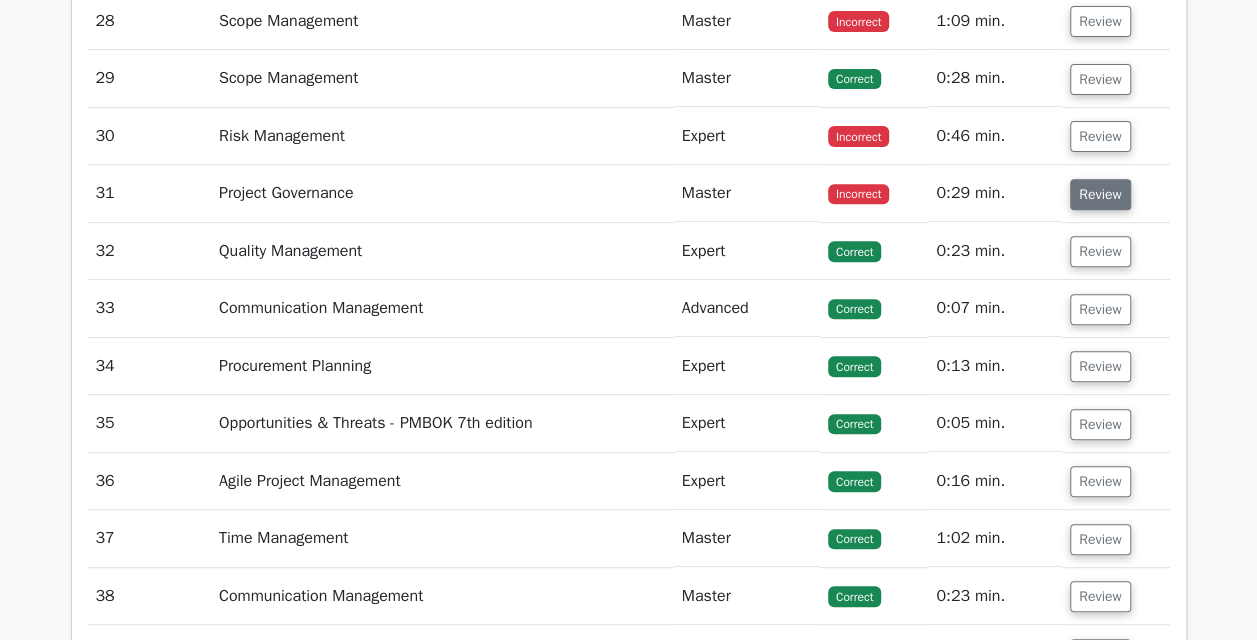 click on "Review" at bounding box center [1100, 194] 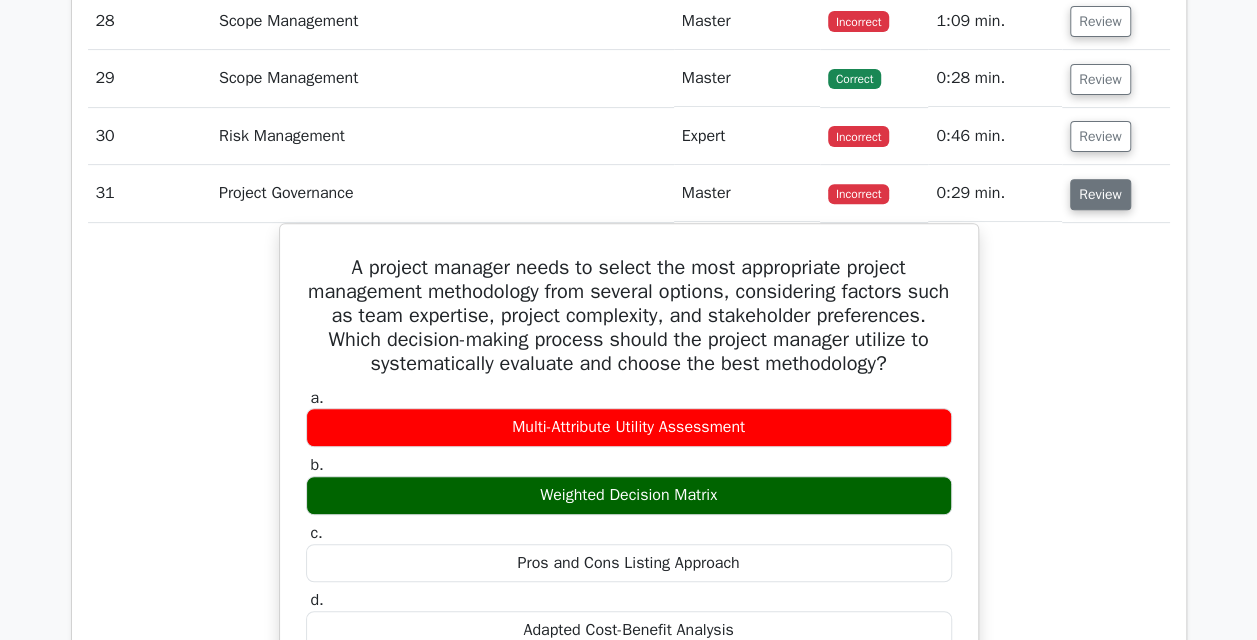 click on "Review" at bounding box center (1100, 194) 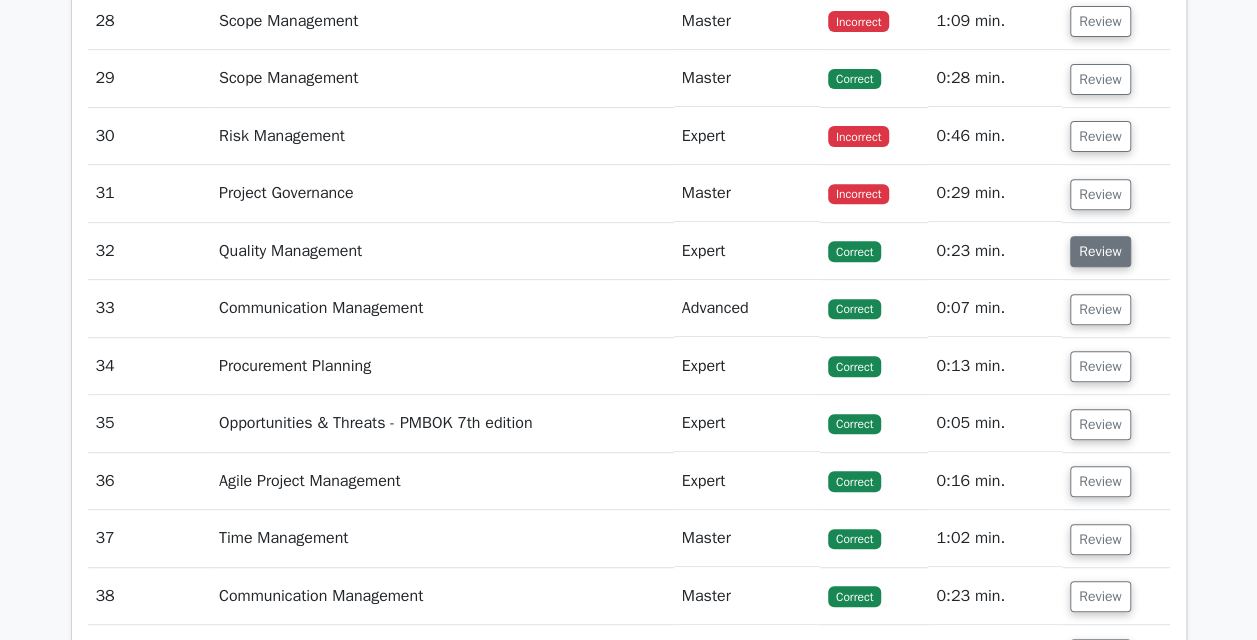 click on "Review" at bounding box center (1100, 251) 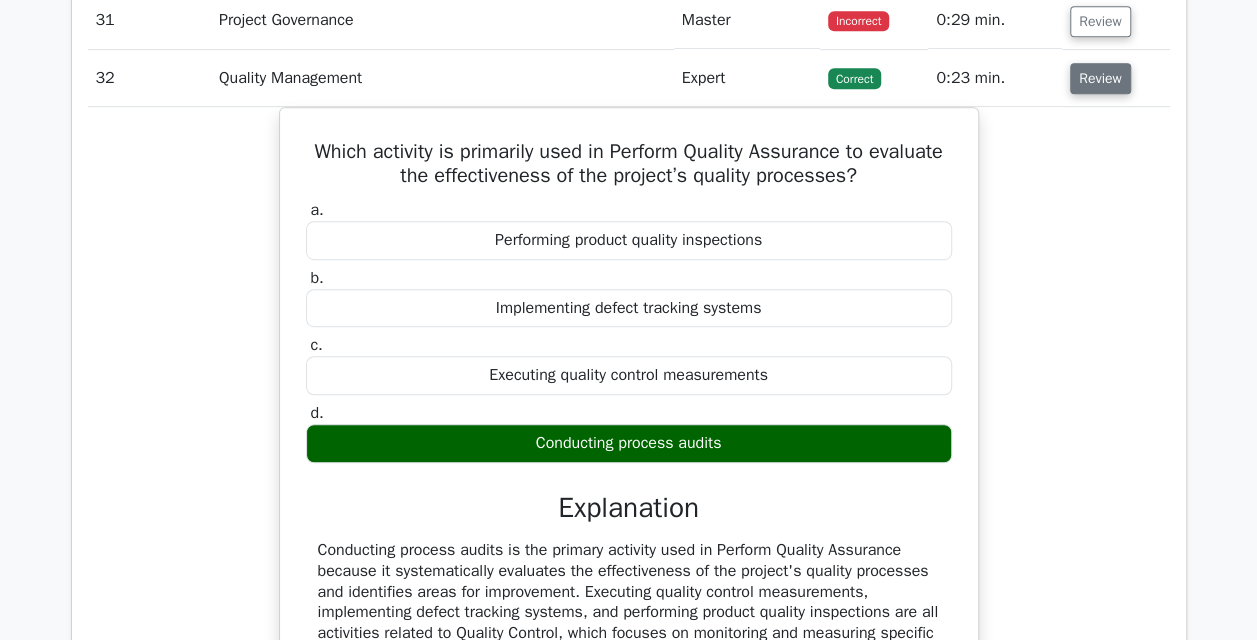 scroll, scrollTop: 4246, scrollLeft: 0, axis: vertical 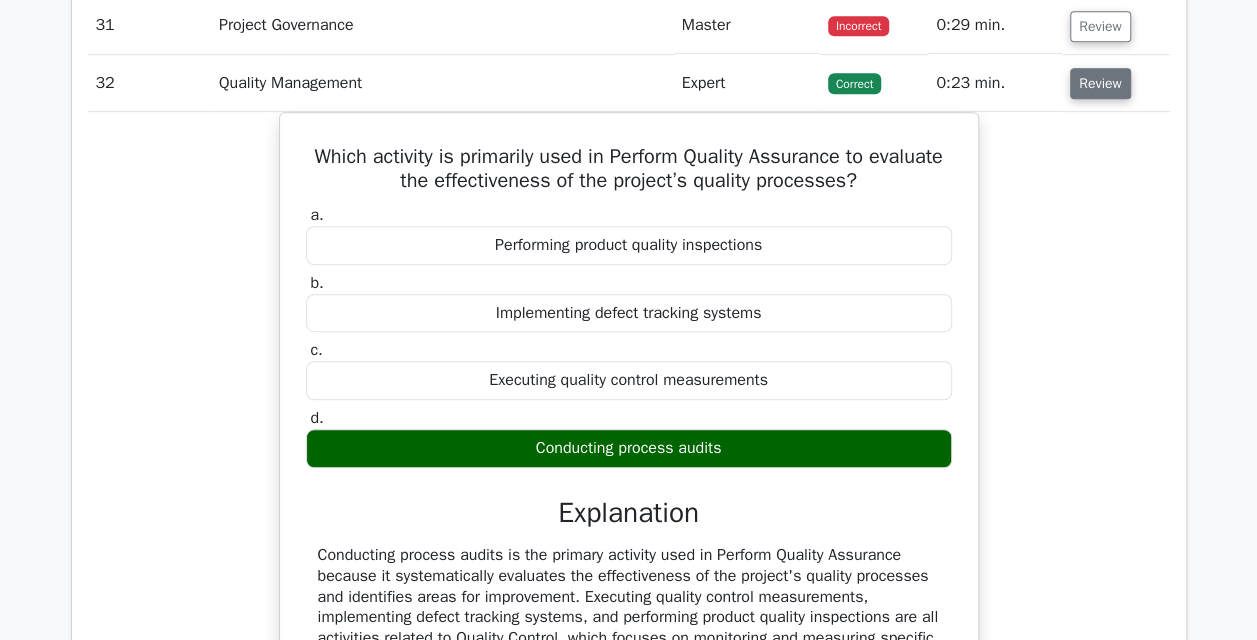 click on "Review" at bounding box center (1100, 83) 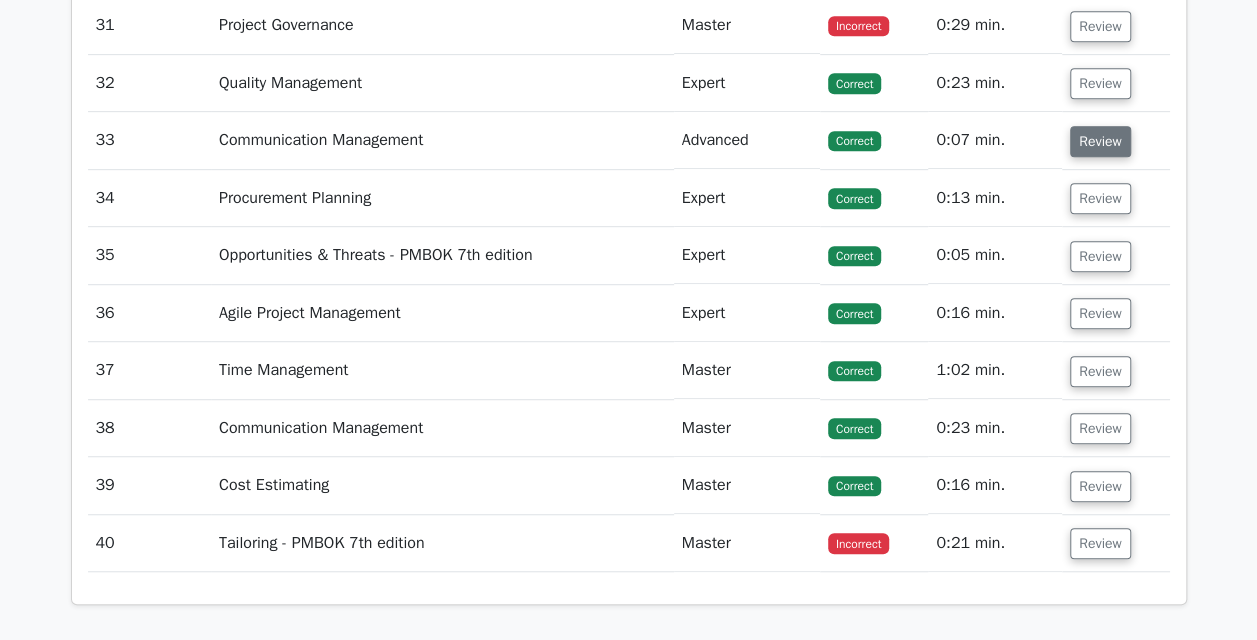 click on "Review" at bounding box center (1100, 141) 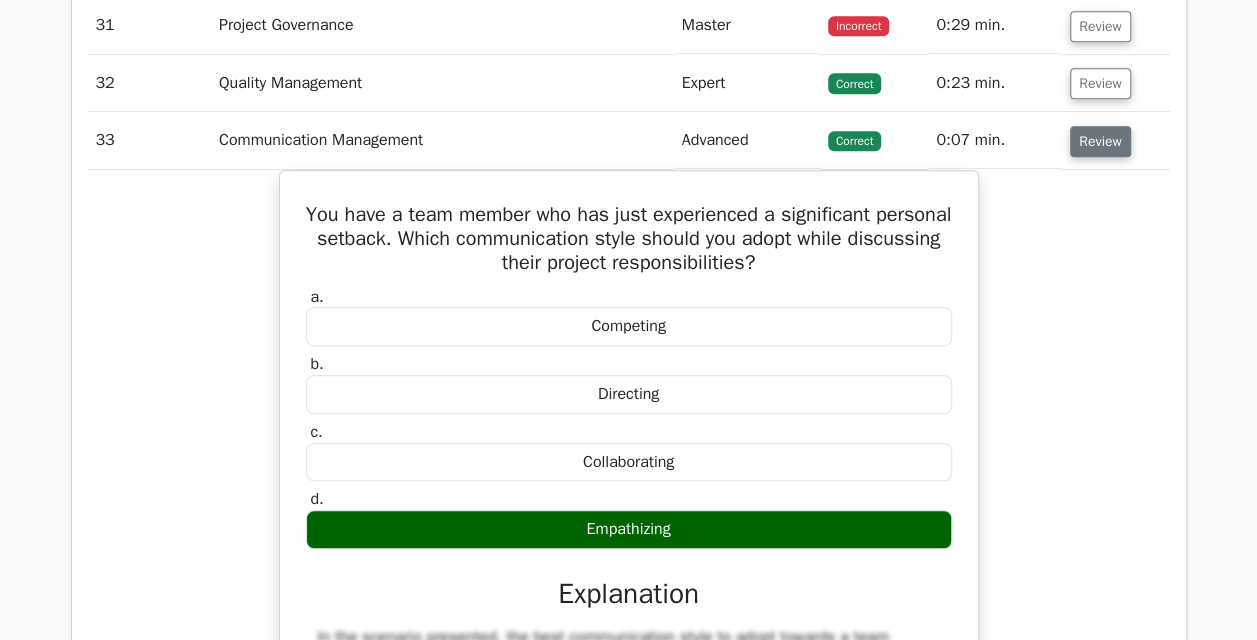 click on "Review" at bounding box center [1100, 141] 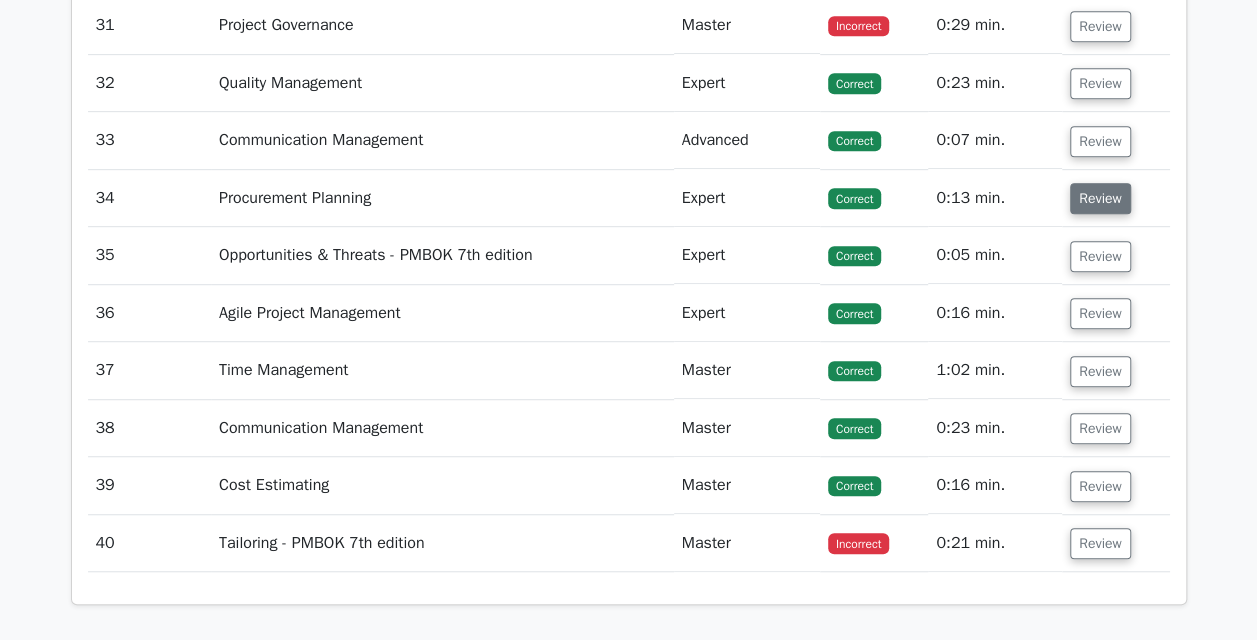click on "Review" at bounding box center (1100, 198) 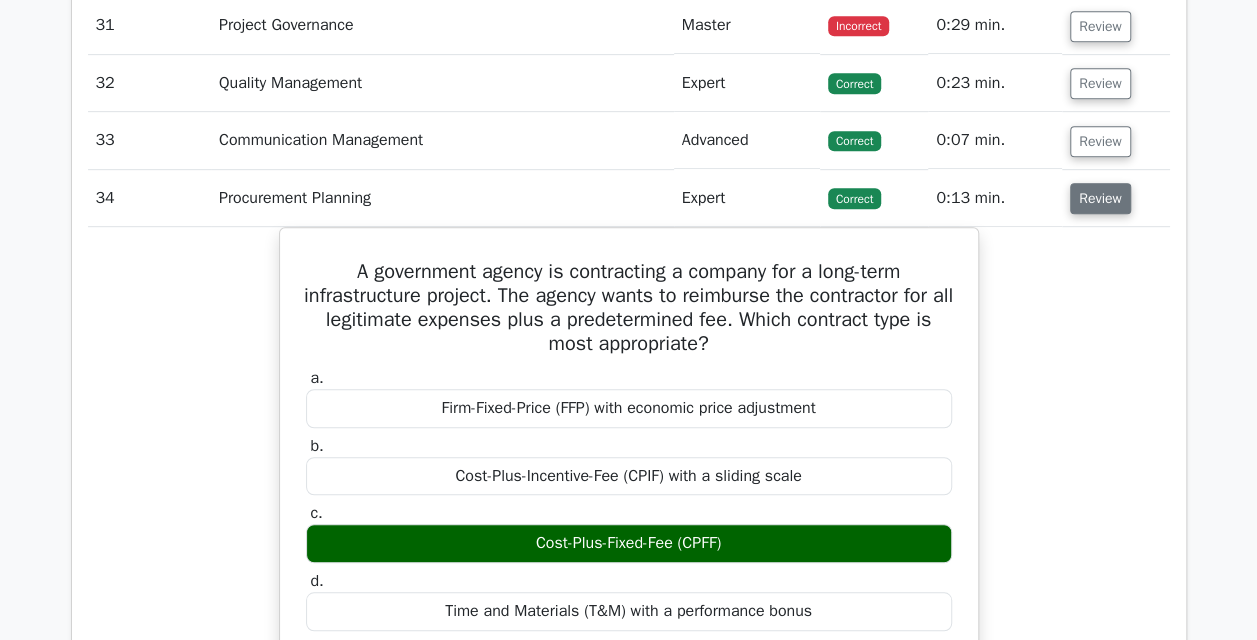 click on "Review" at bounding box center (1100, 198) 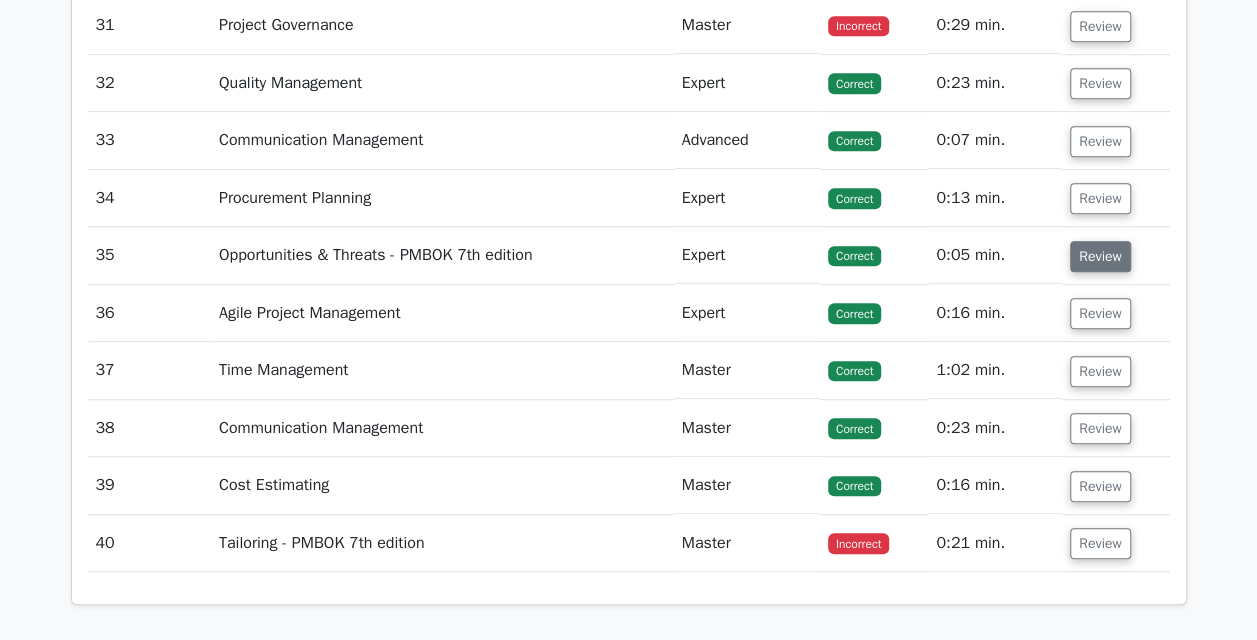 click on "Review" at bounding box center [1100, 256] 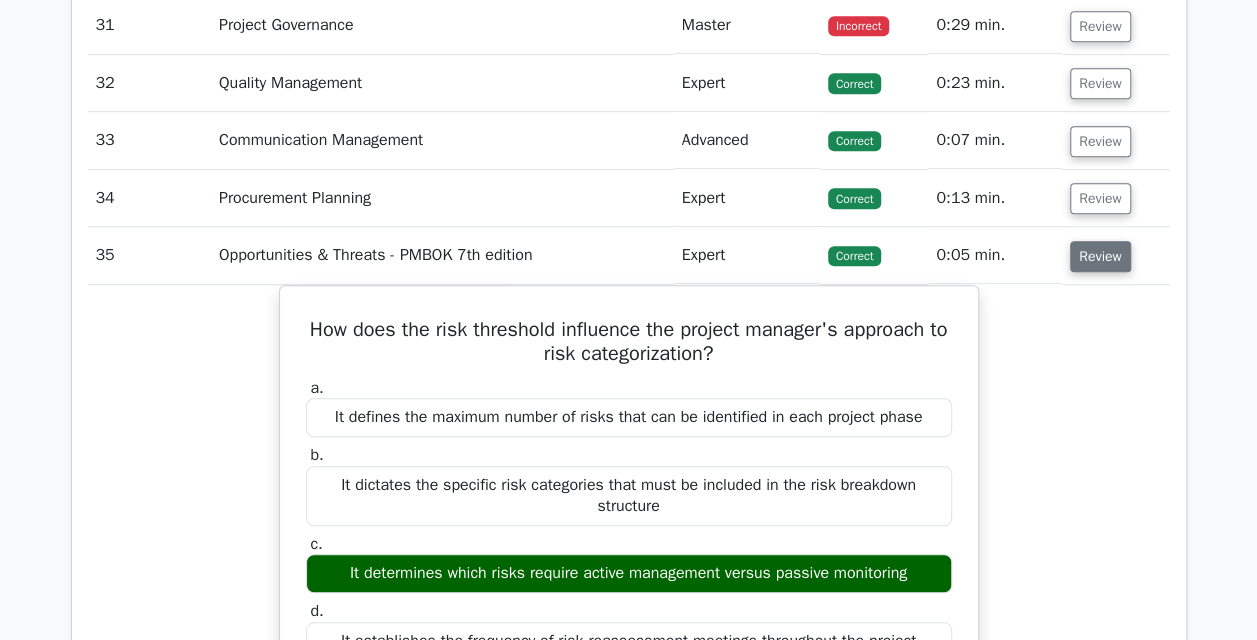 click on "Review" at bounding box center (1100, 256) 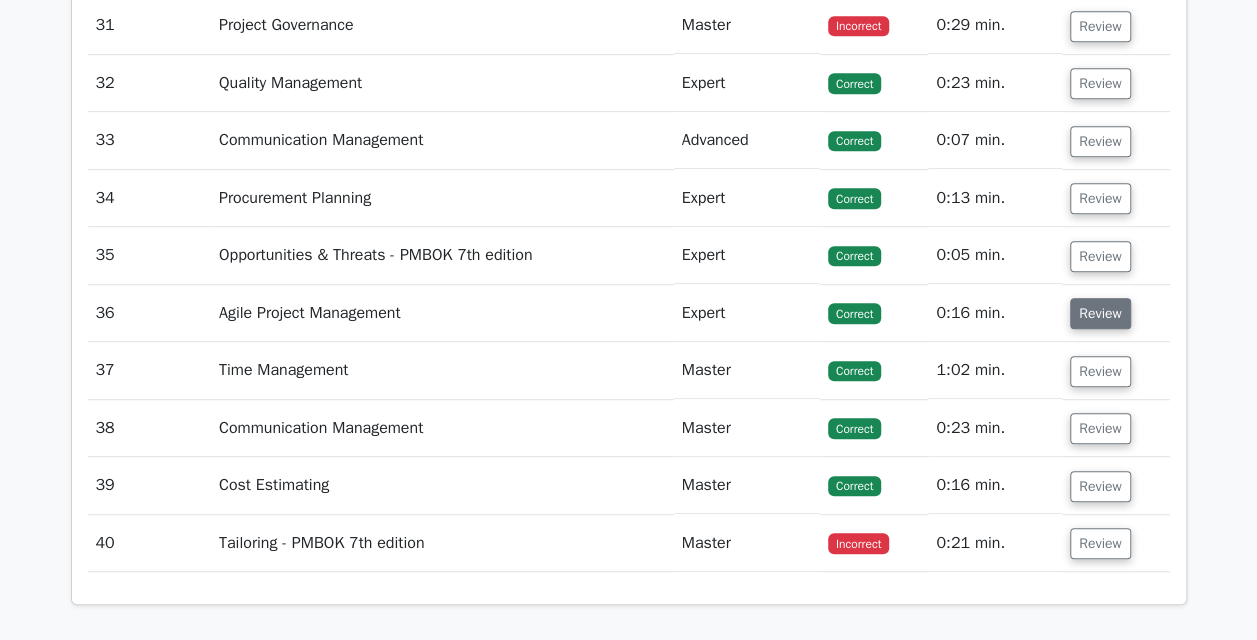 click on "Review" at bounding box center [1100, 313] 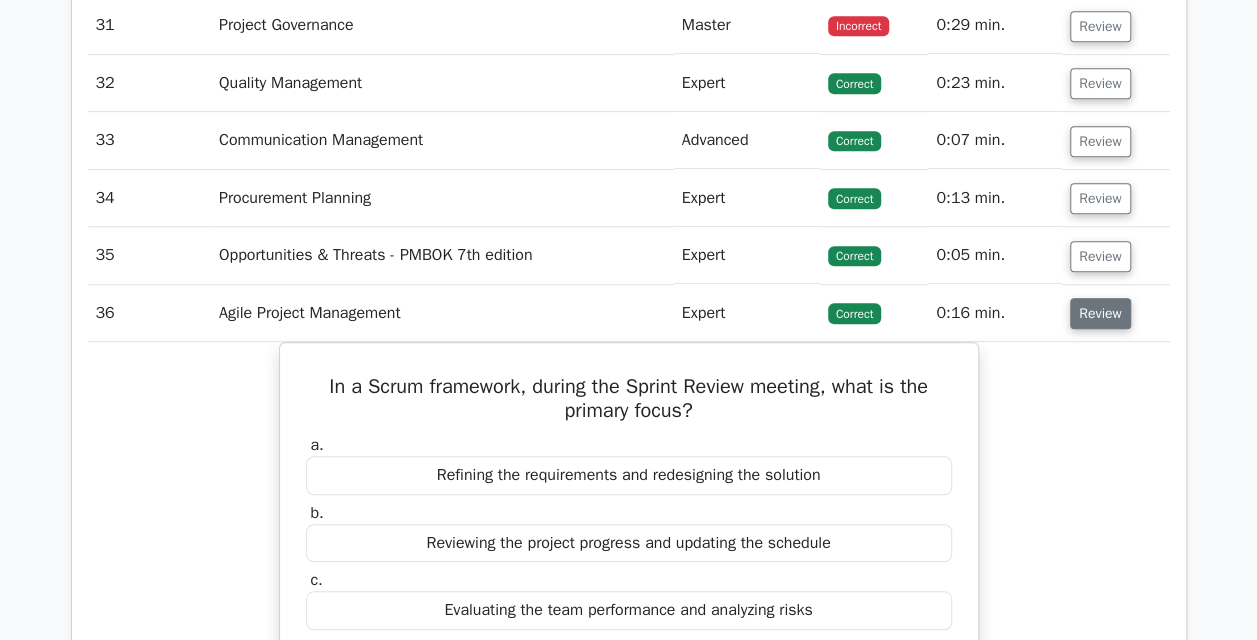 scroll, scrollTop: 4380, scrollLeft: 0, axis: vertical 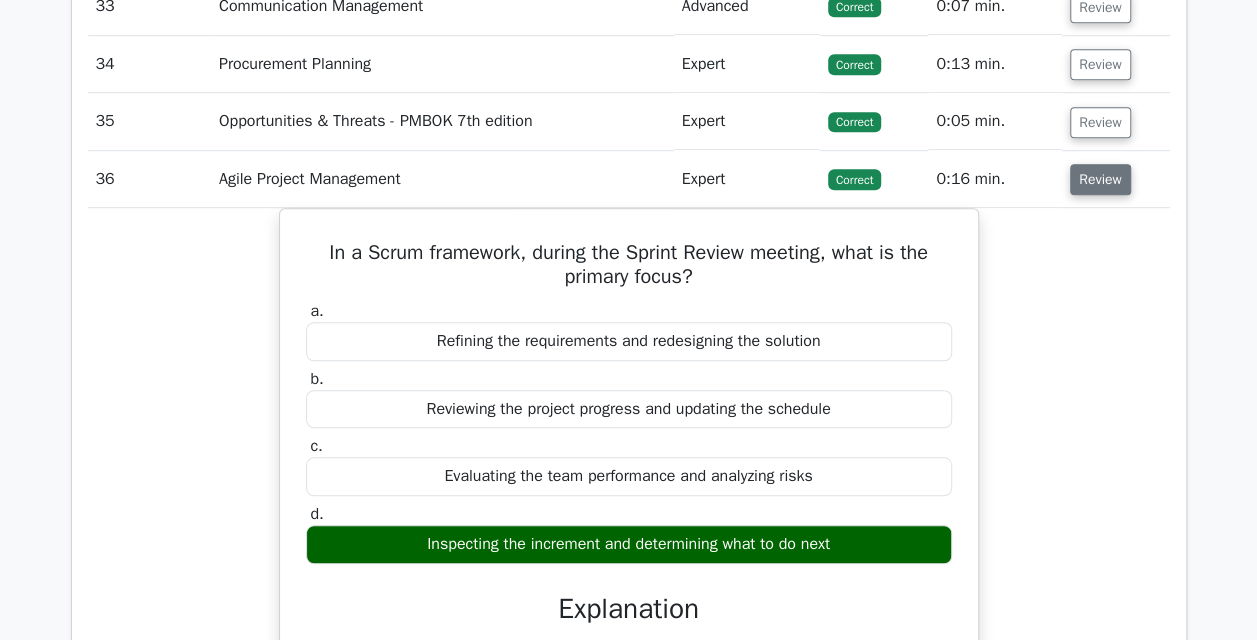click on "Review" at bounding box center [1100, 179] 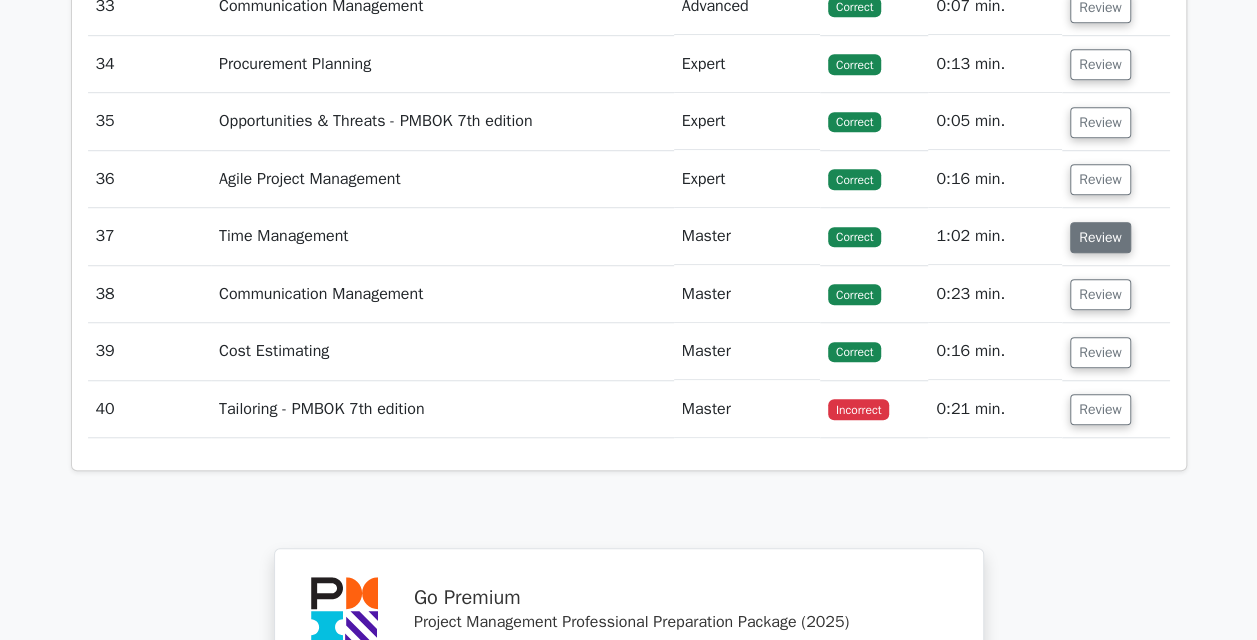 click on "Review" at bounding box center [1100, 237] 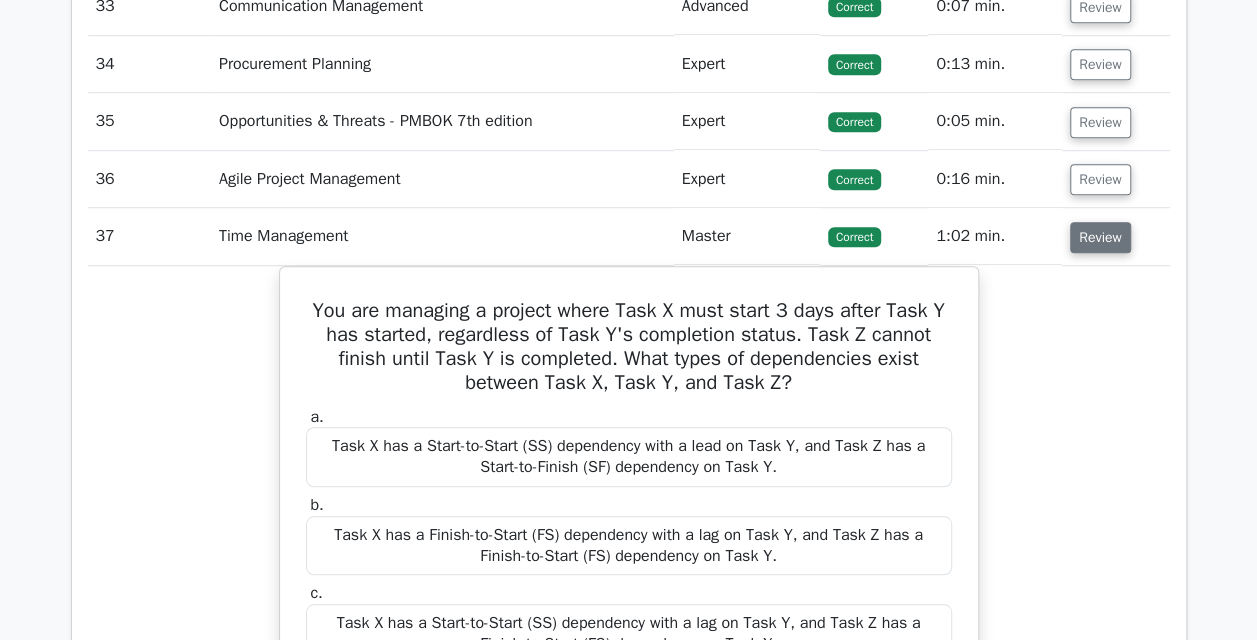 click on "Review" at bounding box center [1100, 237] 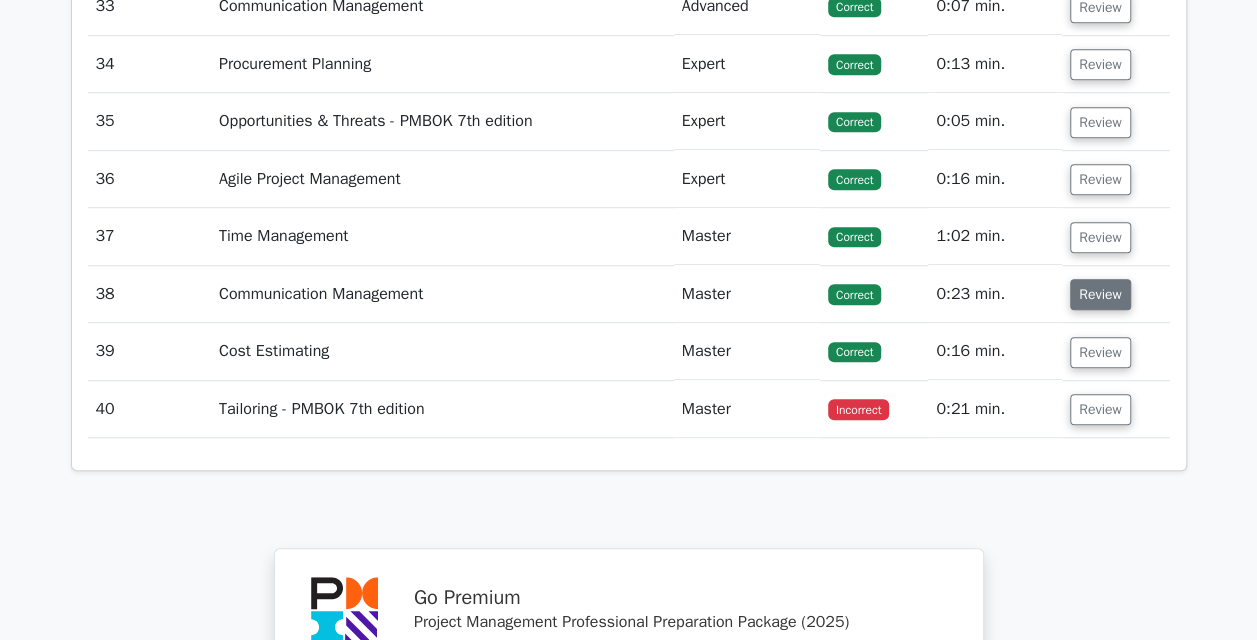 click on "Review" at bounding box center [1100, 294] 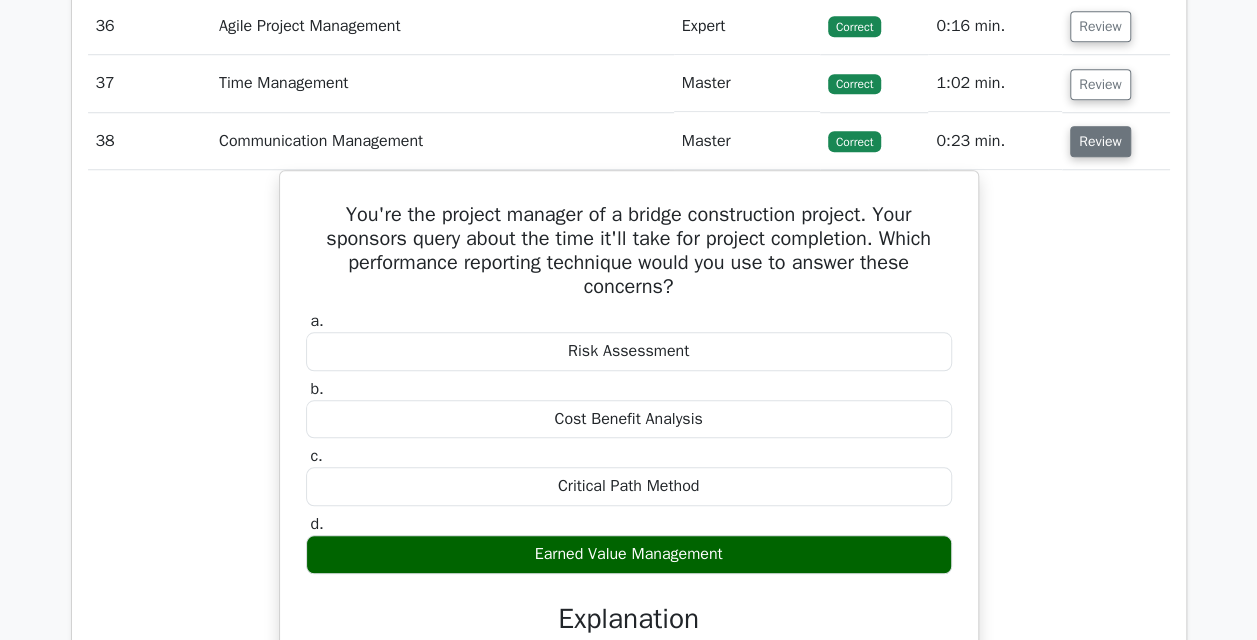 scroll, scrollTop: 4530, scrollLeft: 0, axis: vertical 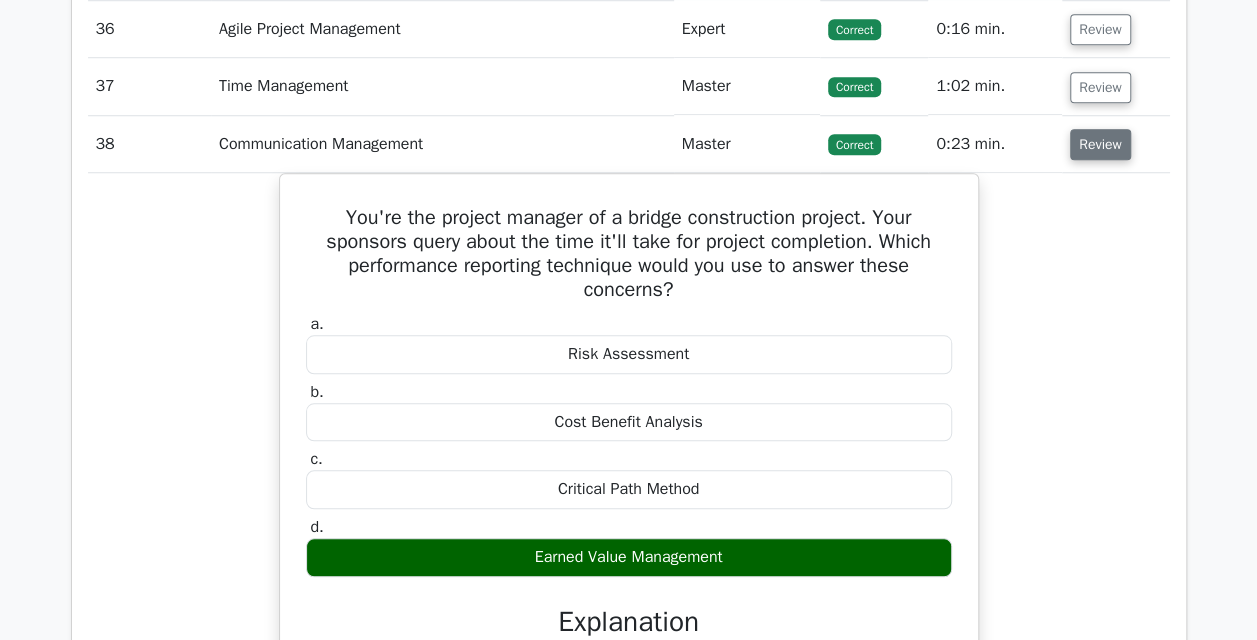 click on "Review" at bounding box center [1100, 144] 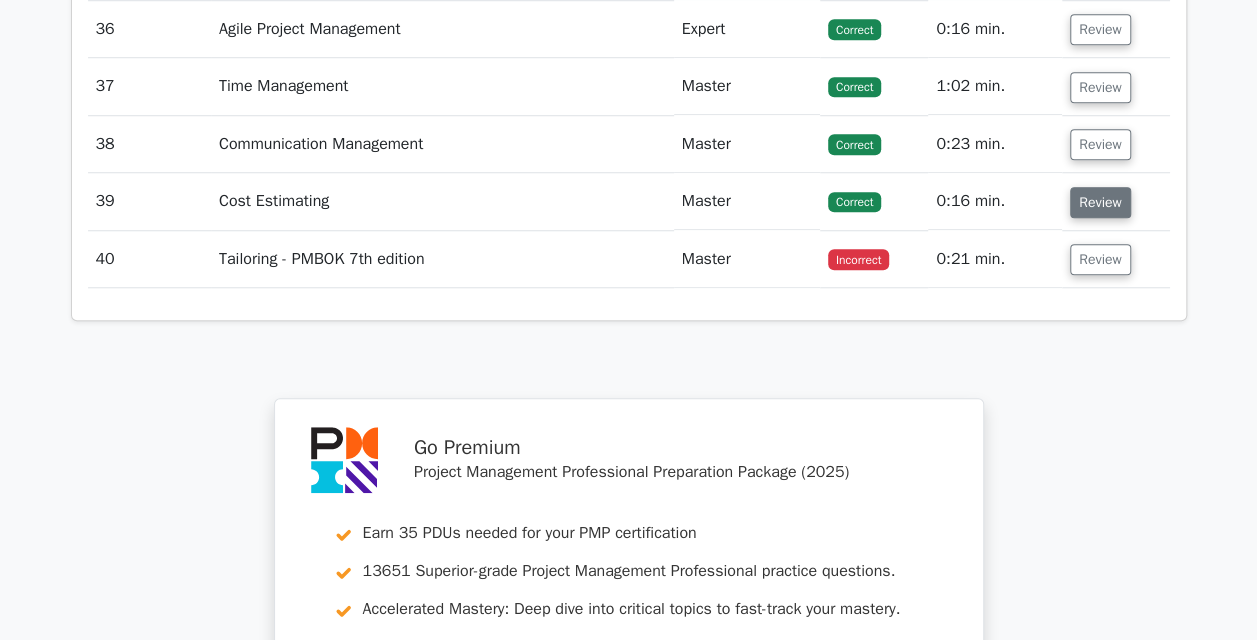 click on "Review" at bounding box center (1100, 202) 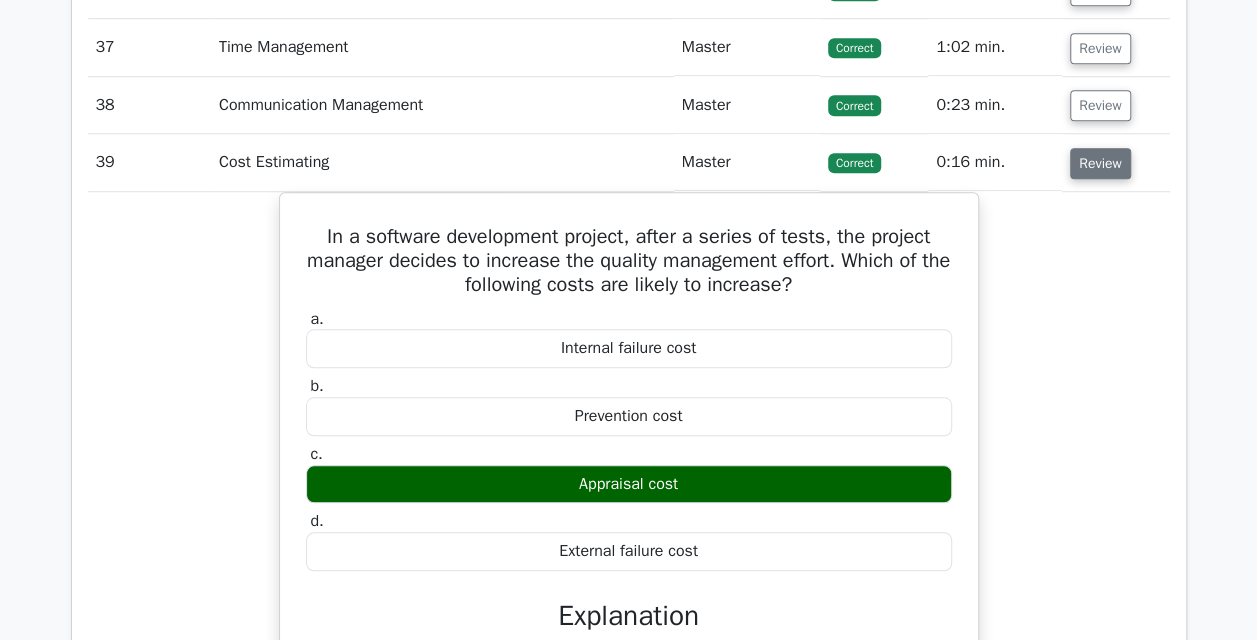scroll, scrollTop: 4560, scrollLeft: 0, axis: vertical 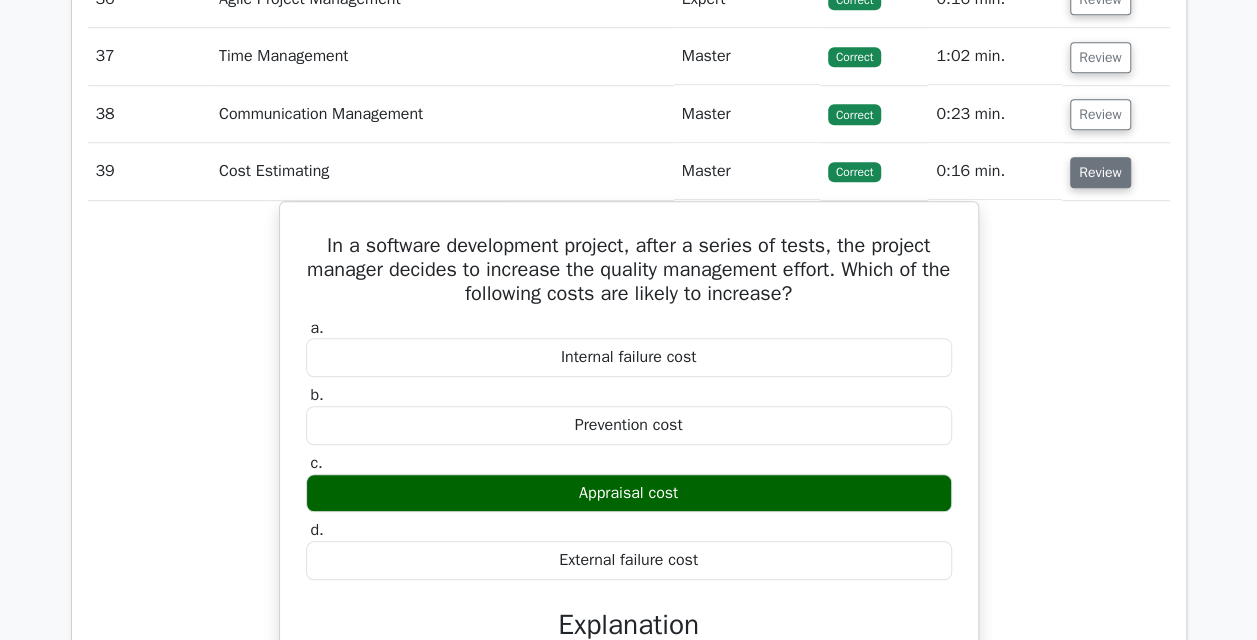 click on "Review" at bounding box center [1100, 172] 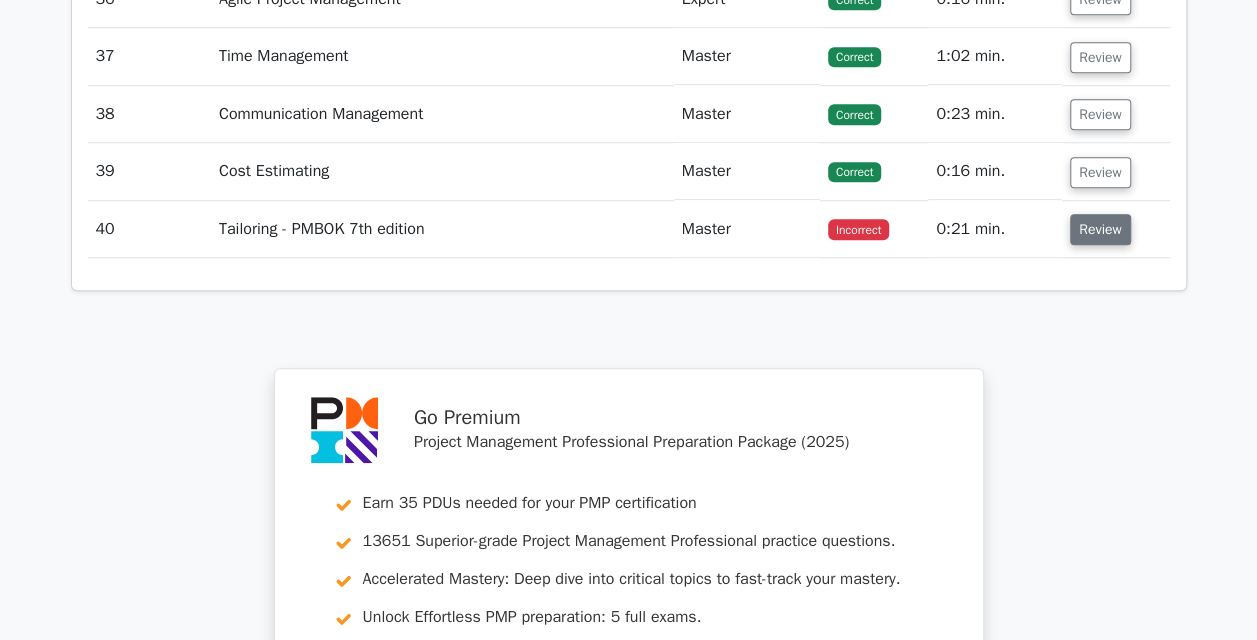 click on "Review" at bounding box center (1100, 229) 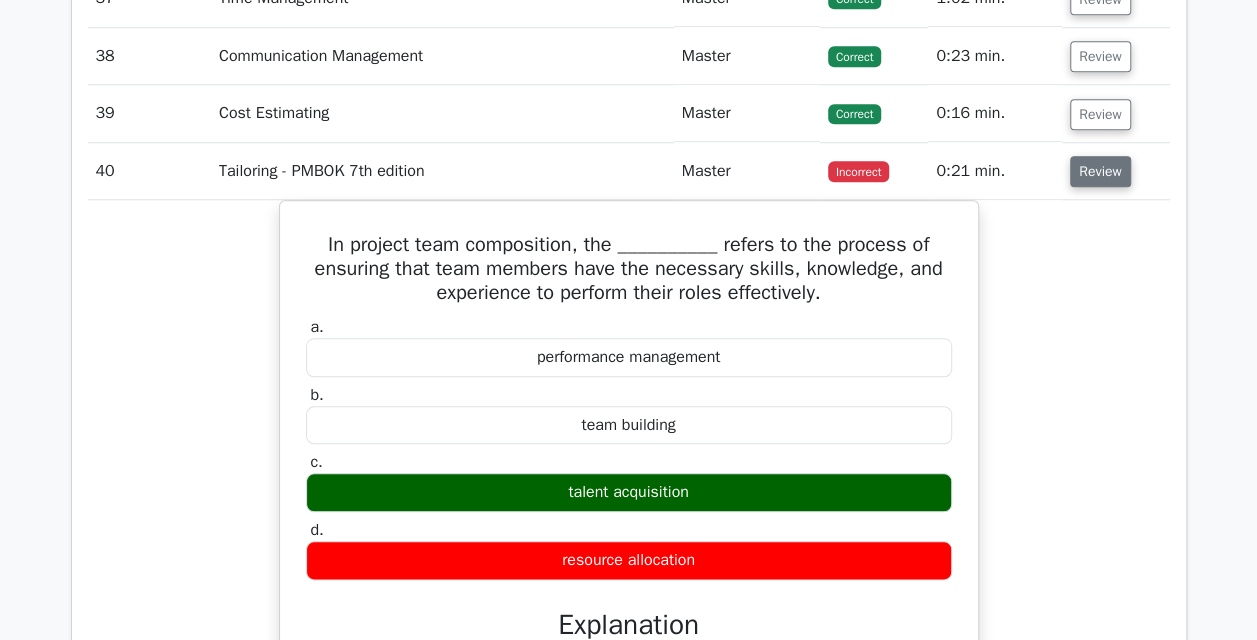 scroll, scrollTop: 4622, scrollLeft: 0, axis: vertical 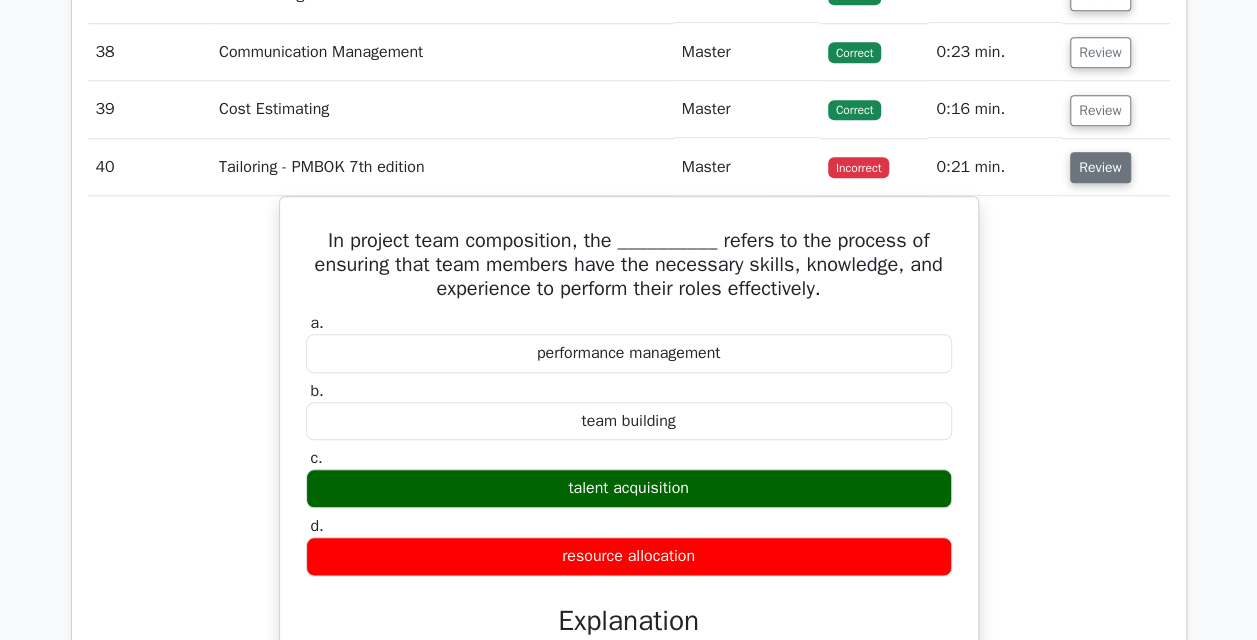 click on "Review" at bounding box center [1100, 167] 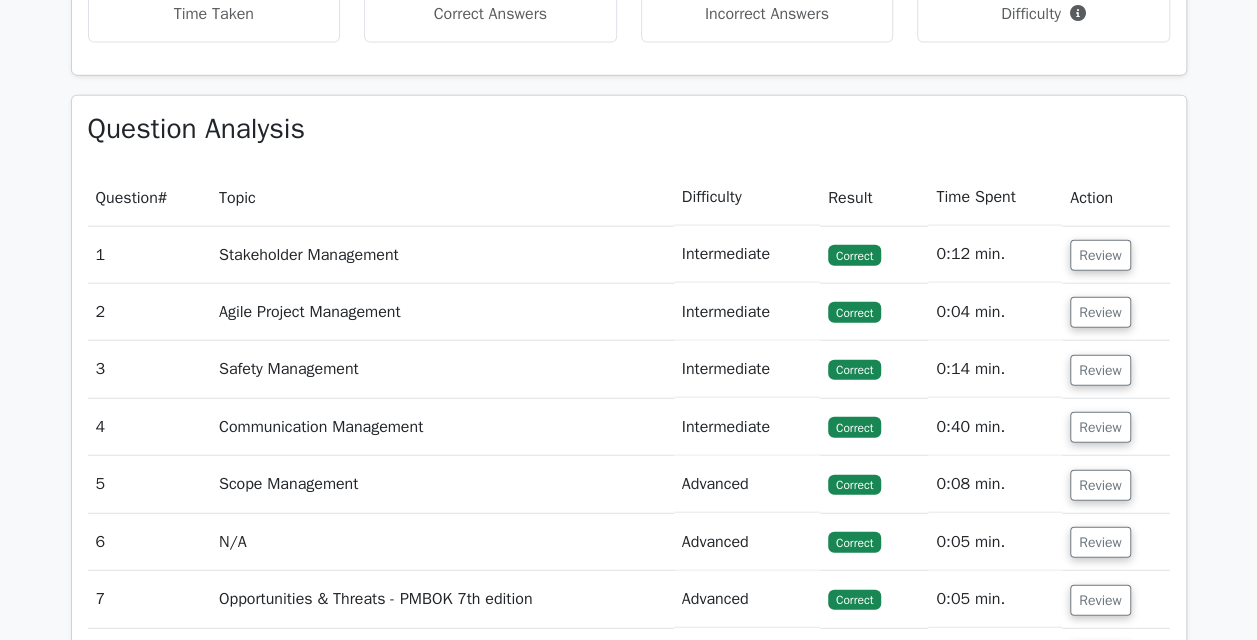 scroll, scrollTop: 2265, scrollLeft: 0, axis: vertical 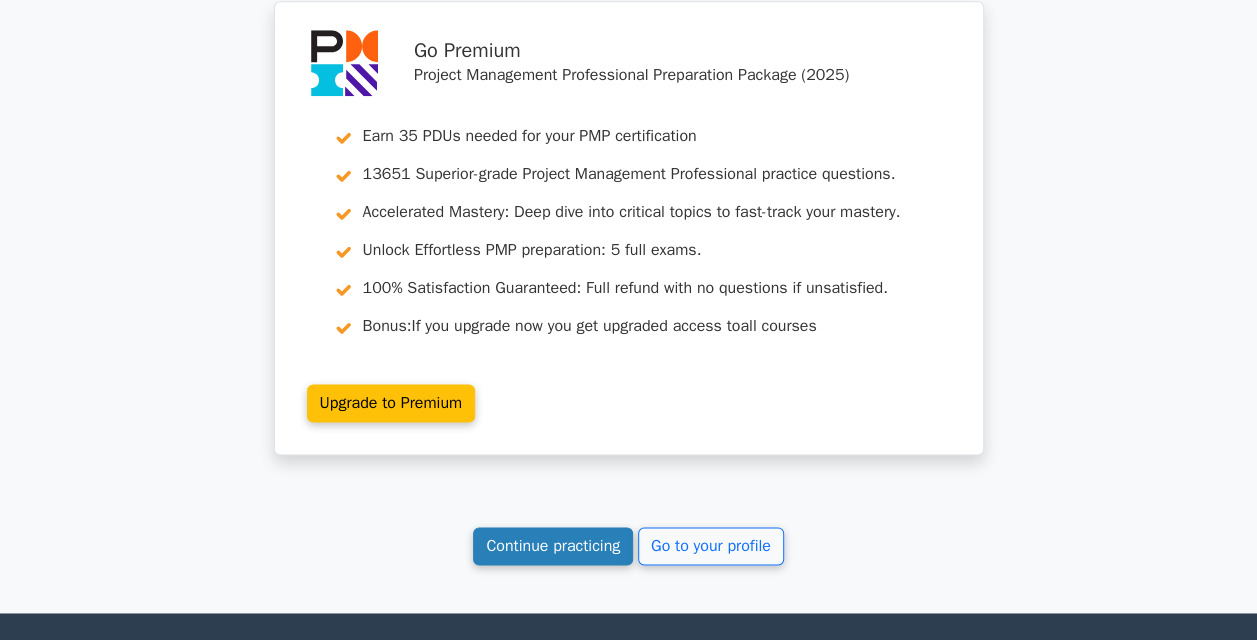 click on "Continue practicing" at bounding box center [553, 546] 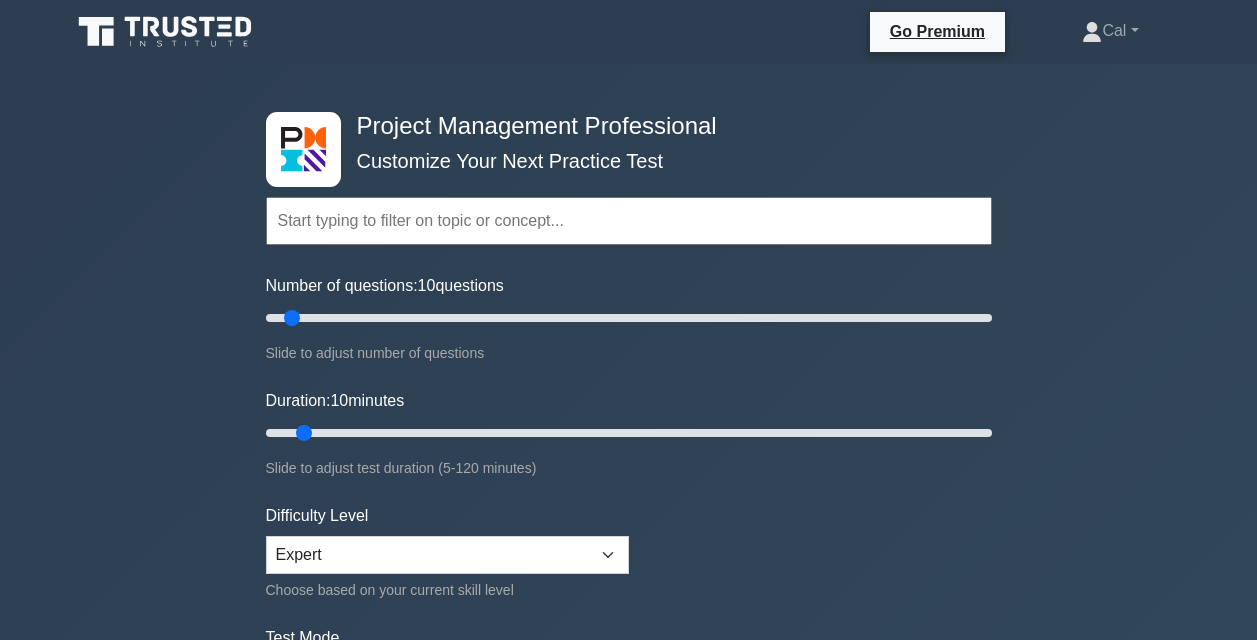 scroll, scrollTop: 0, scrollLeft: 0, axis: both 